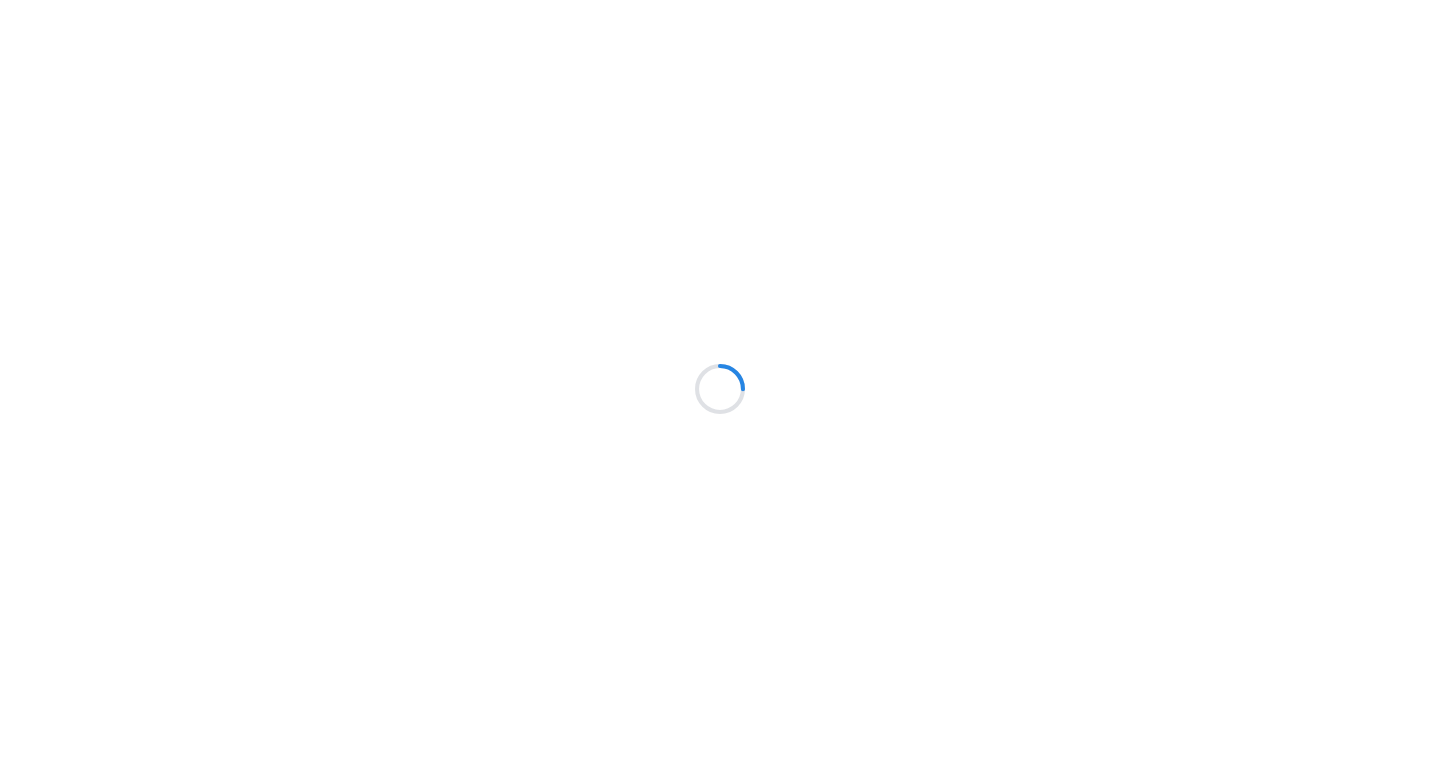 scroll, scrollTop: 0, scrollLeft: 0, axis: both 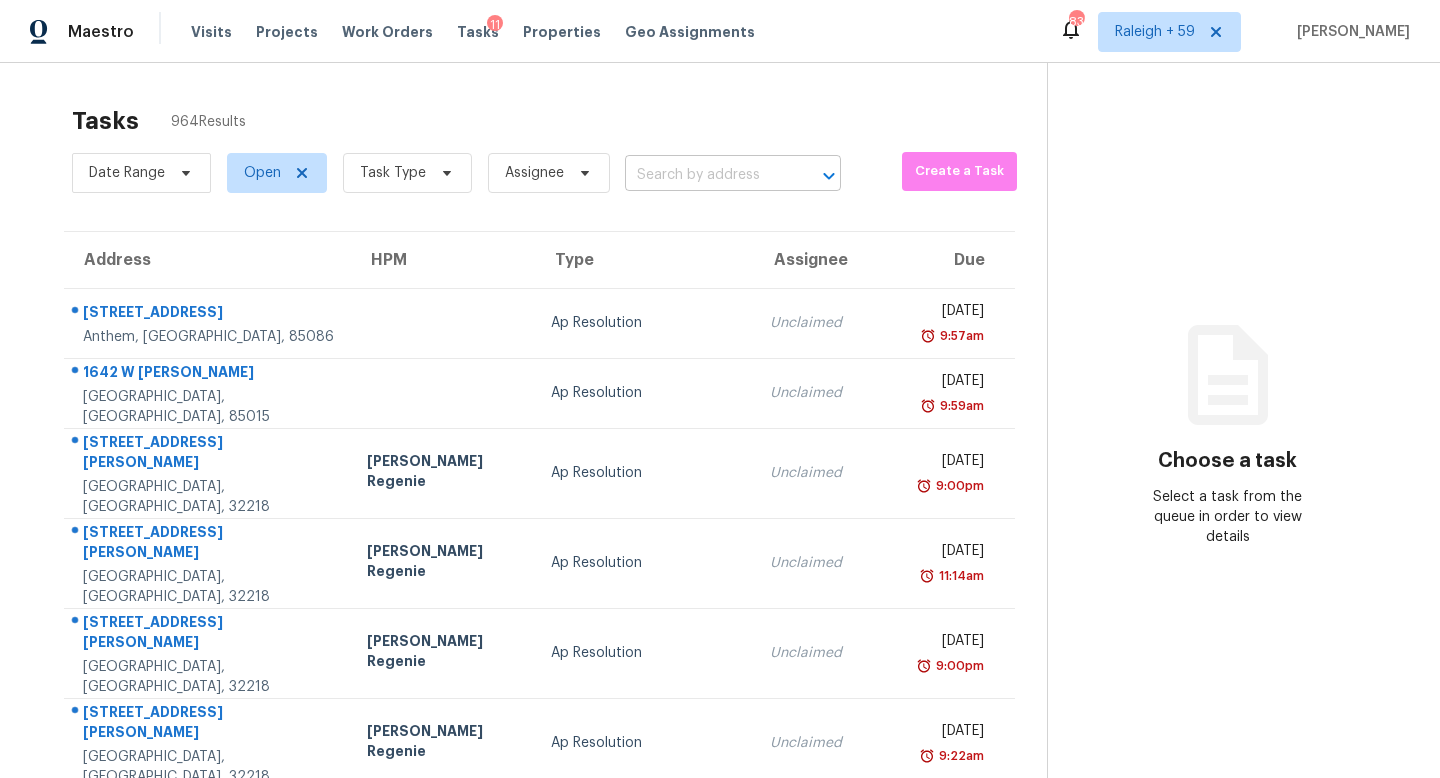 click at bounding box center [705, 175] 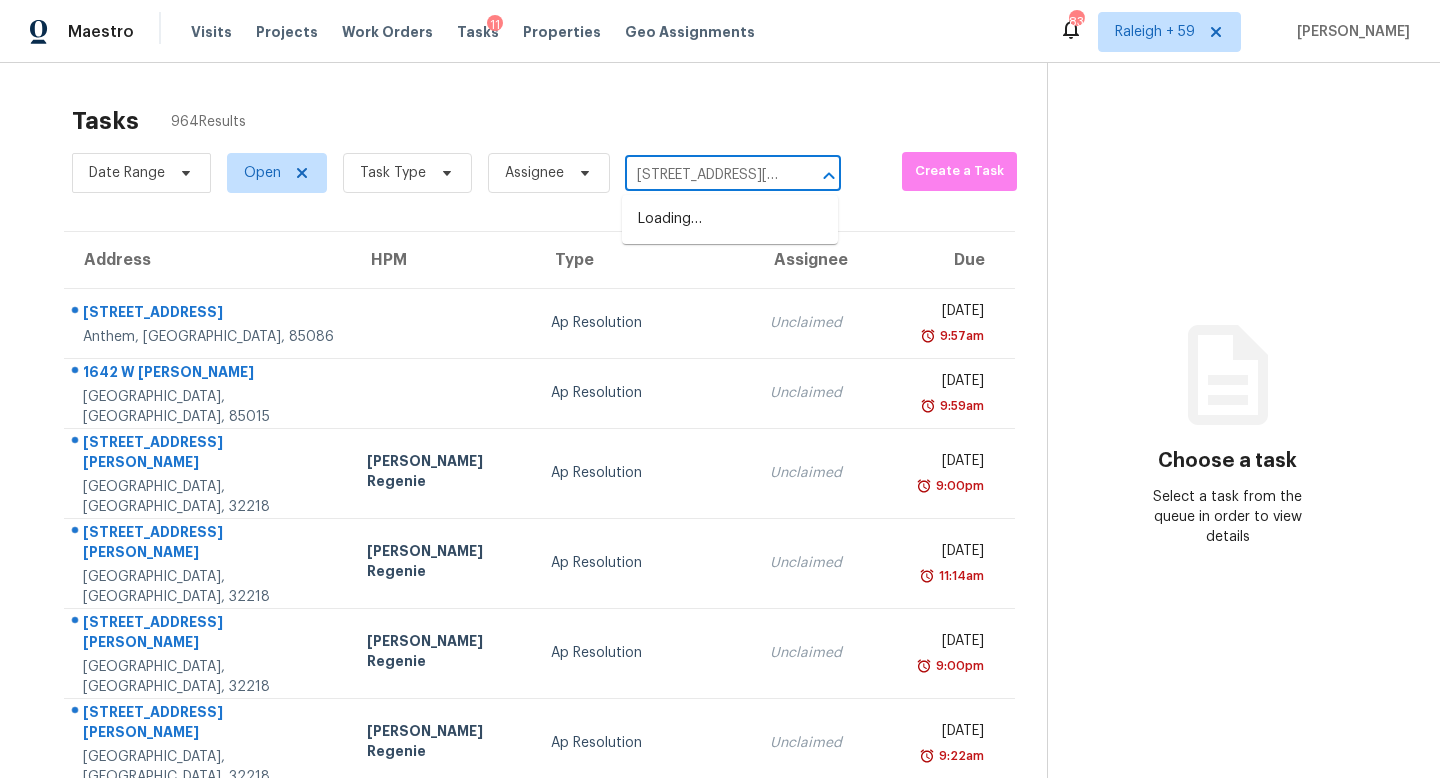 scroll, scrollTop: 0, scrollLeft: 146, axis: horizontal 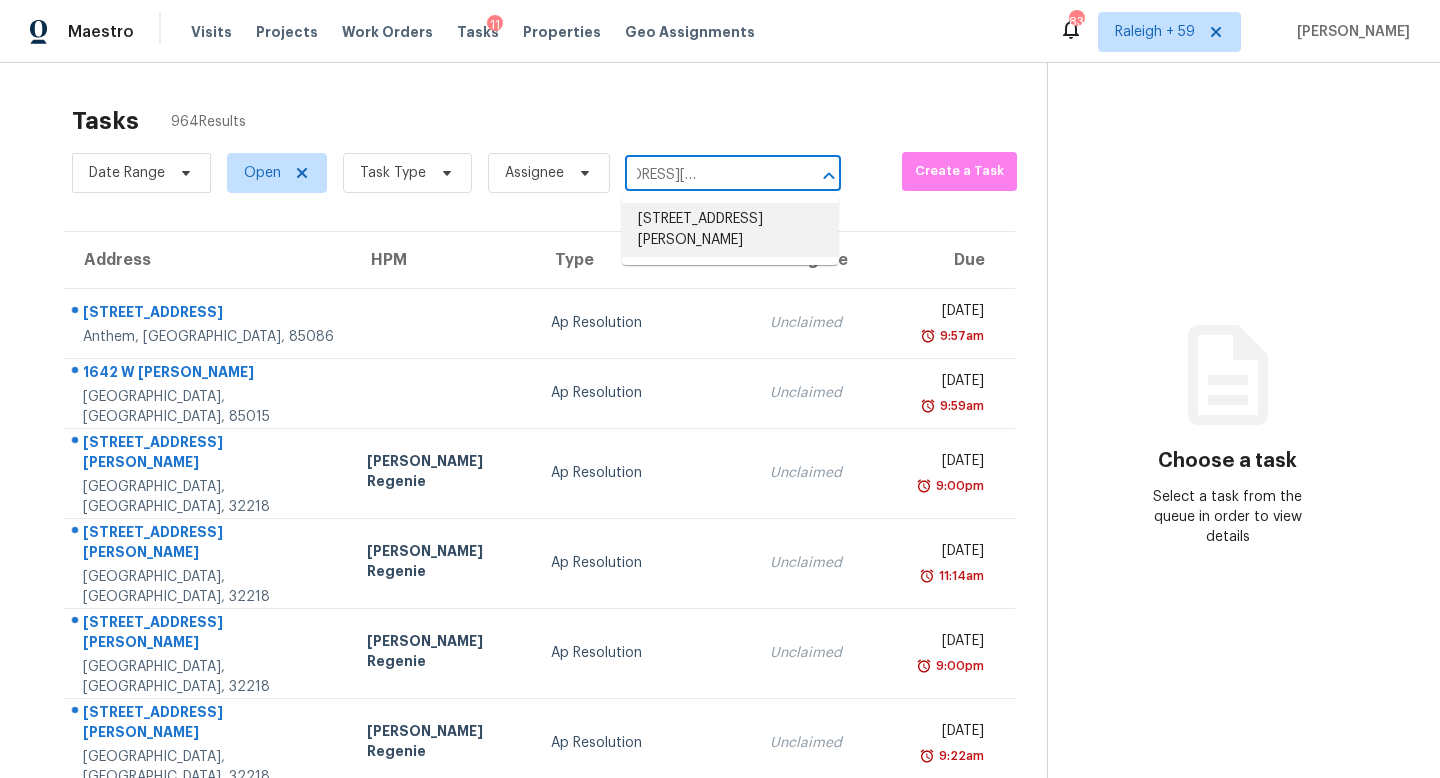 click on "[STREET_ADDRESS][PERSON_NAME]" at bounding box center [730, 230] 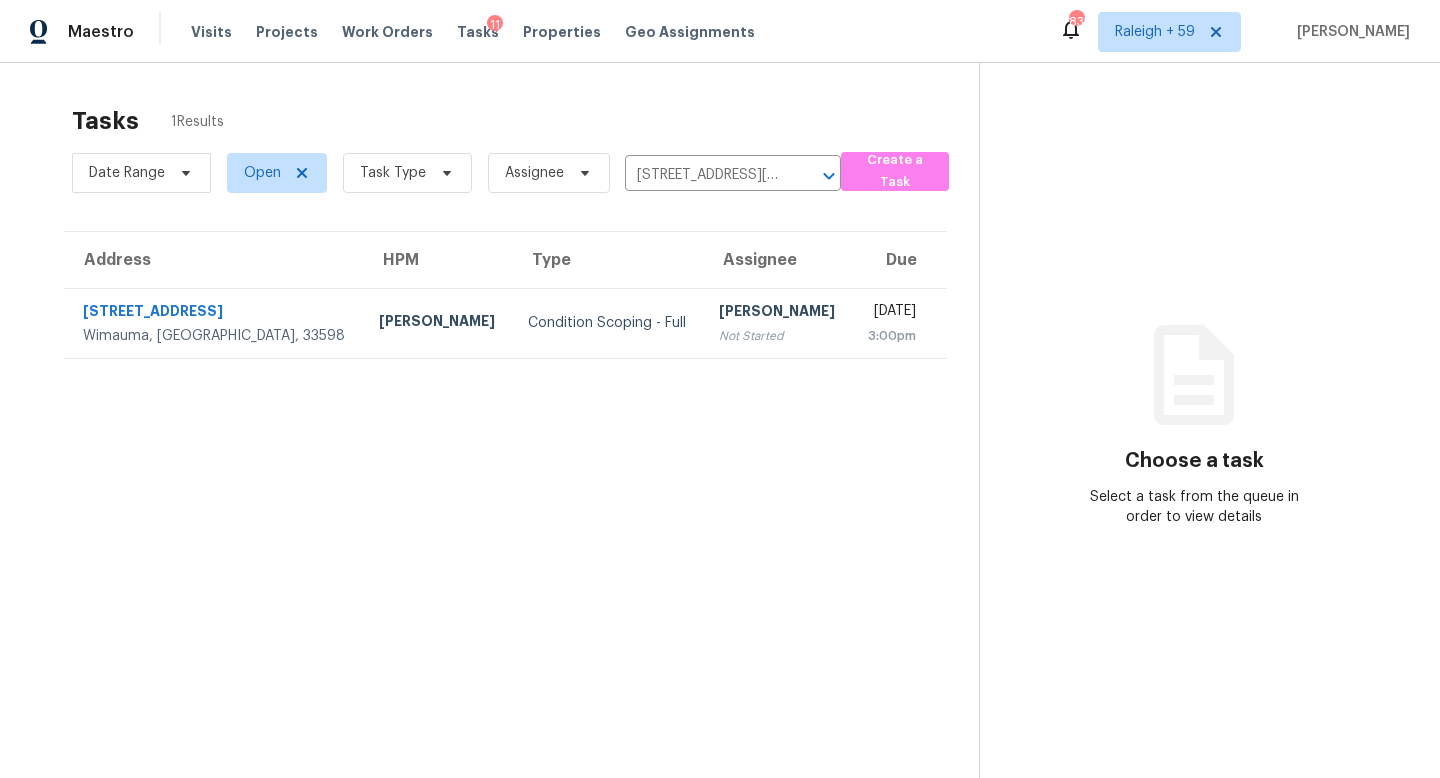 click on "[PERSON_NAME]" at bounding box center [777, 313] 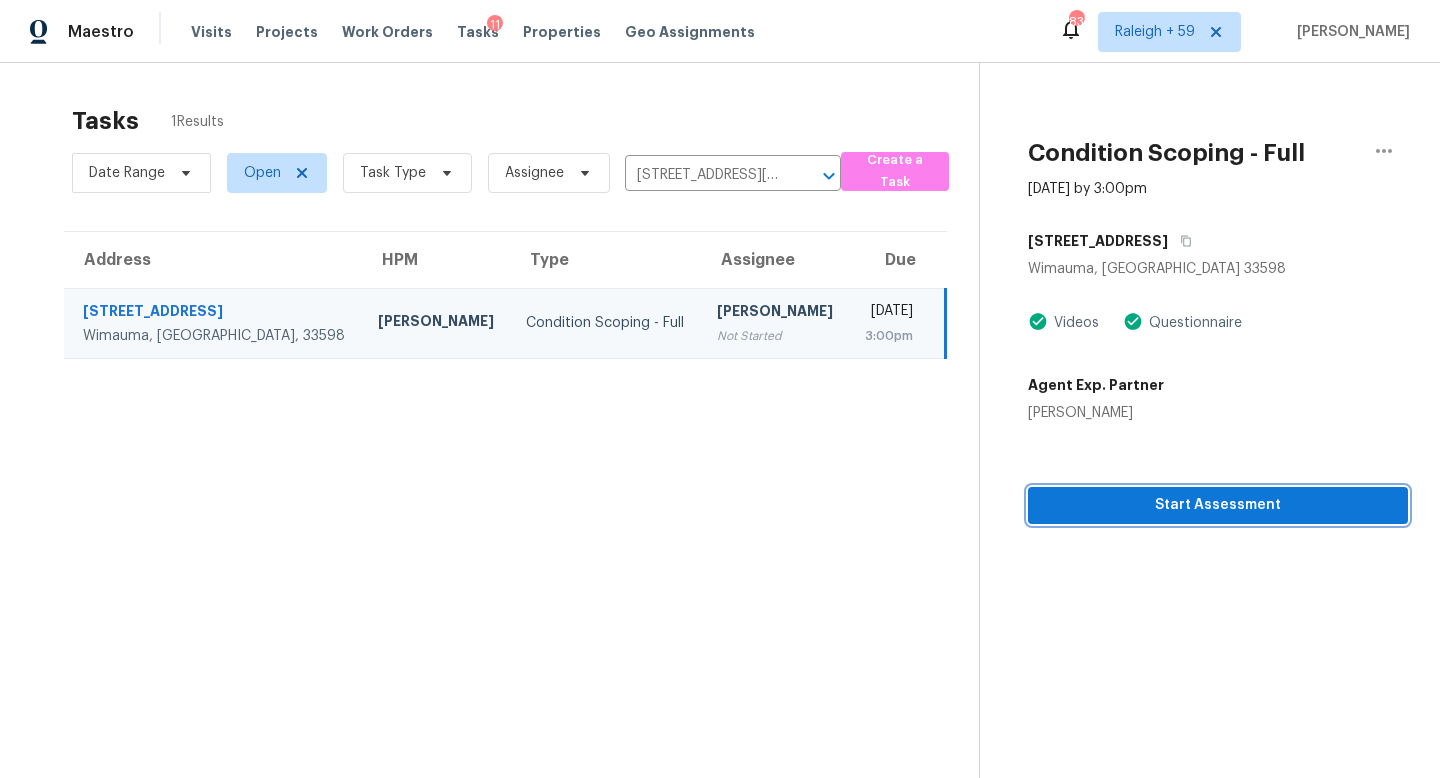 click on "Condition Scoping - Full [DATE] by 3:00pm [STREET_ADDRESS][PERSON_NAME] Videos Questionnaire Agent Exp. Partner [PERSON_NAME] Start Assessment" at bounding box center (1194, 293) 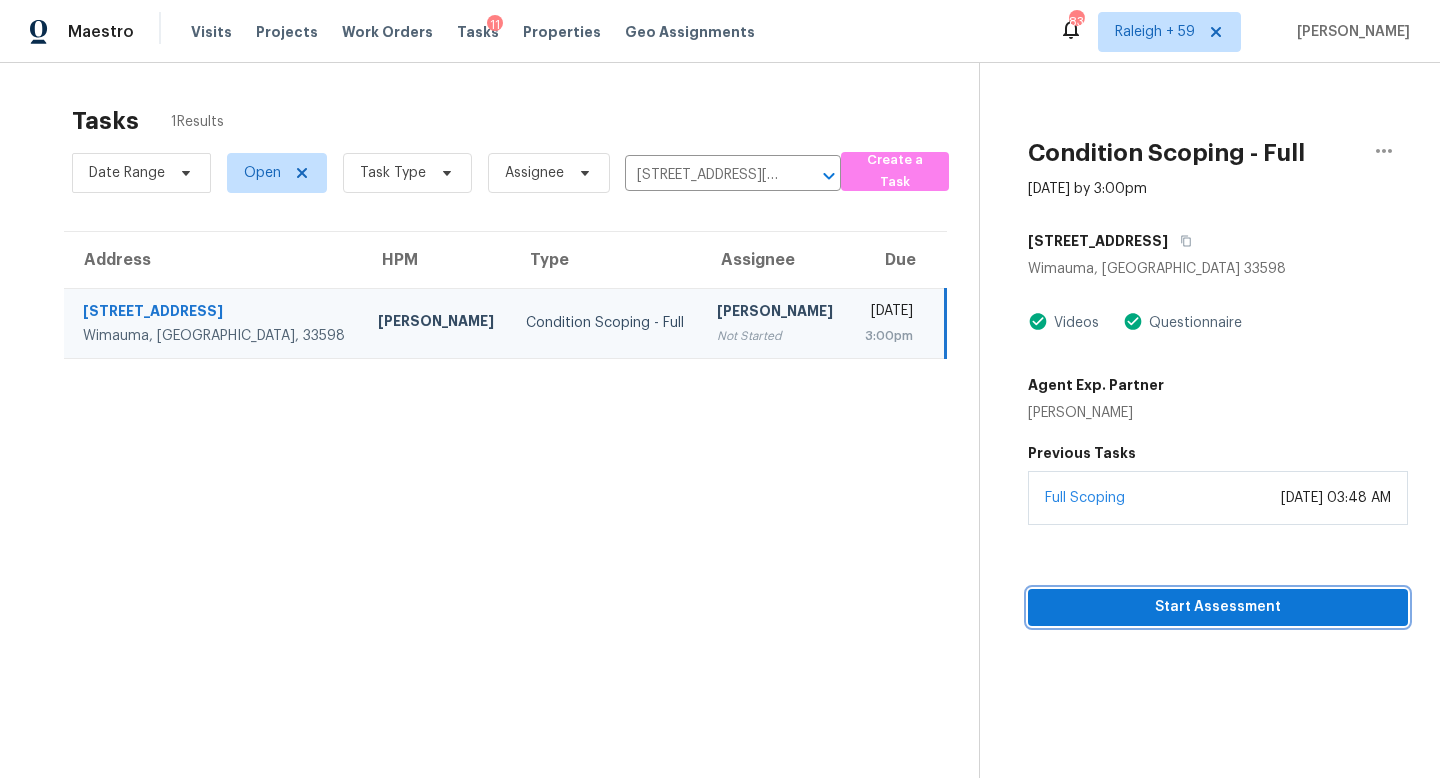 click on "Start Assessment" at bounding box center [1218, 607] 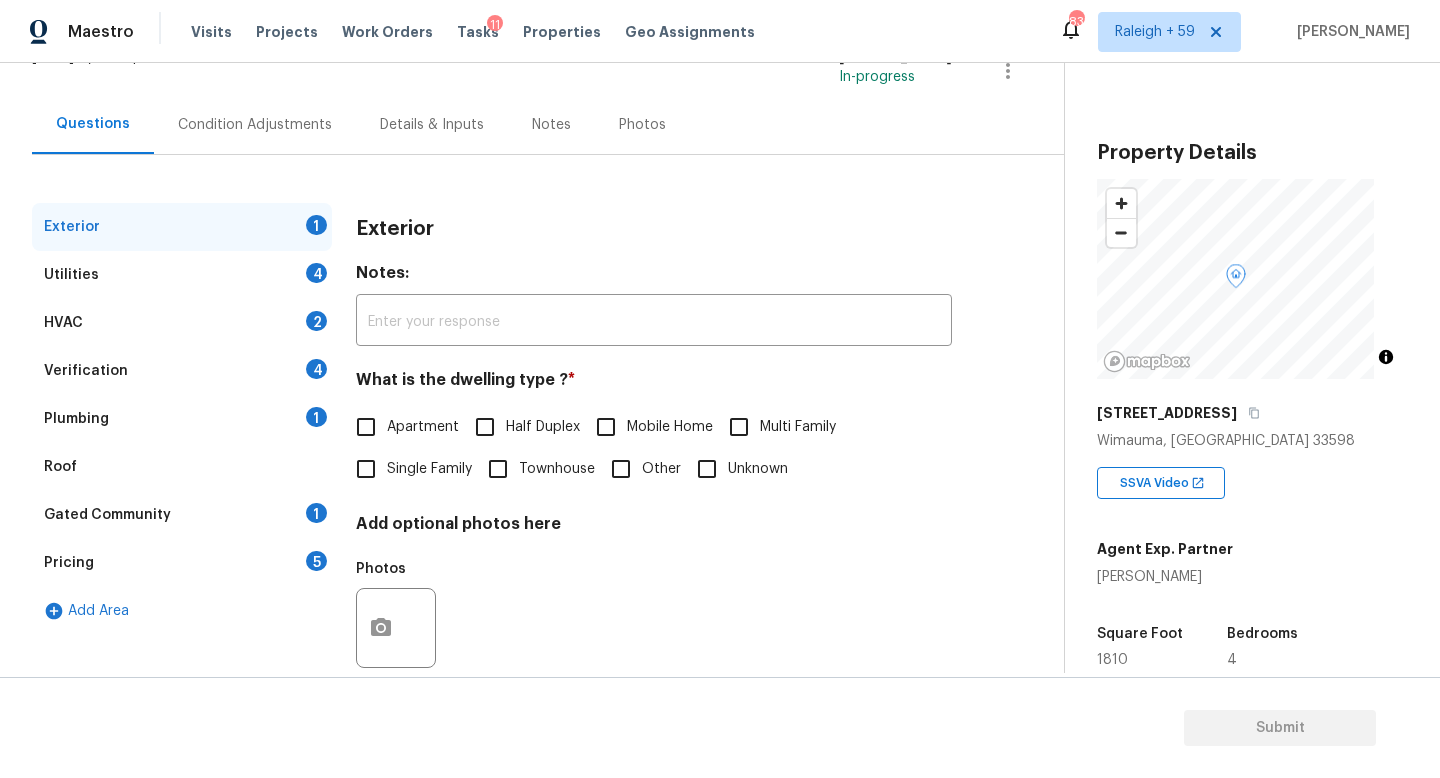 scroll, scrollTop: 200, scrollLeft: 0, axis: vertical 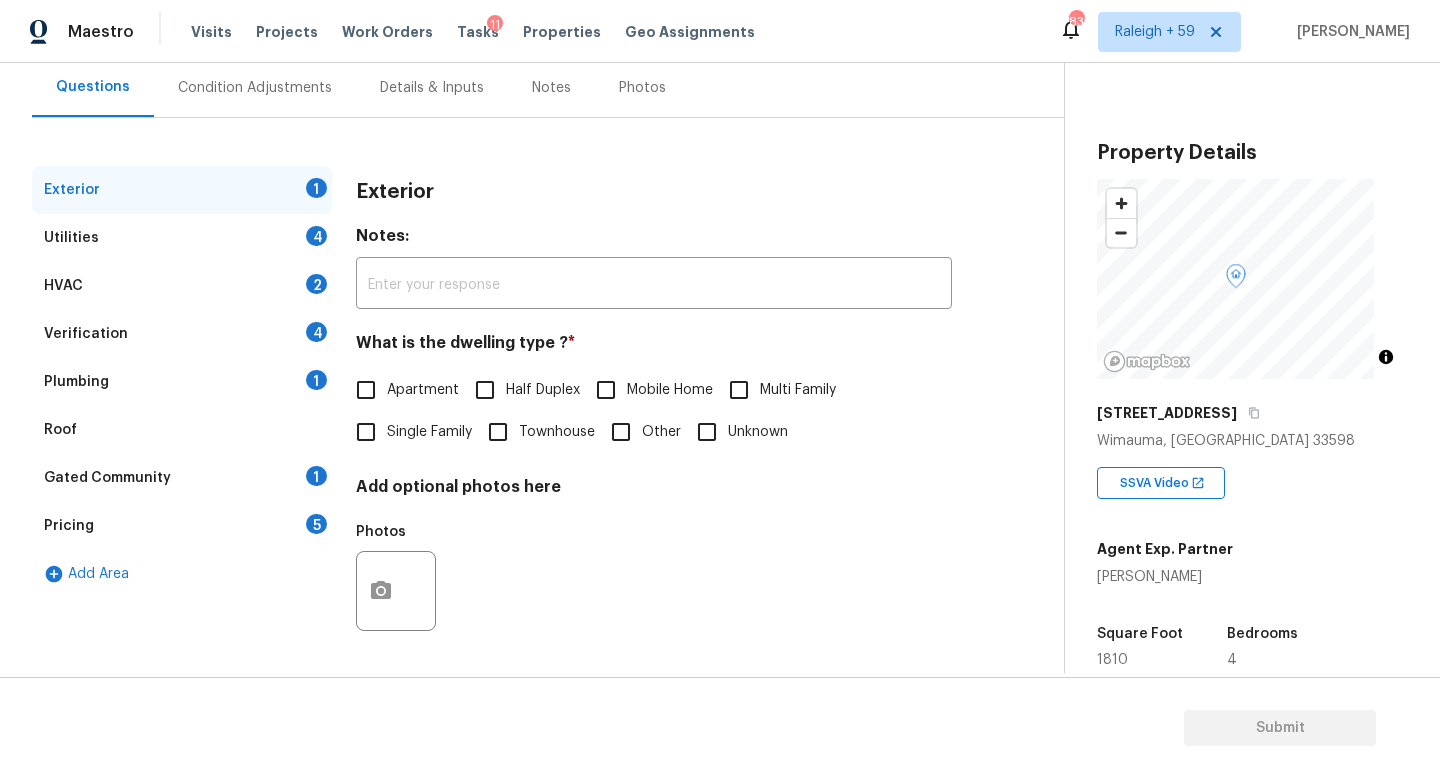 click on "Single Family" at bounding box center [429, 432] 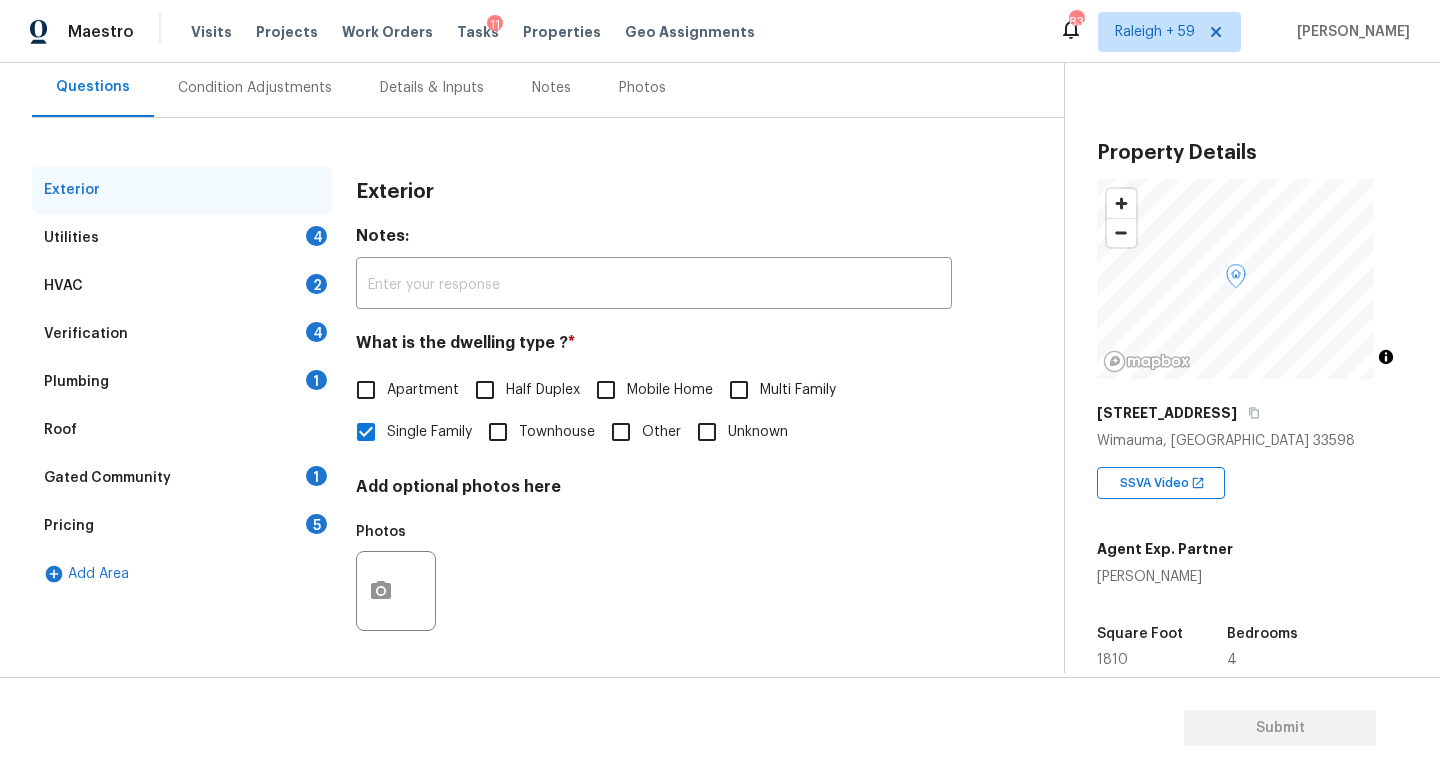 click on "Plumbing 1" at bounding box center (182, 382) 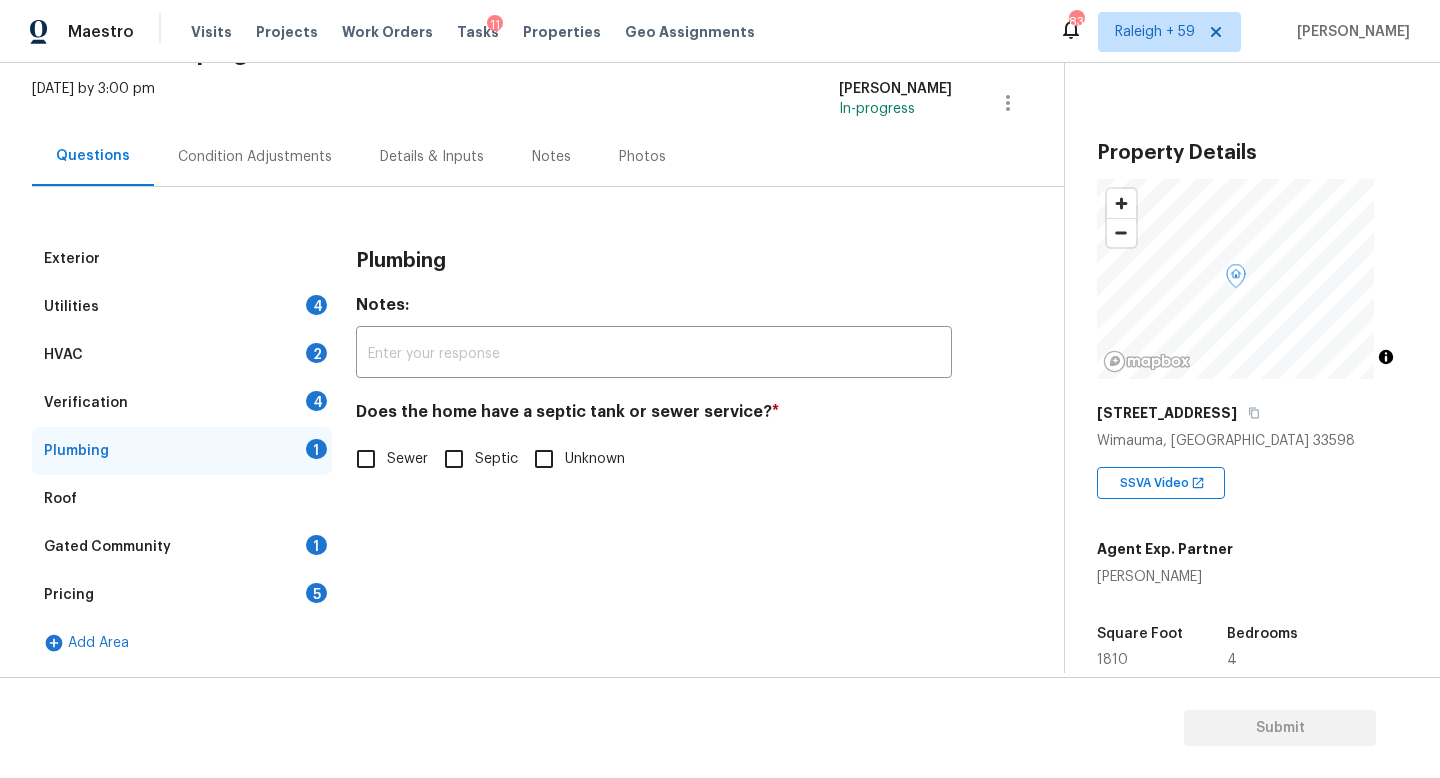click on "Sewer" at bounding box center (407, 459) 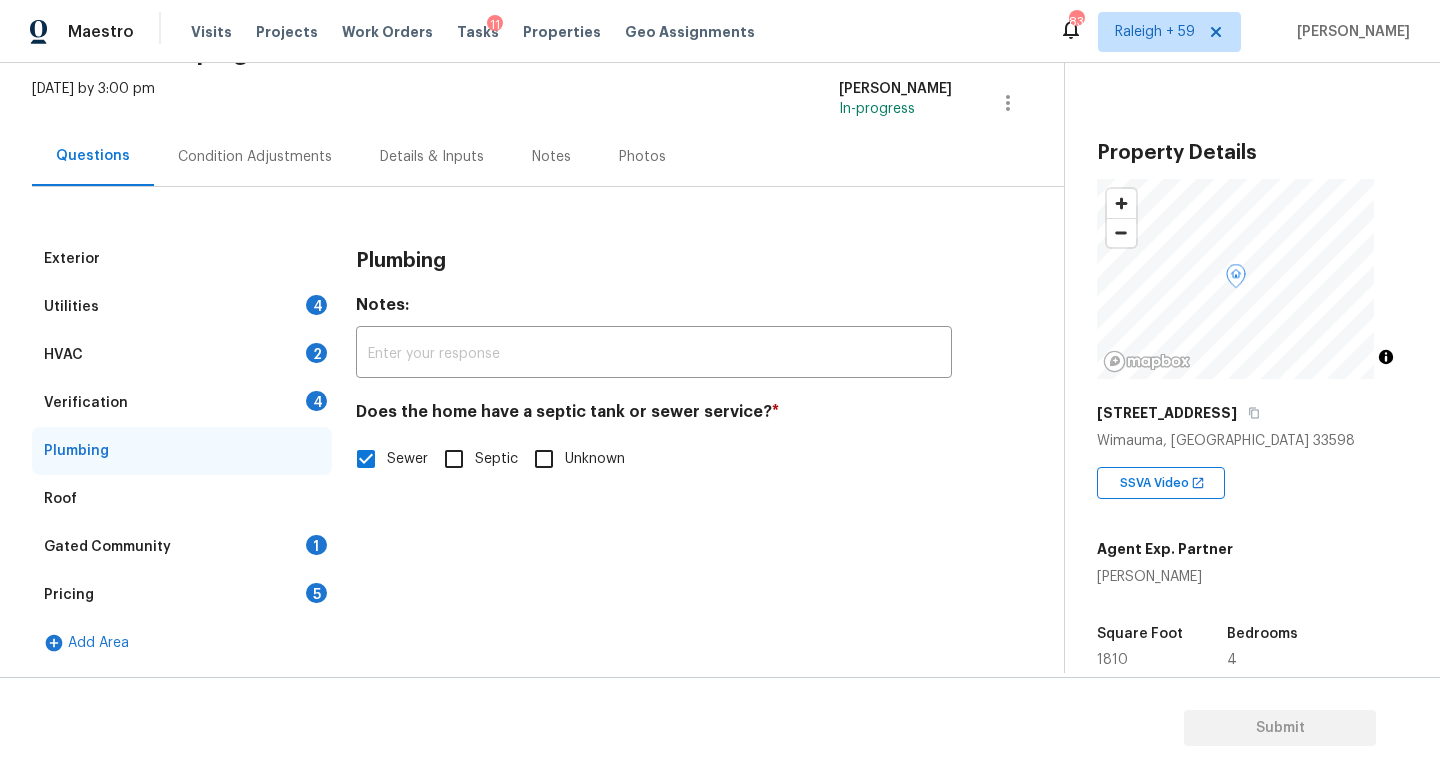 click on "Gated Community 1" at bounding box center (182, 547) 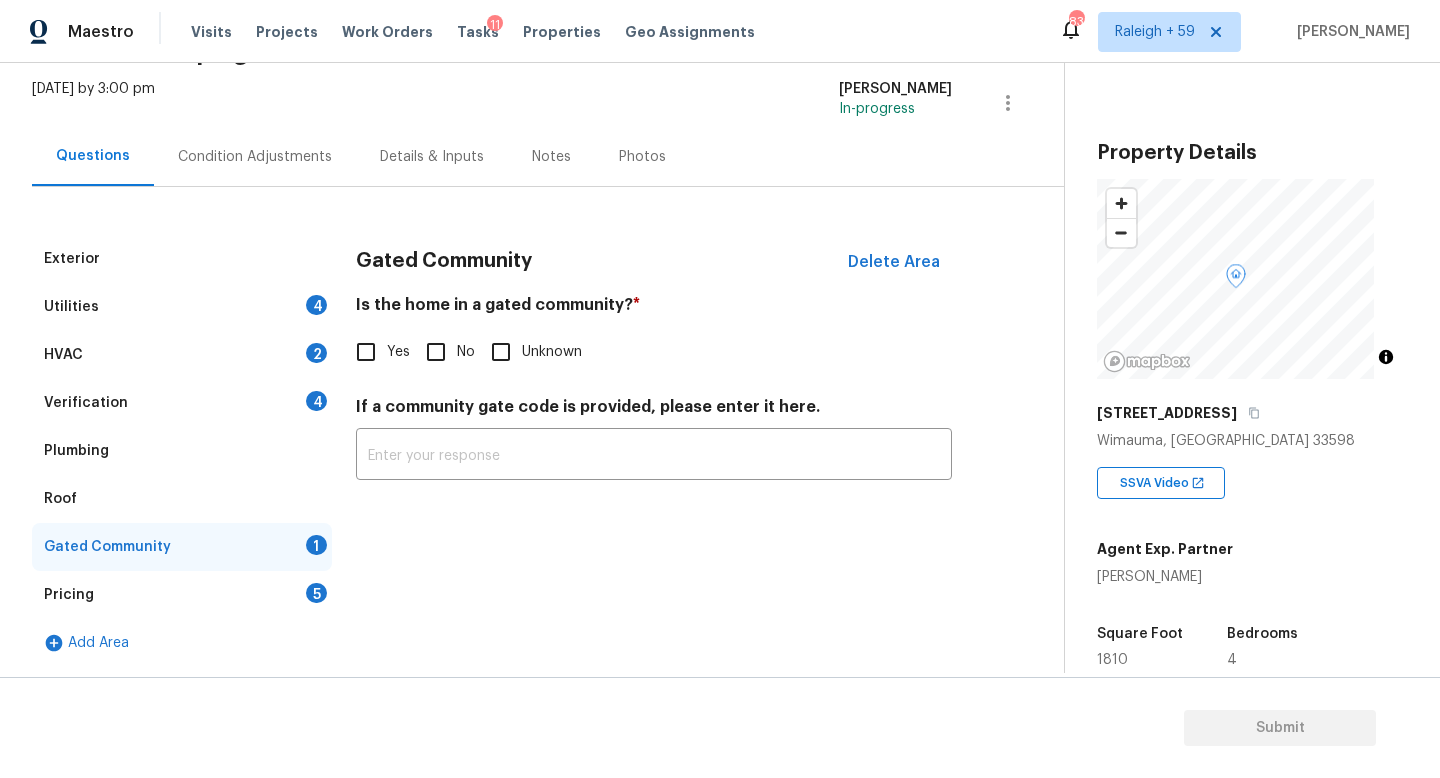 click on "Is the home in a gated community?  *" at bounding box center (654, 309) 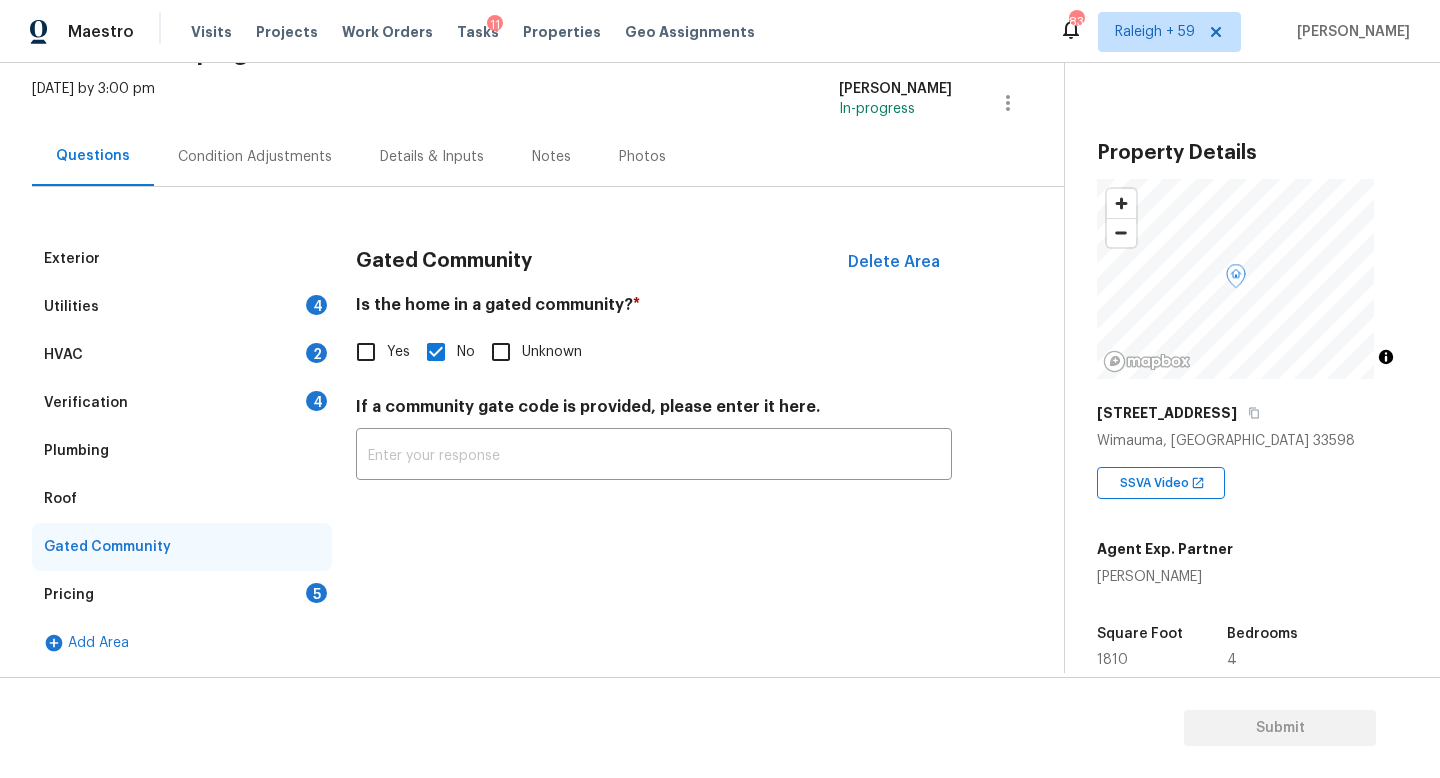 click on "Verification 4" at bounding box center [182, 403] 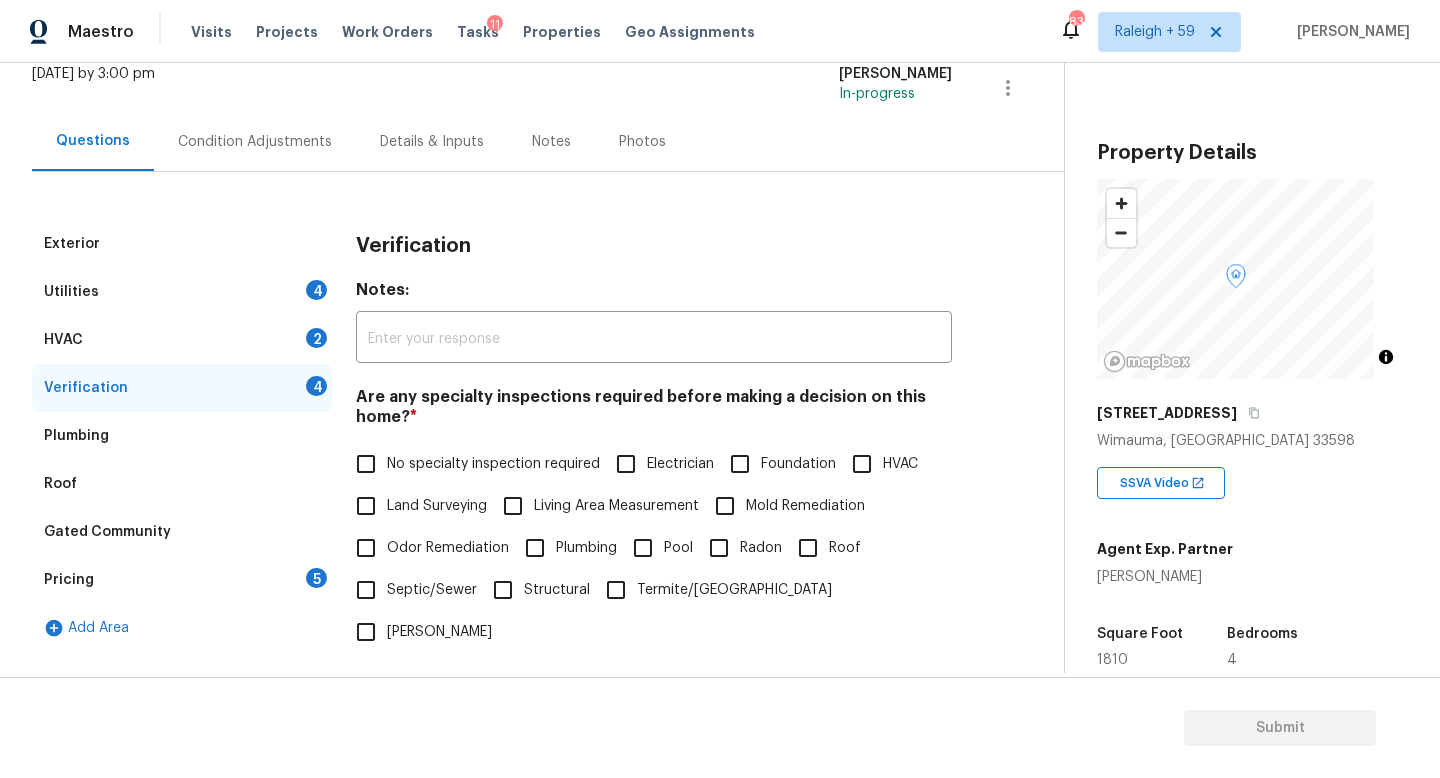 click on "No specialty inspection required" at bounding box center [472, 464] 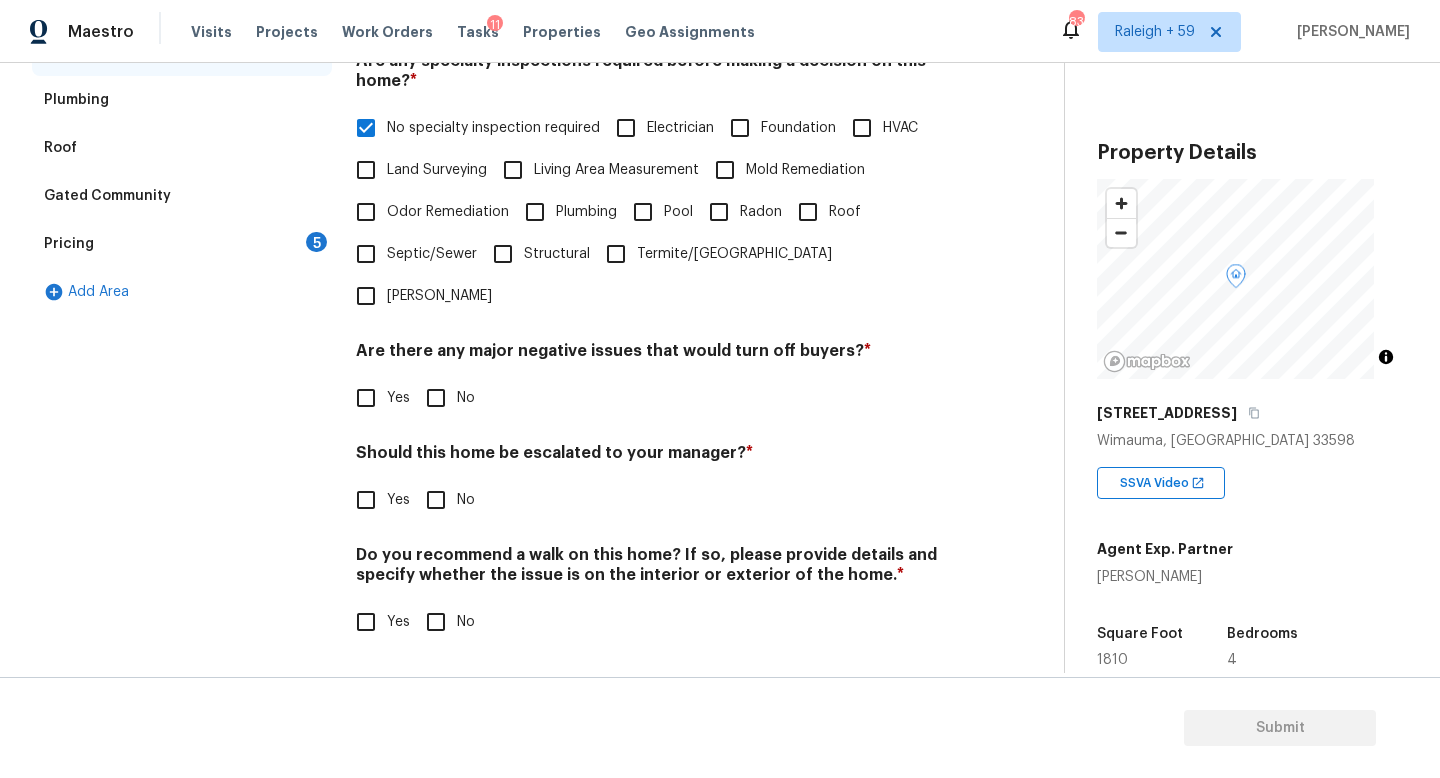 scroll, scrollTop: 482, scrollLeft: 0, axis: vertical 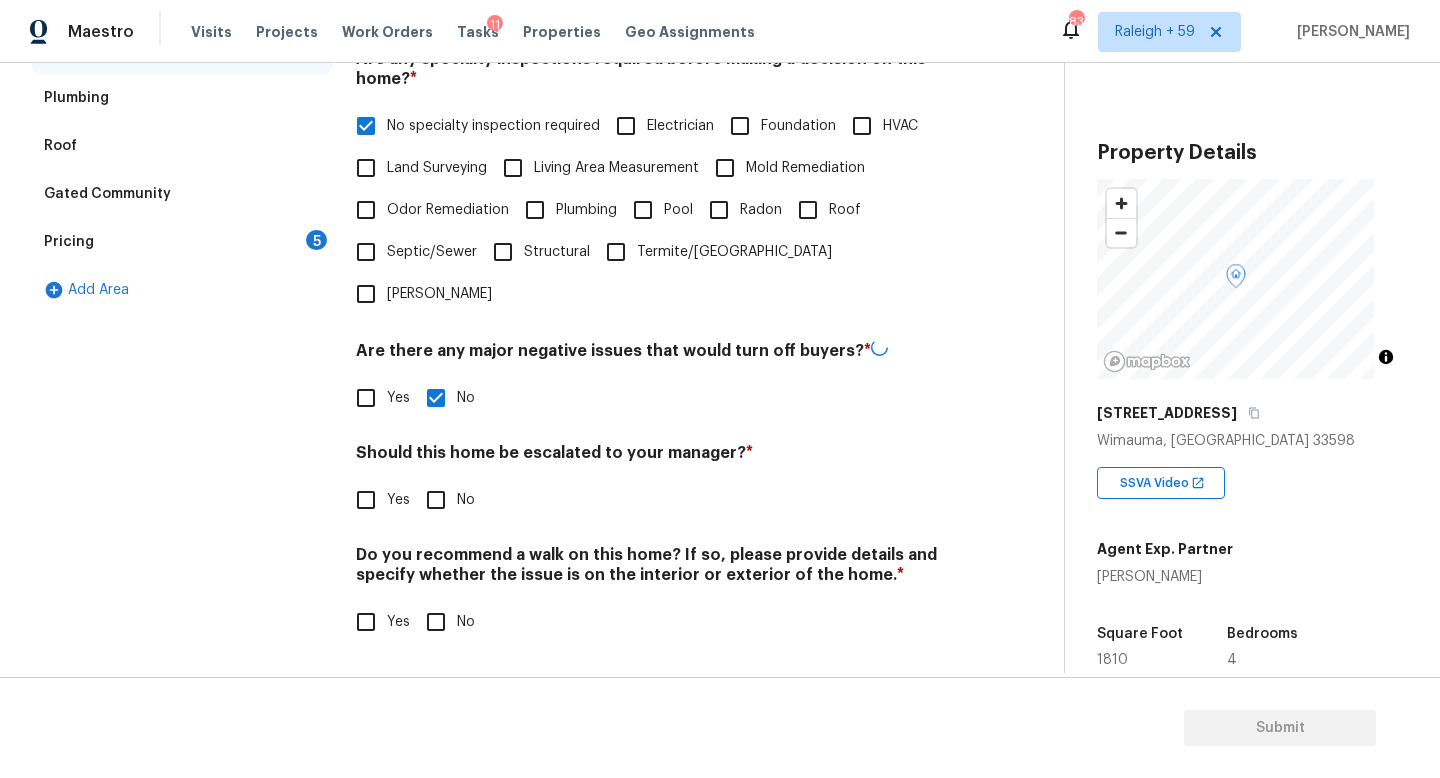 click on "Yes" at bounding box center (366, 500) 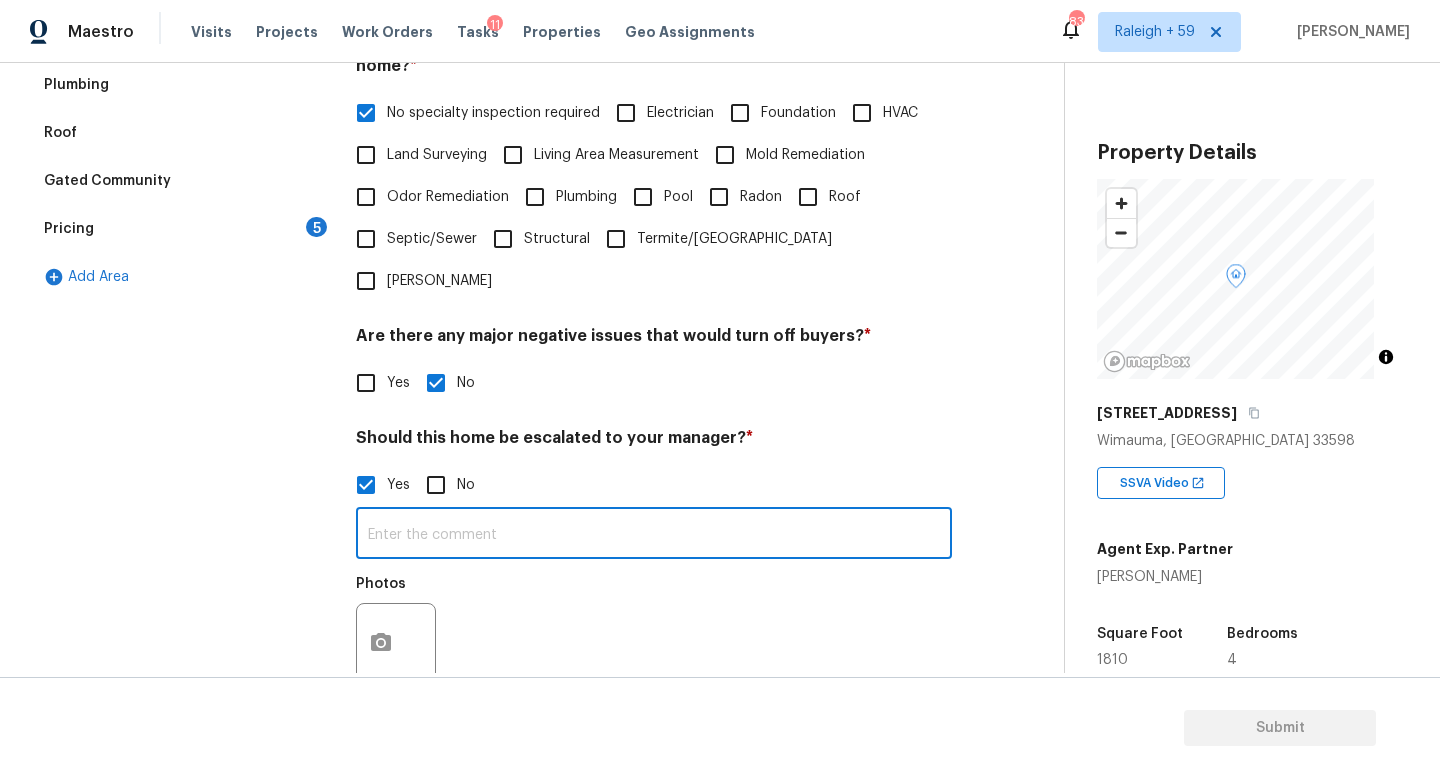 click at bounding box center (654, 535) 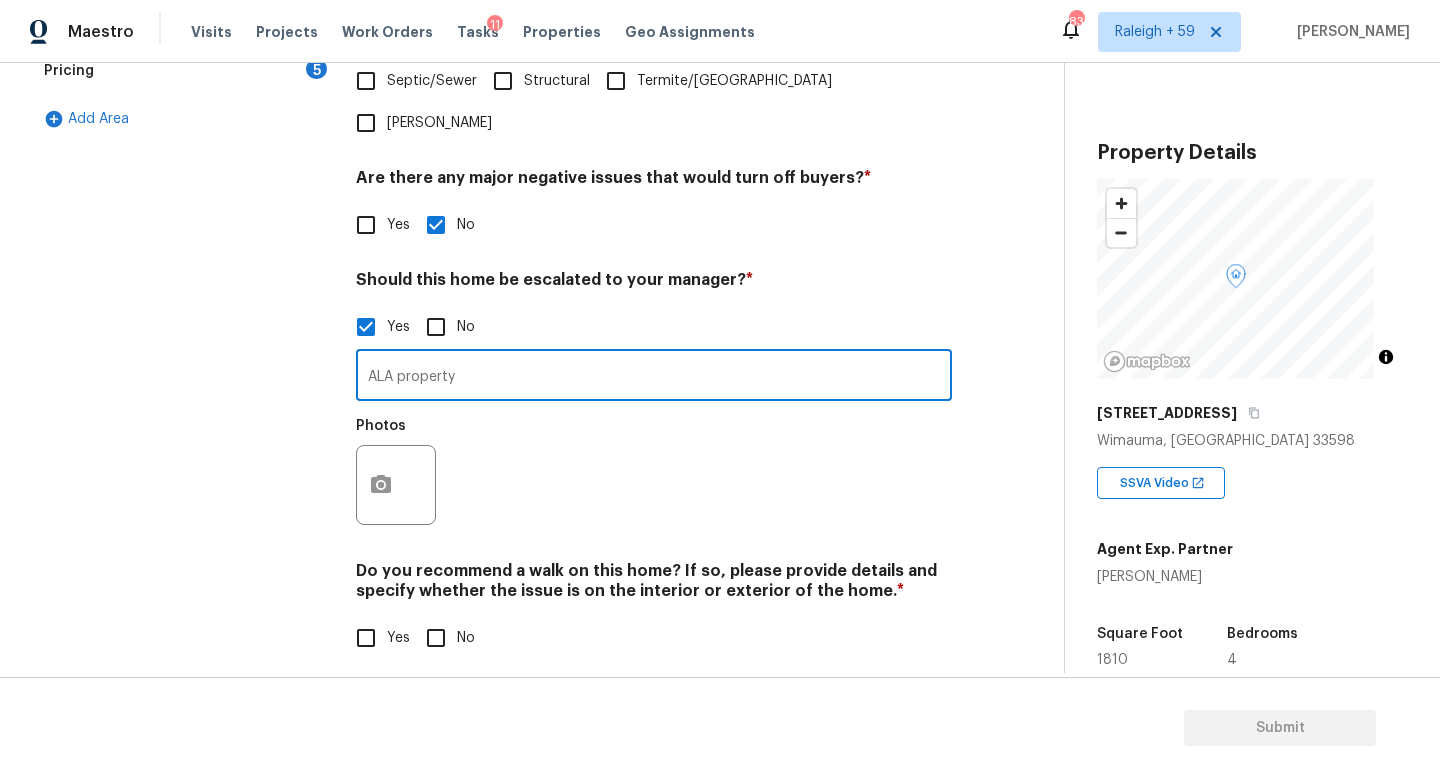 scroll, scrollTop: 672, scrollLeft: 0, axis: vertical 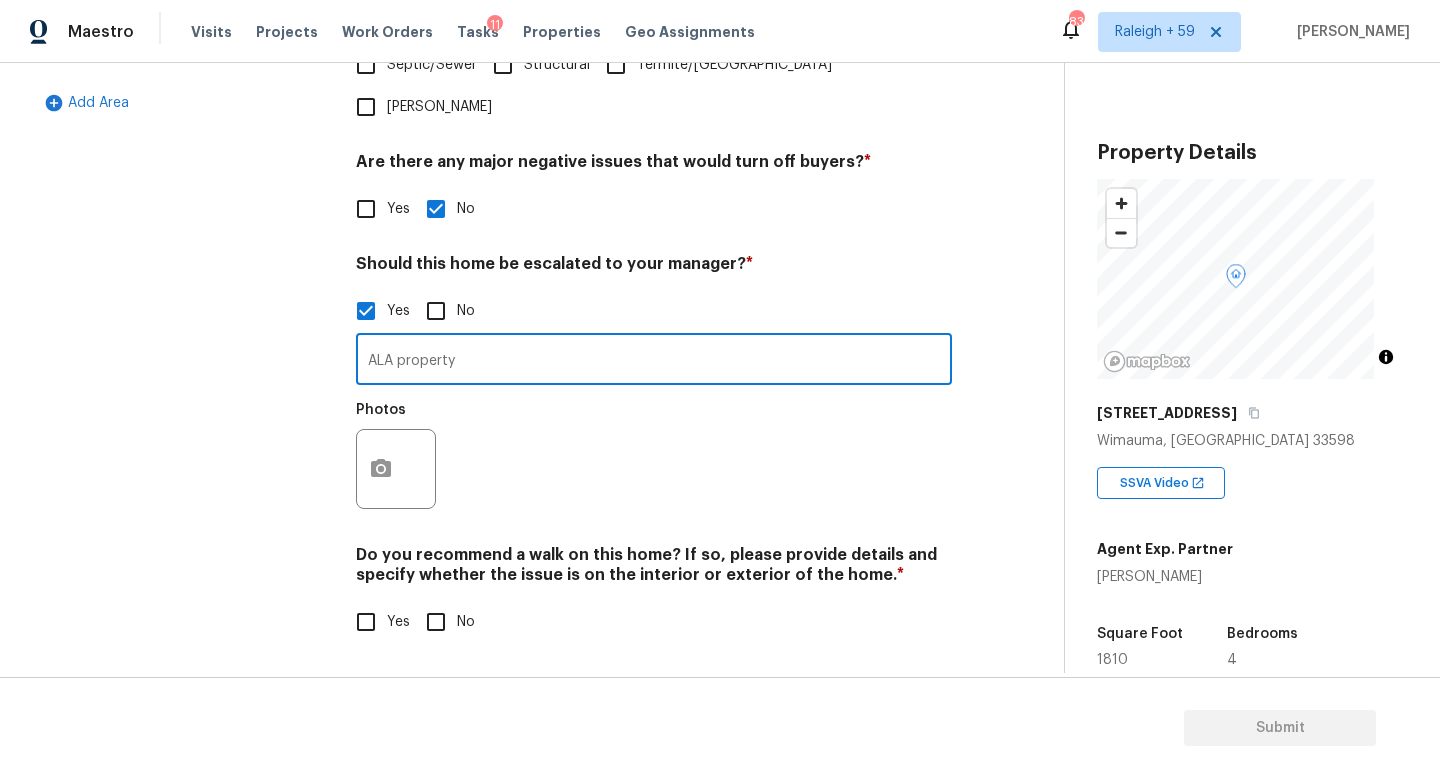 type on "ALA property" 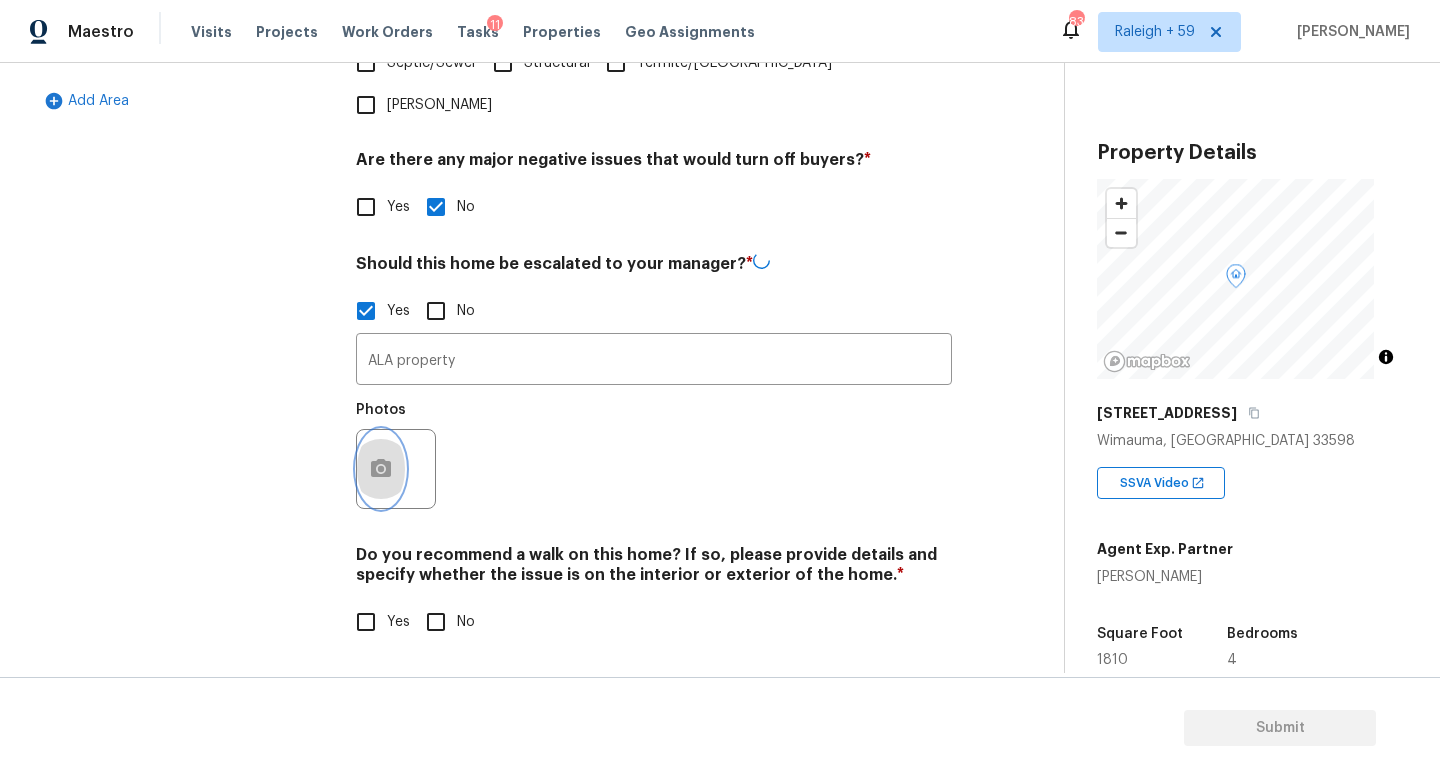 click at bounding box center (381, 469) 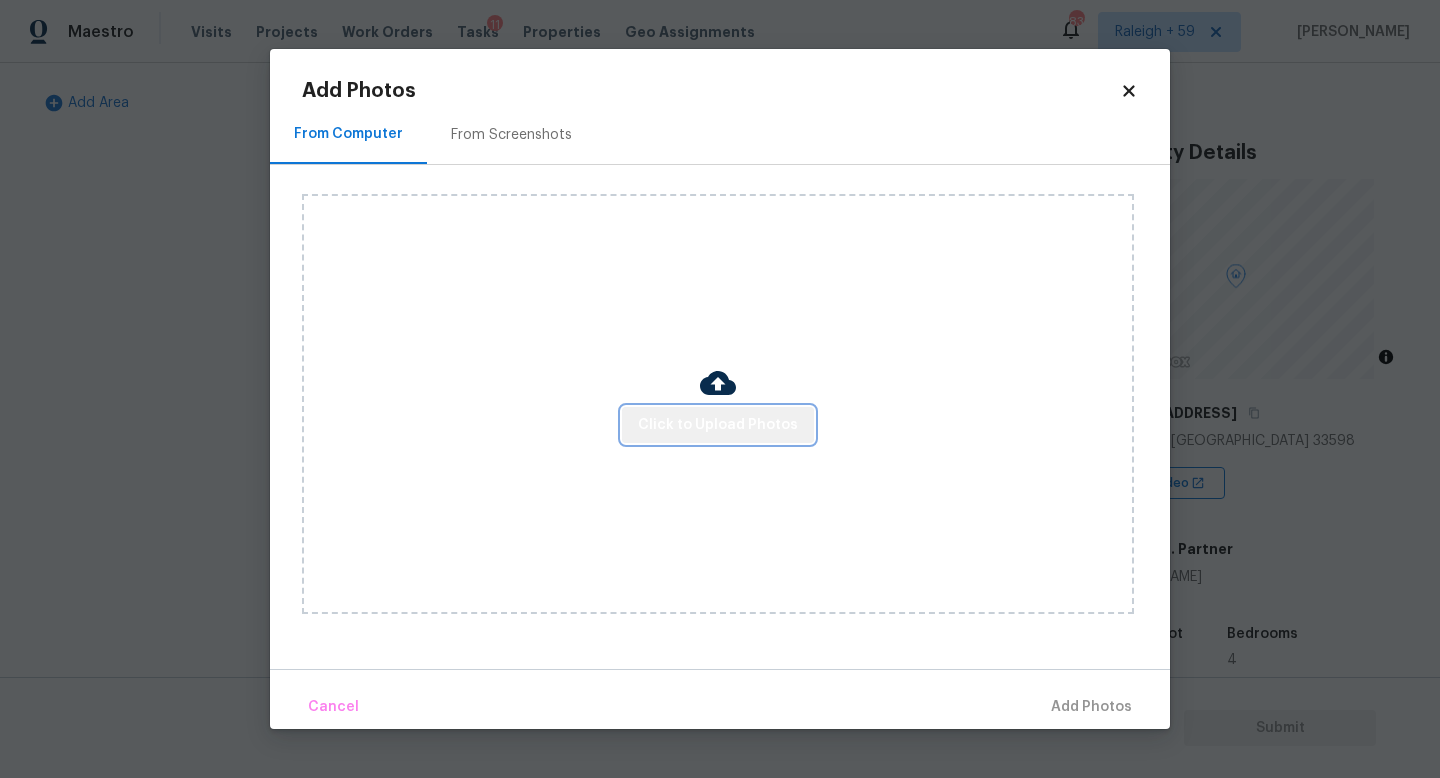 click on "Click to Upload Photos" at bounding box center [718, 425] 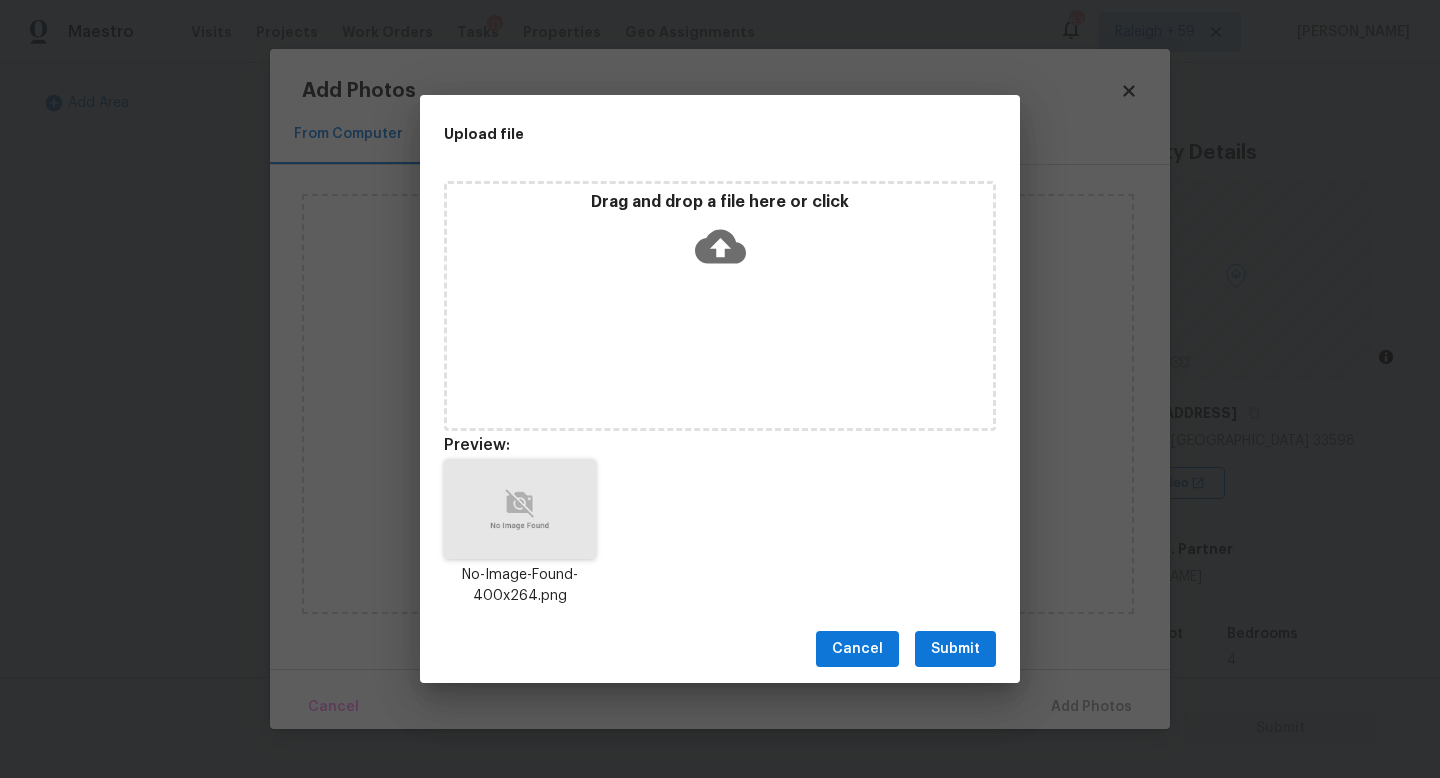 click on "Submit" at bounding box center [955, 649] 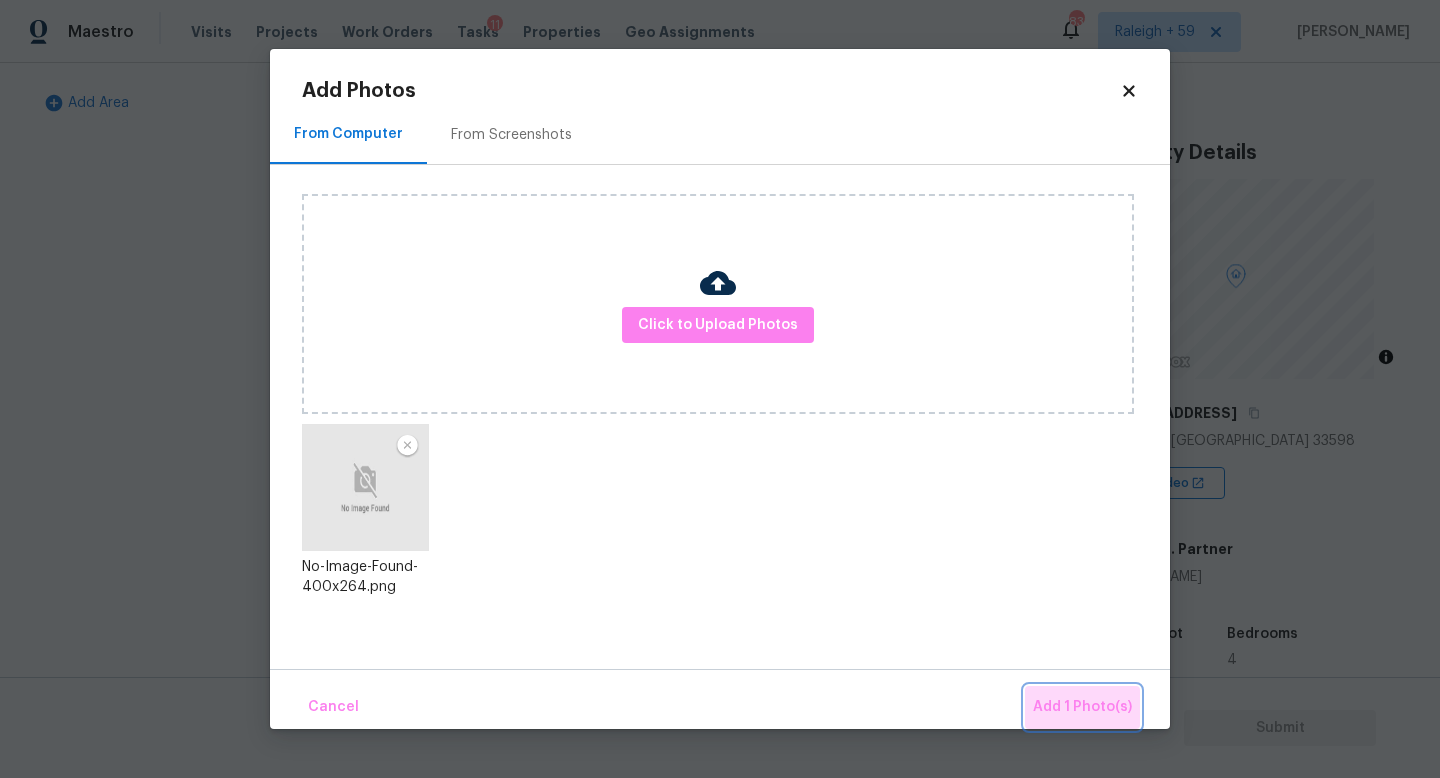 click on "Add 1 Photo(s)" at bounding box center [1082, 707] 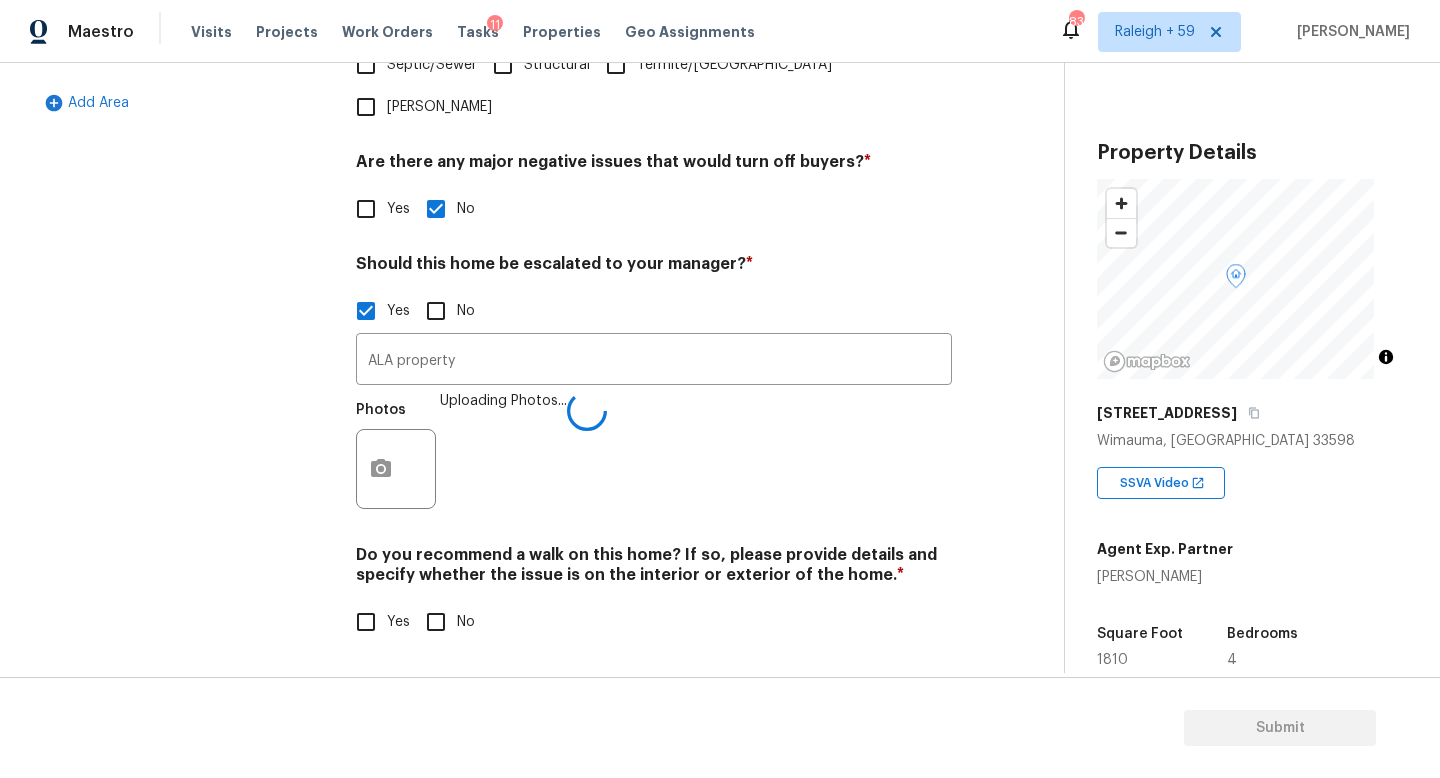 click on "No" at bounding box center (436, 622) 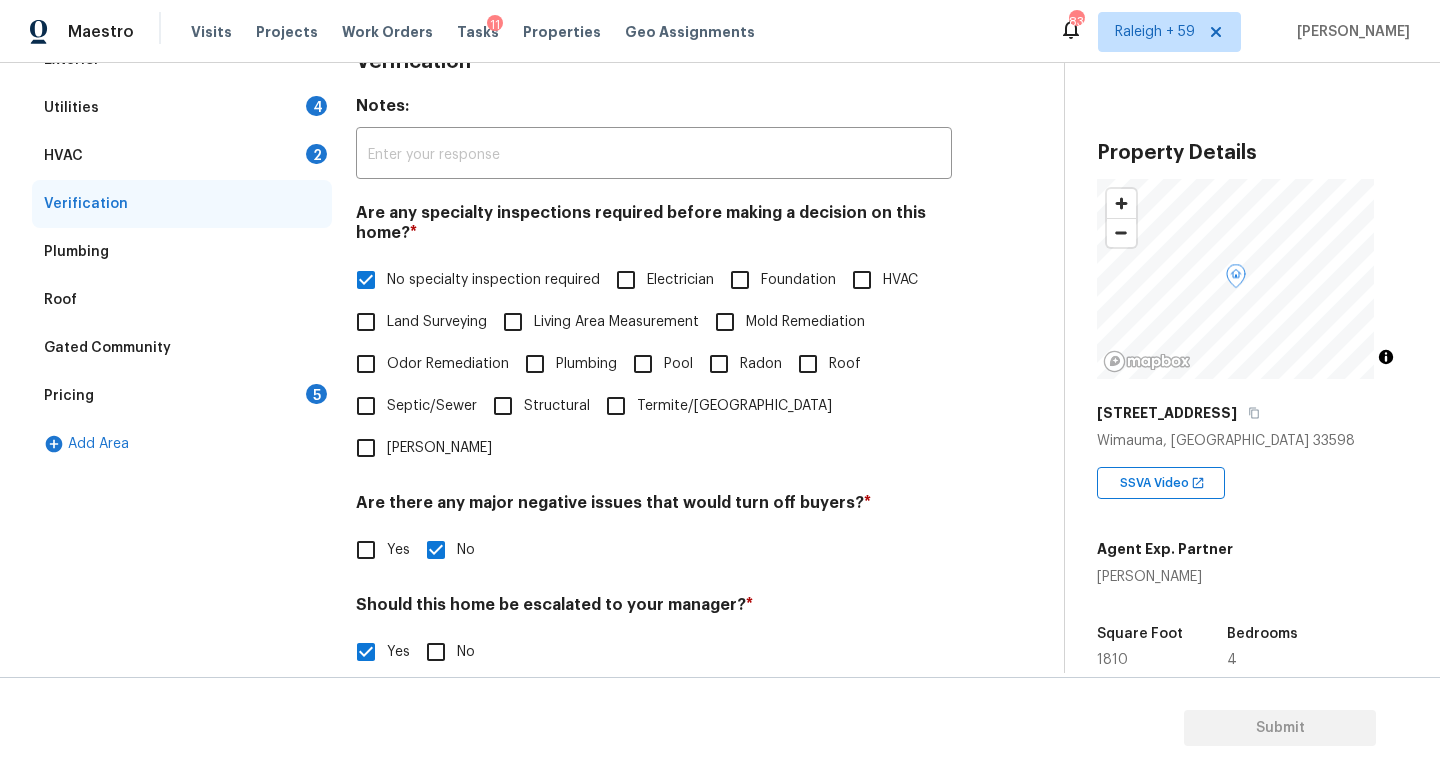 scroll, scrollTop: 159, scrollLeft: 0, axis: vertical 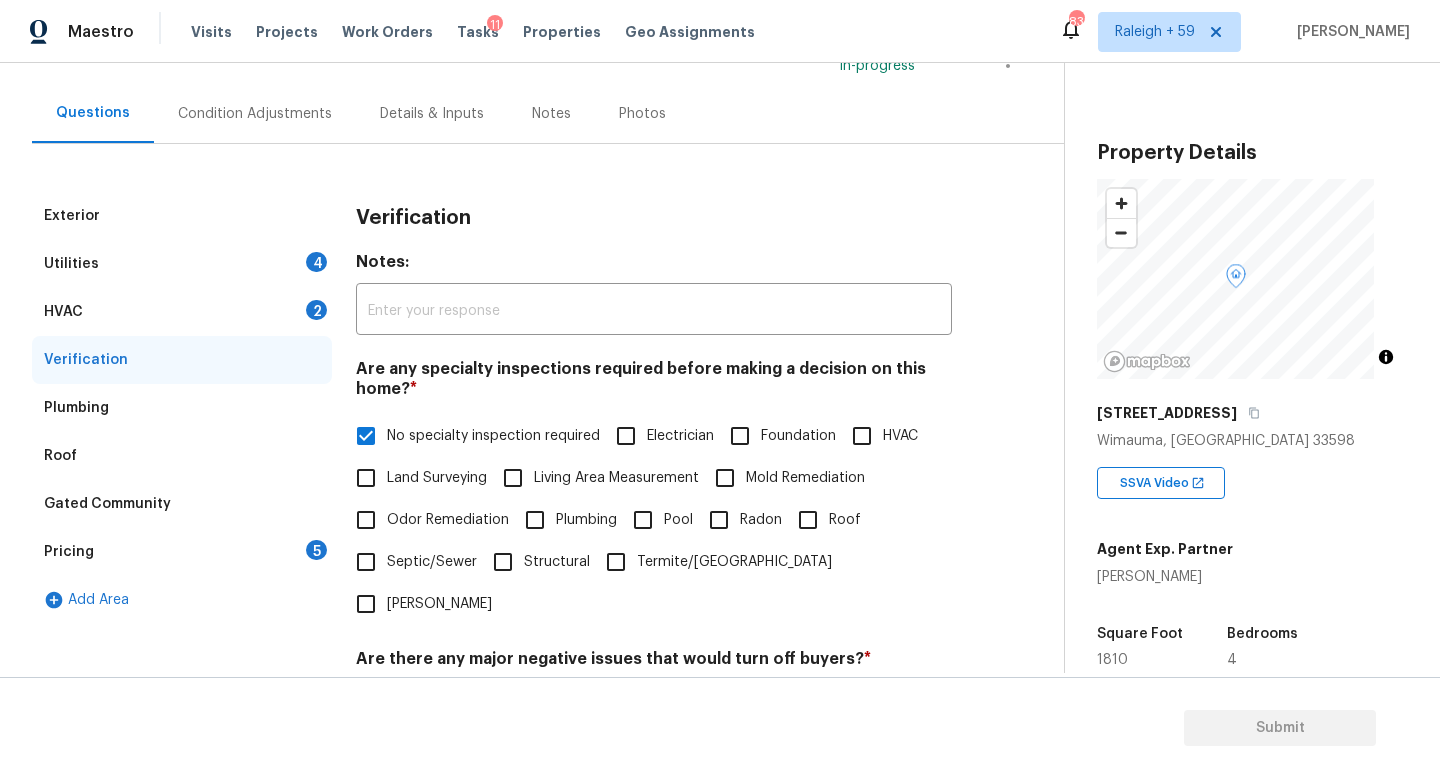 click on "Utilities 4" at bounding box center [182, 264] 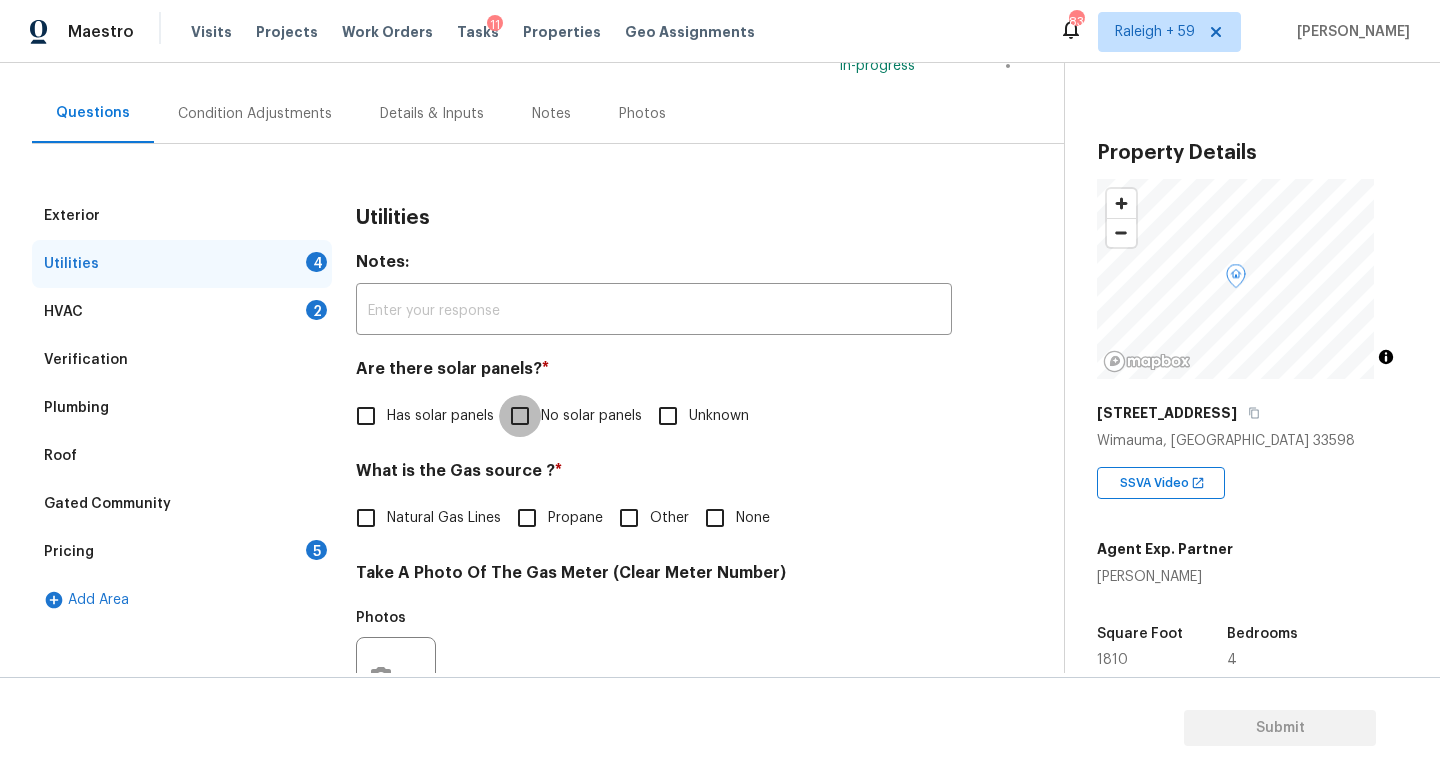 click on "No solar panels" at bounding box center (520, 416) 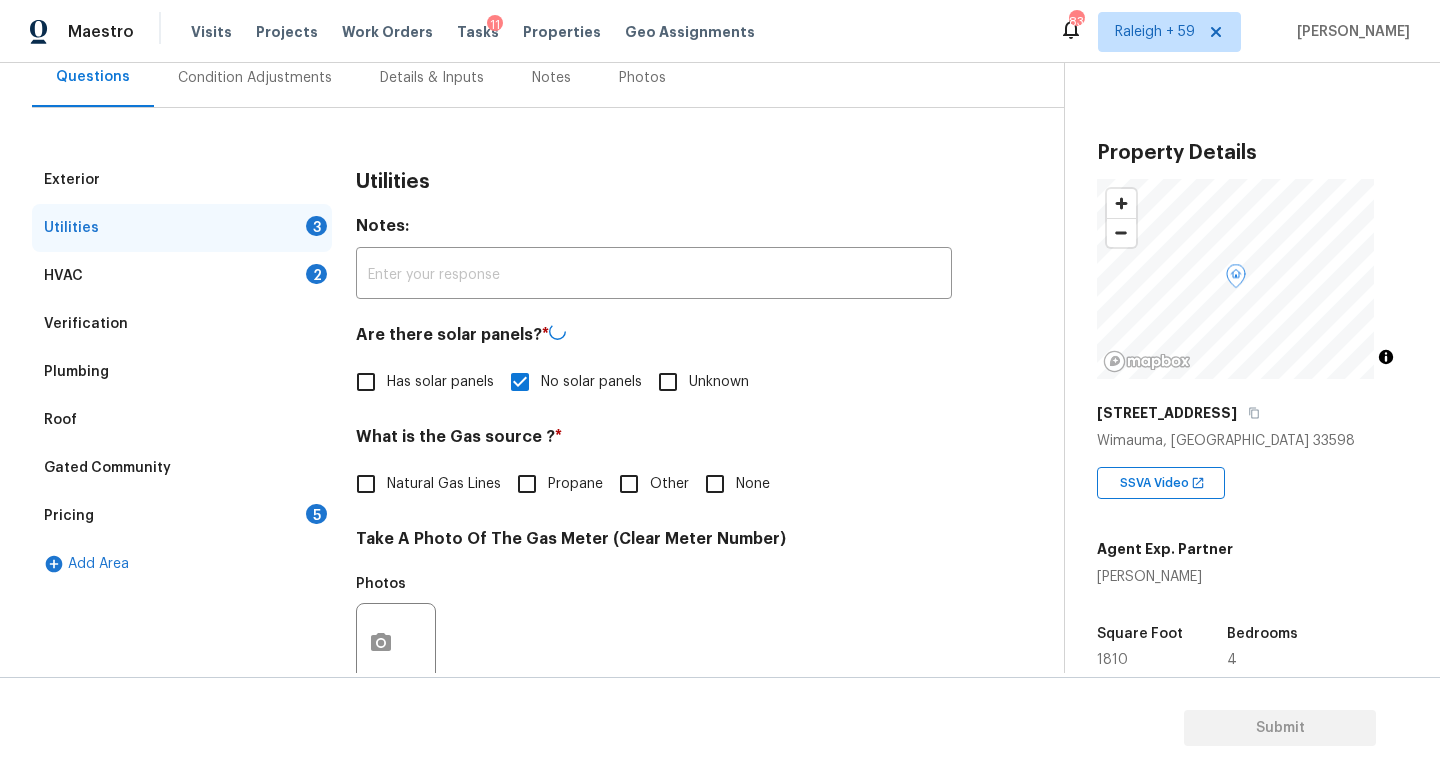 scroll, scrollTop: 197, scrollLeft: 0, axis: vertical 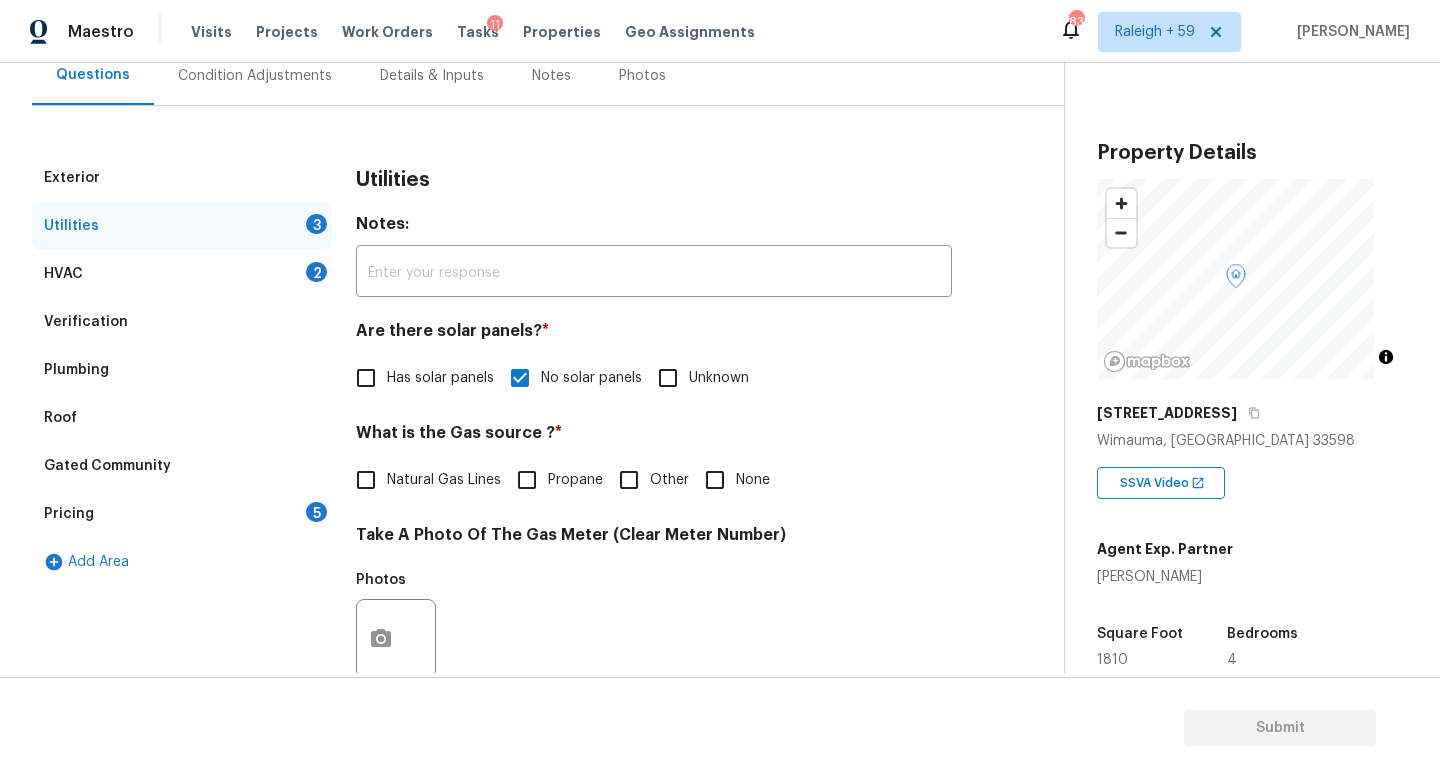 click on "None" at bounding box center (715, 480) 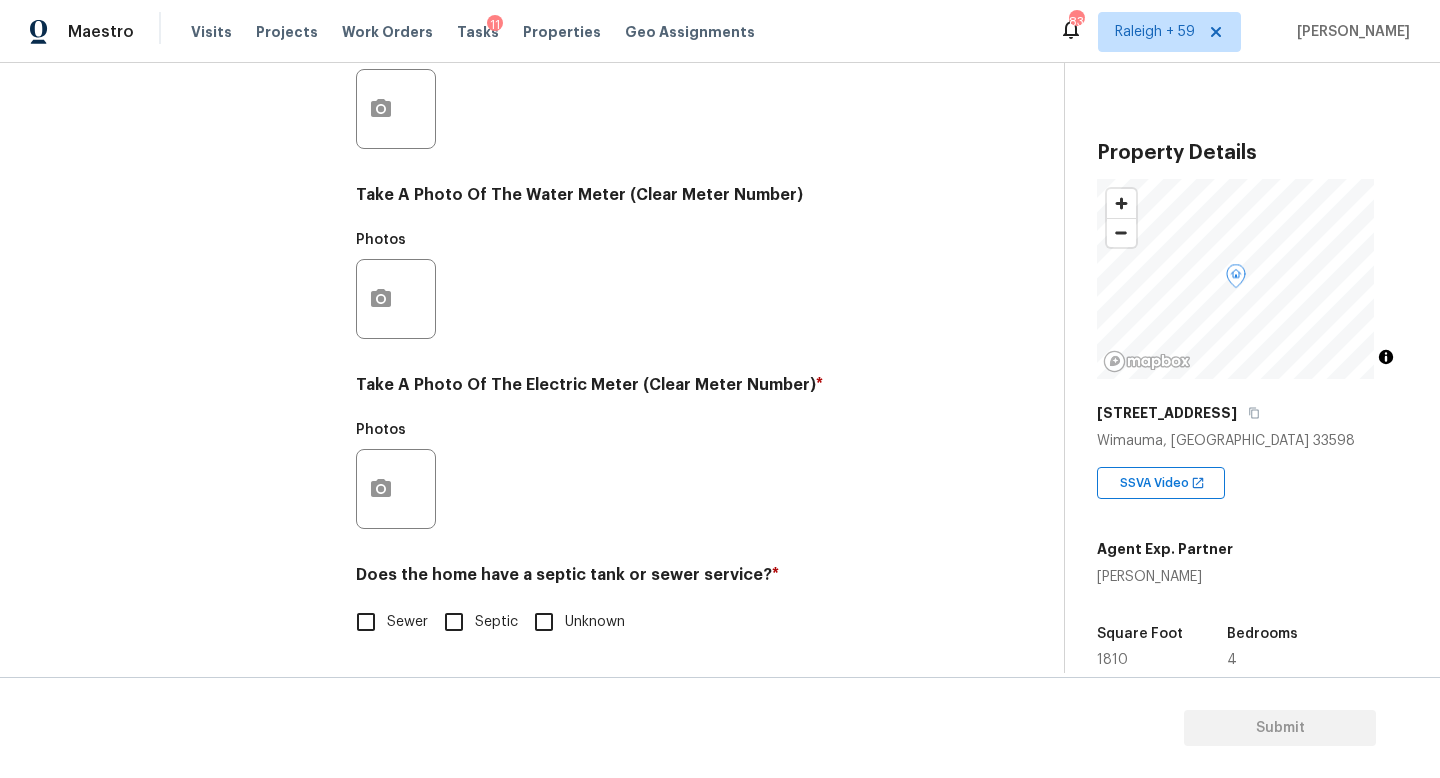 scroll, scrollTop: 742, scrollLeft: 0, axis: vertical 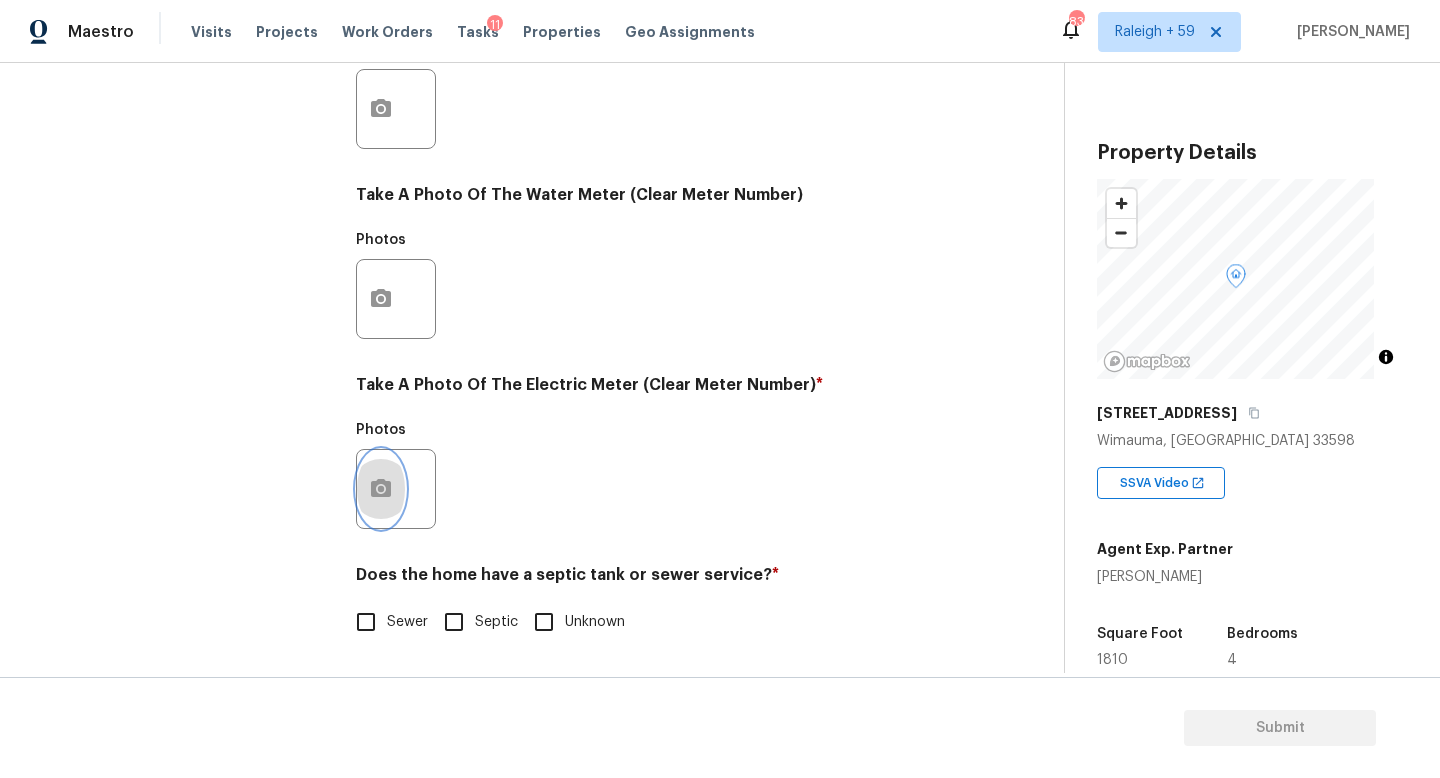 click 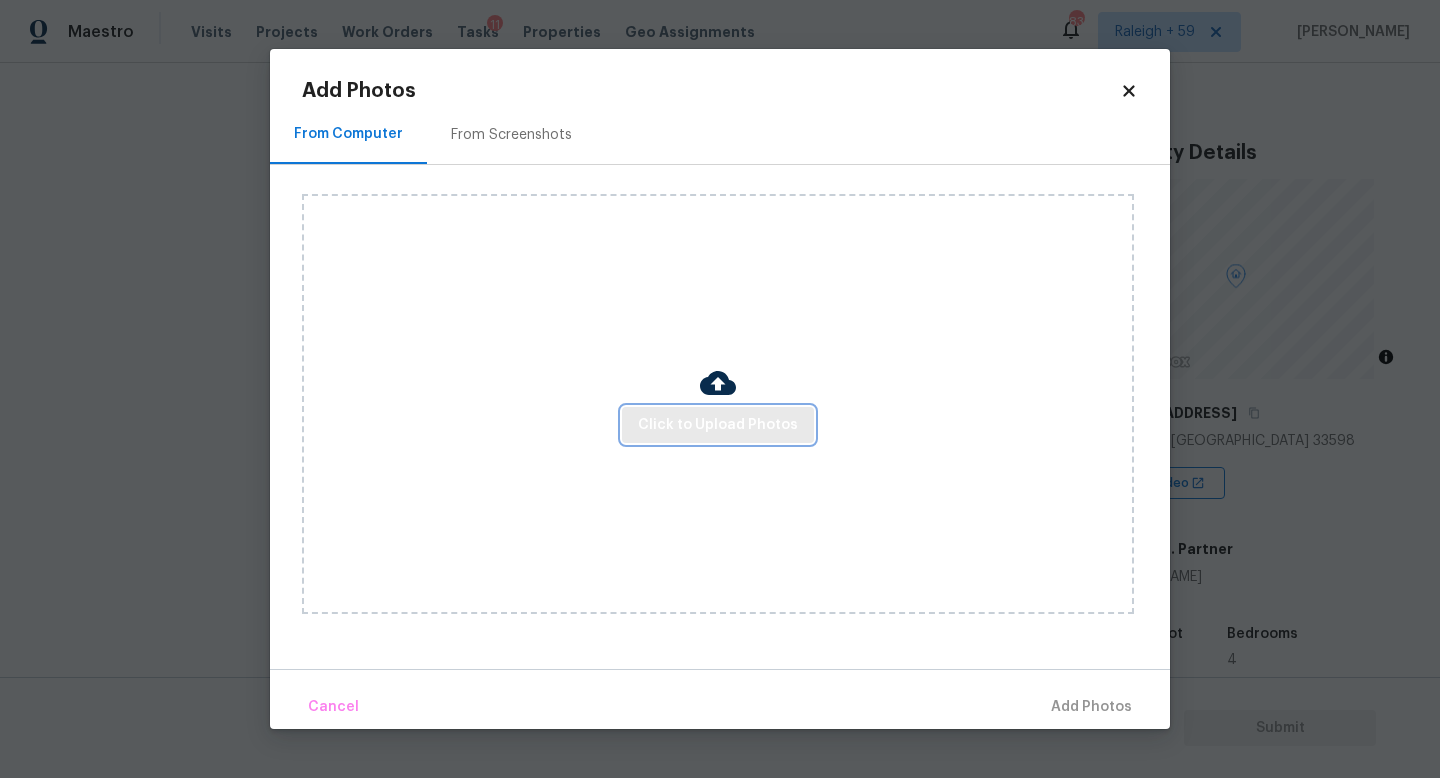 click on "Click to Upload Photos" at bounding box center [718, 425] 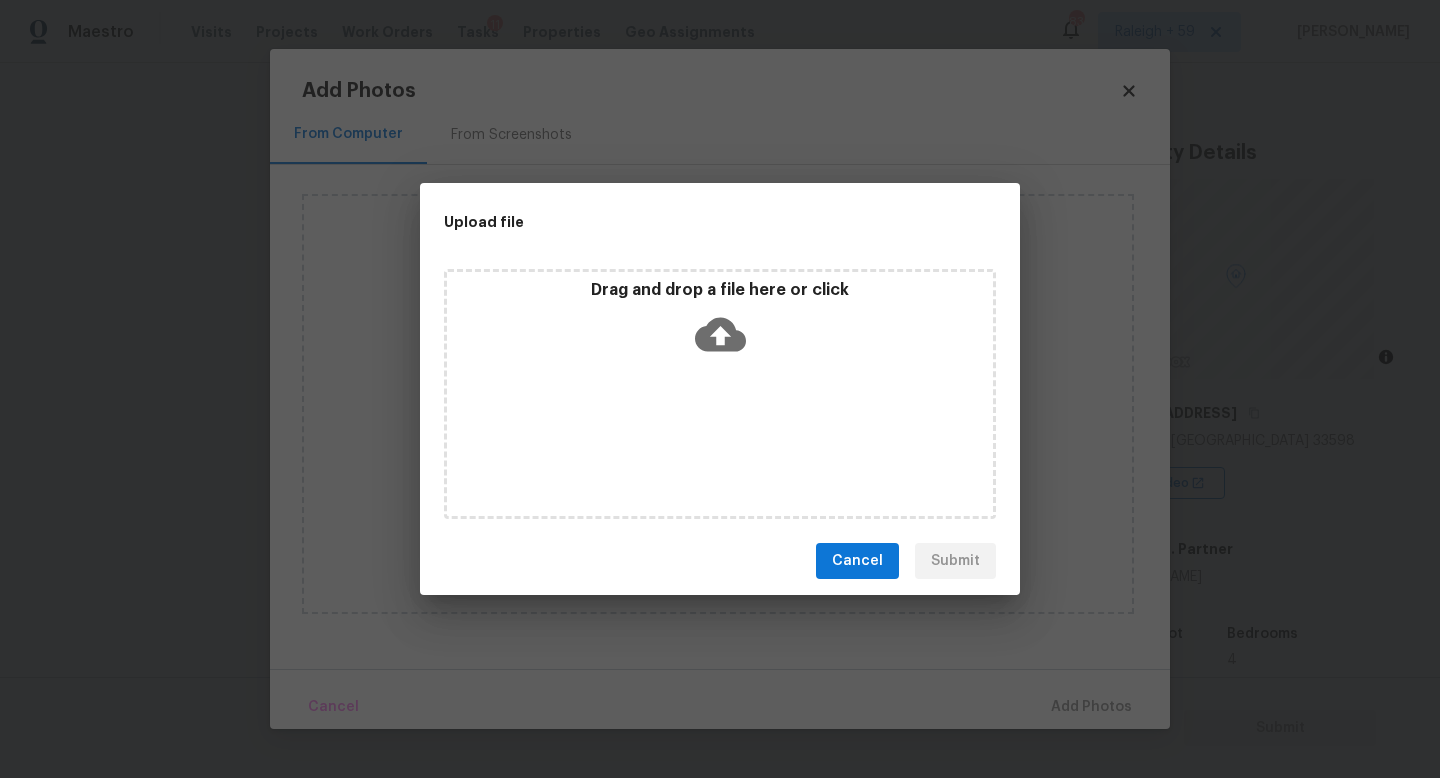 click on "Drag and drop a file here or click" at bounding box center [720, 394] 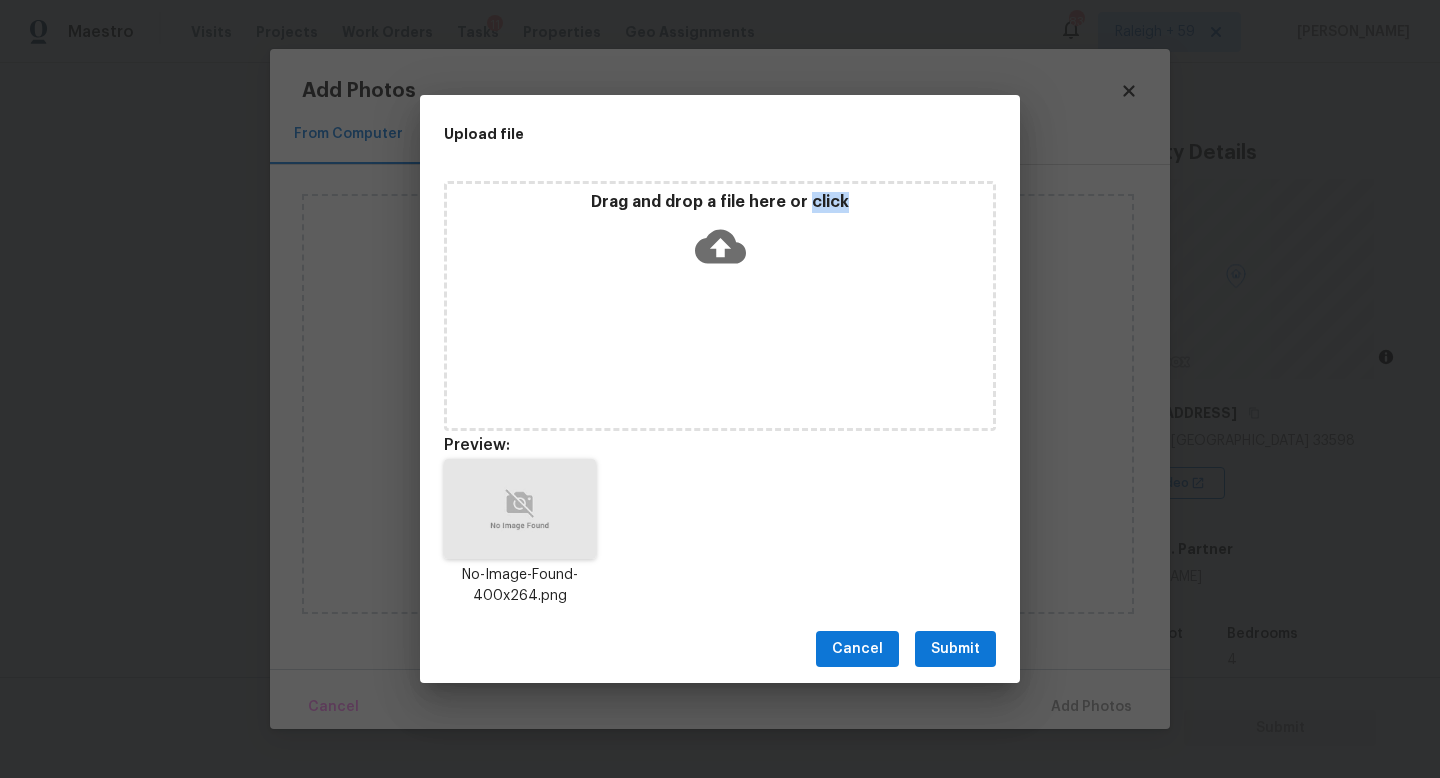 click on "Submit" at bounding box center (955, 649) 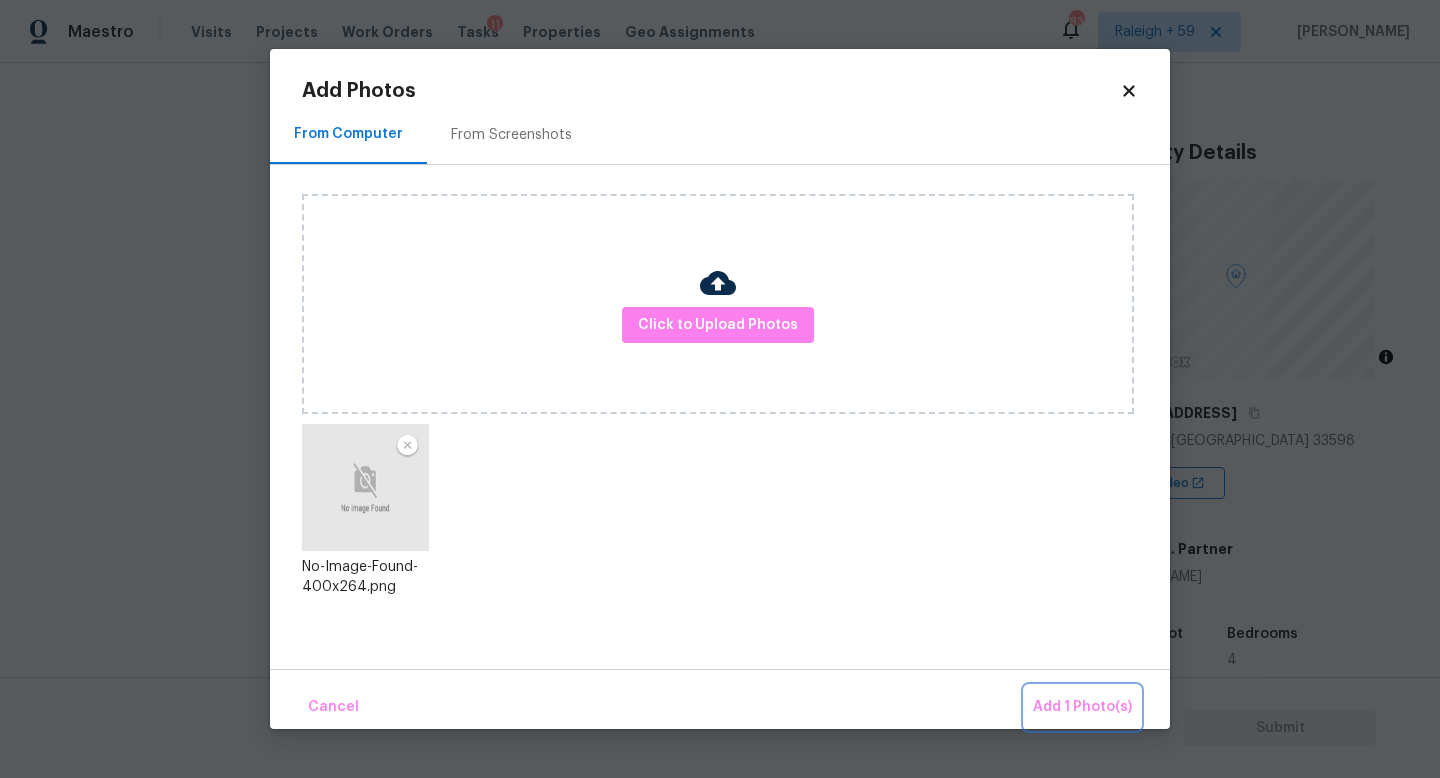 click on "Add 1 Photo(s)" at bounding box center [1082, 707] 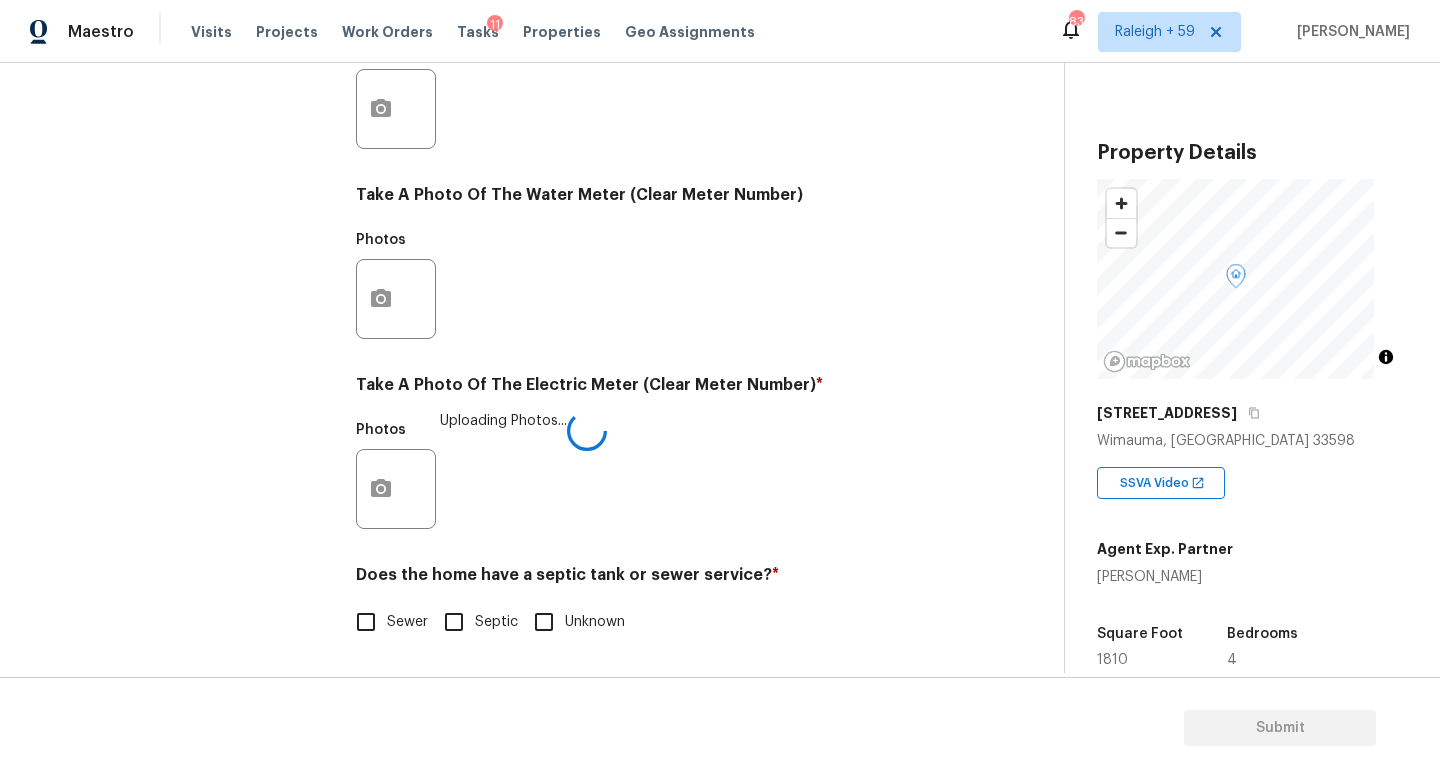 click on "Sewer" at bounding box center (407, 622) 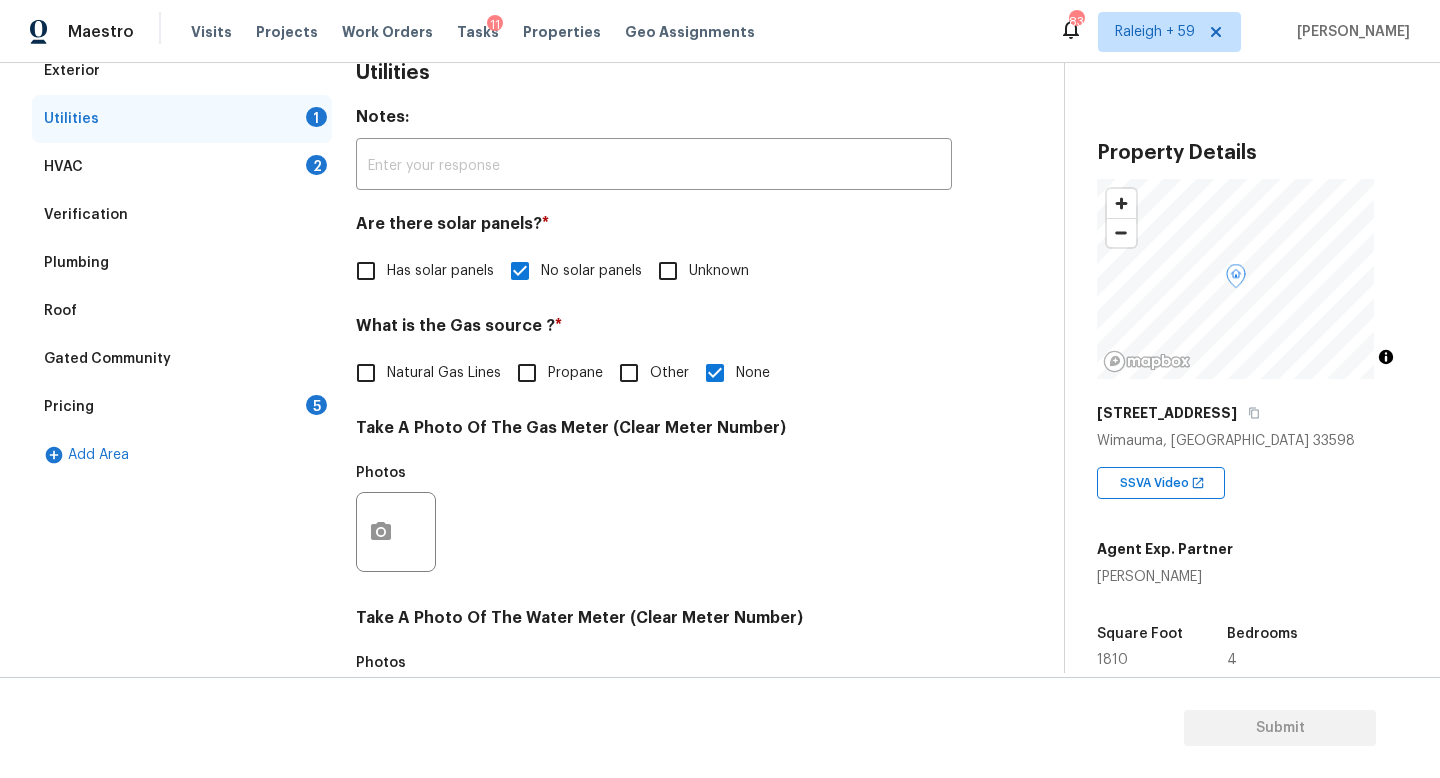 scroll, scrollTop: 35, scrollLeft: 0, axis: vertical 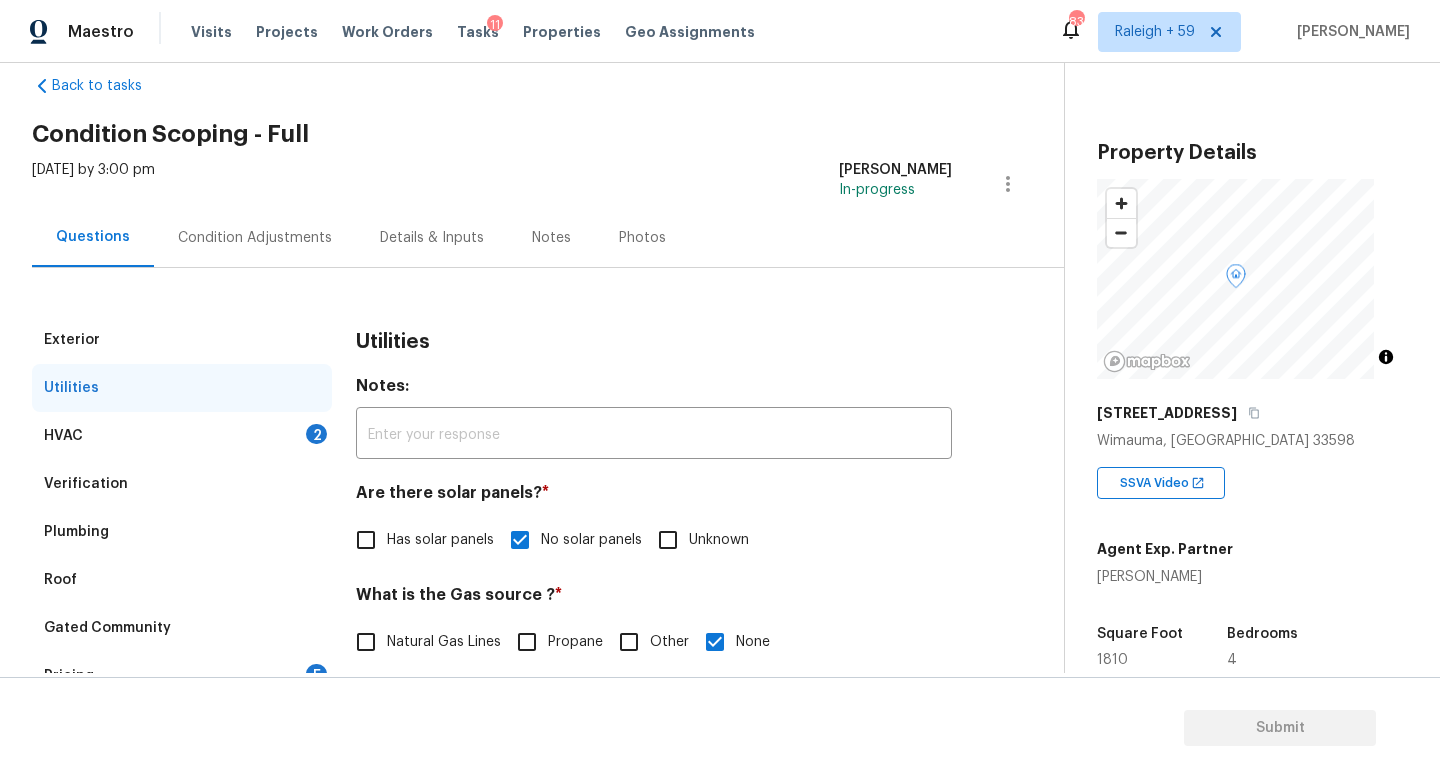 click on "HVAC 2" at bounding box center (182, 436) 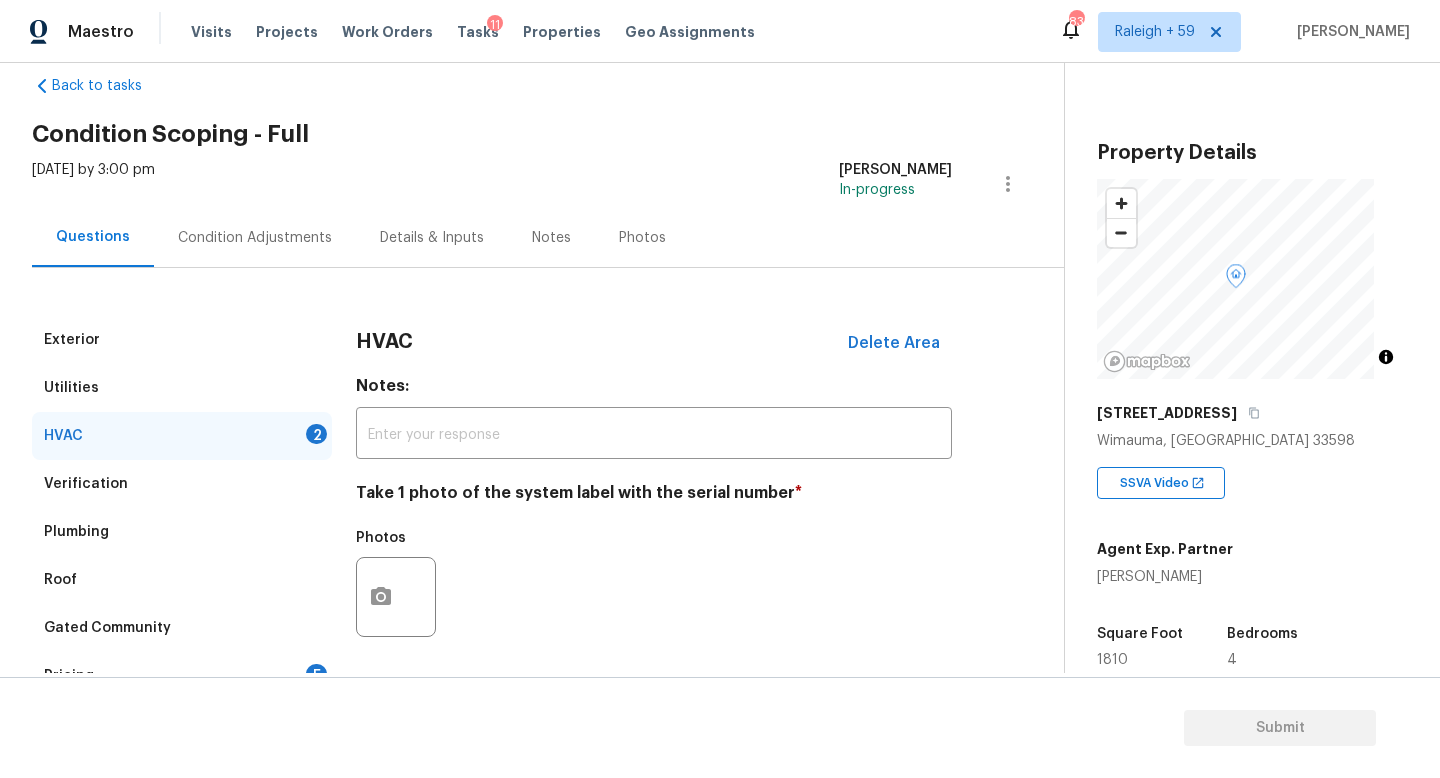 scroll, scrollTop: 266, scrollLeft: 0, axis: vertical 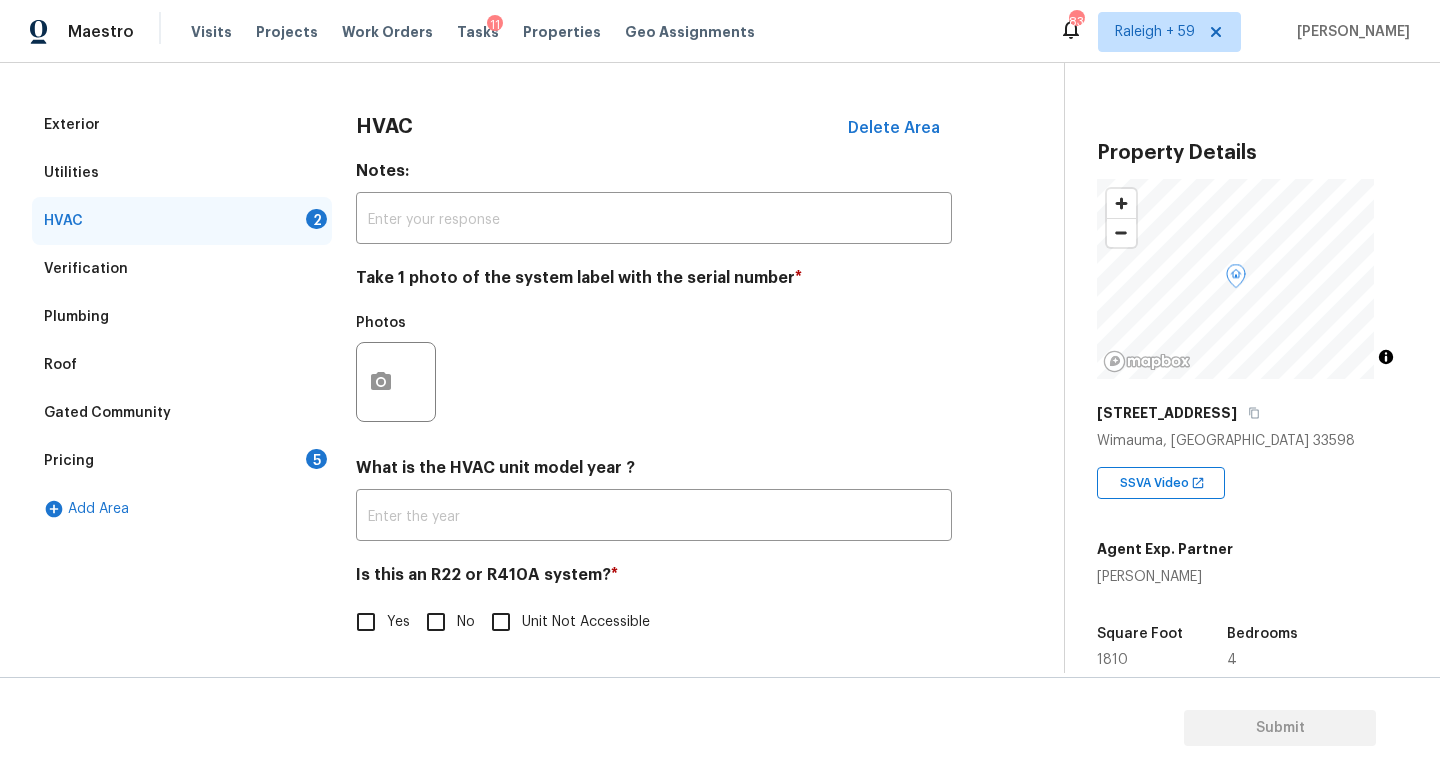 click on "Pricing 5" at bounding box center (182, 461) 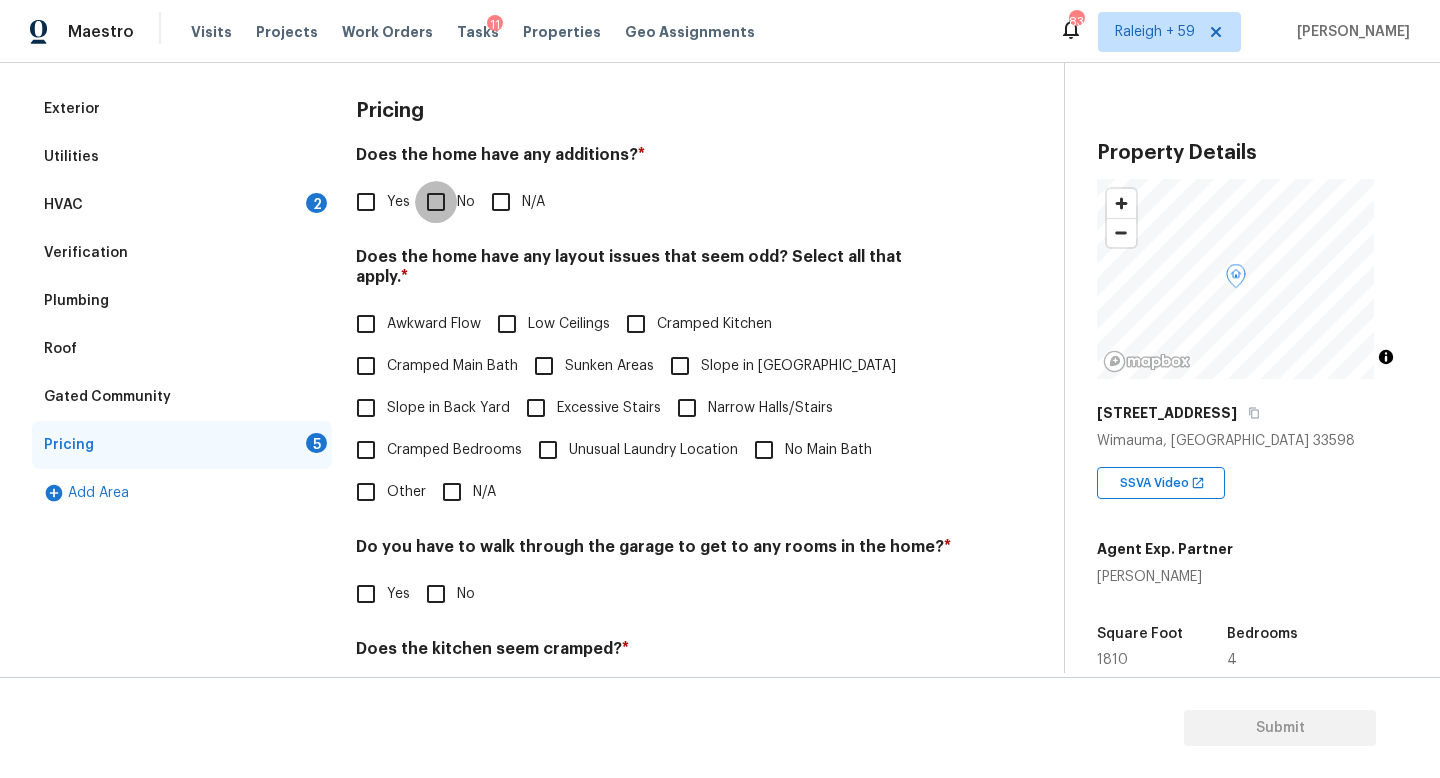 click on "No" at bounding box center (436, 202) 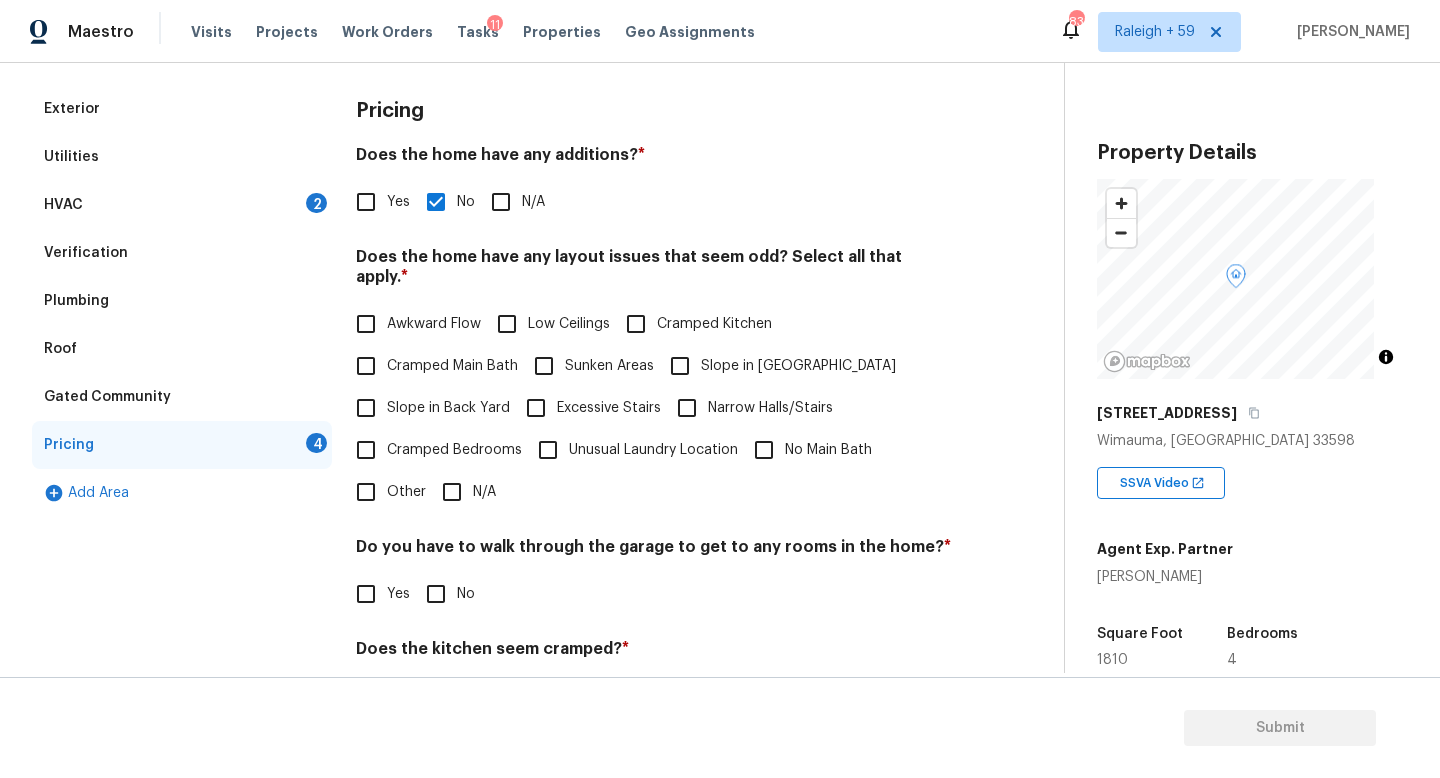 click on "N/A" at bounding box center (484, 492) 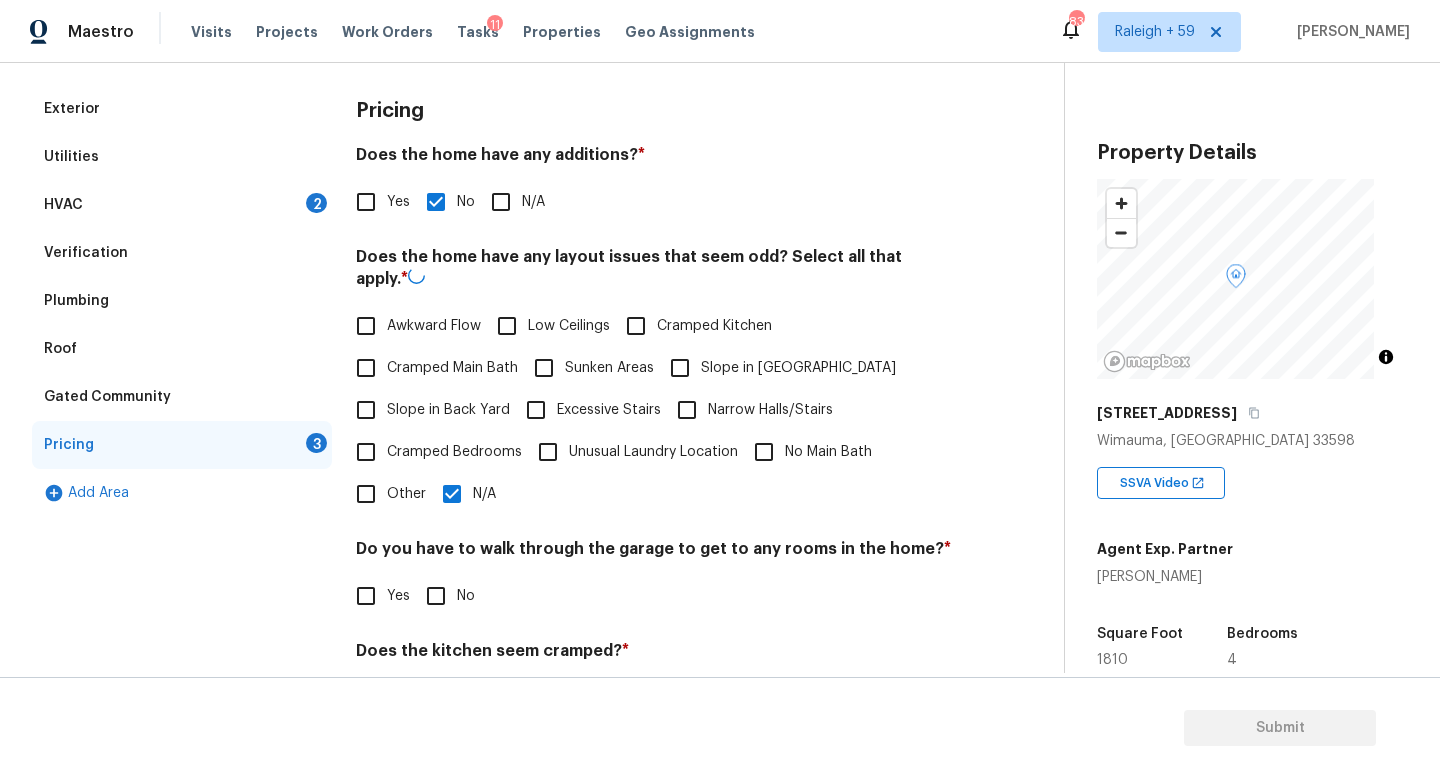 click on "No" at bounding box center (445, 596) 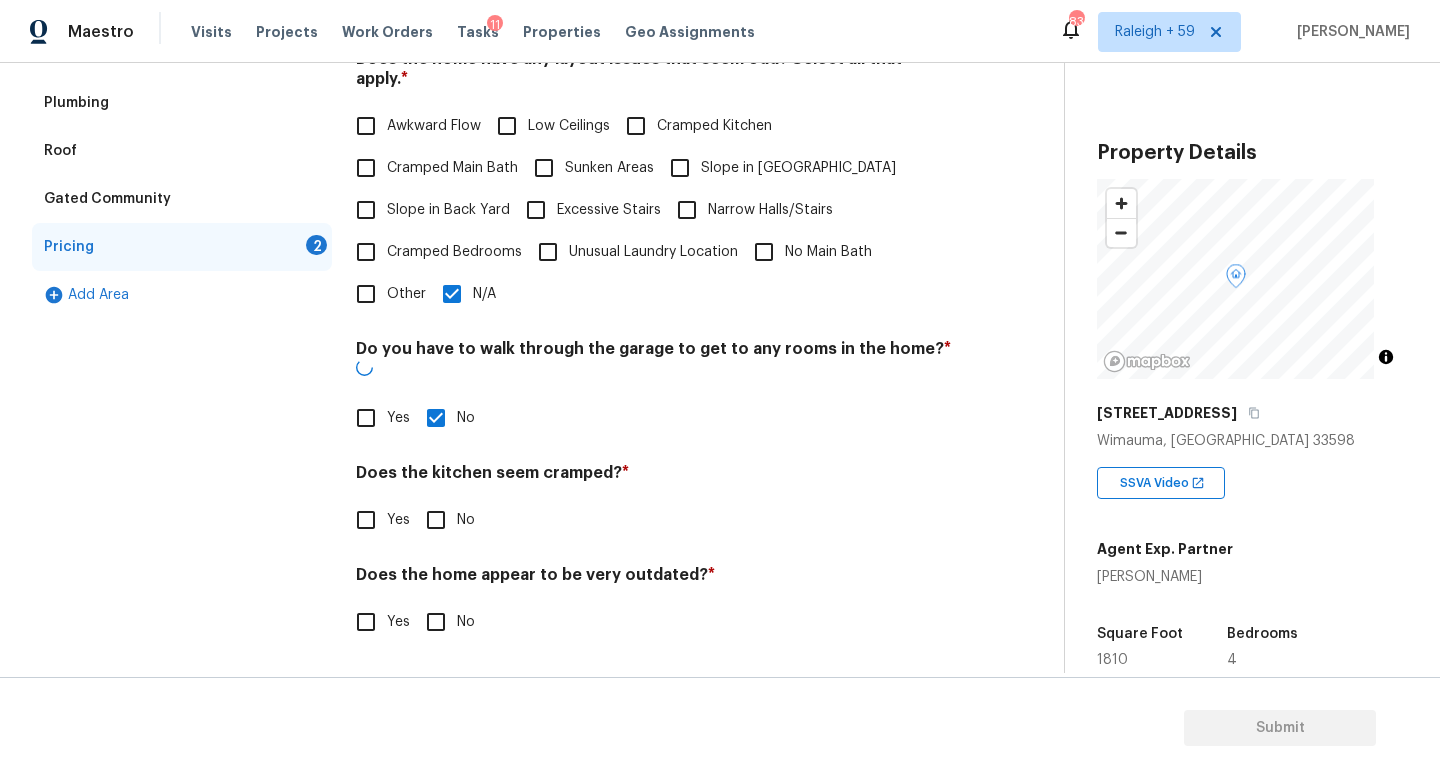 scroll, scrollTop: 457, scrollLeft: 0, axis: vertical 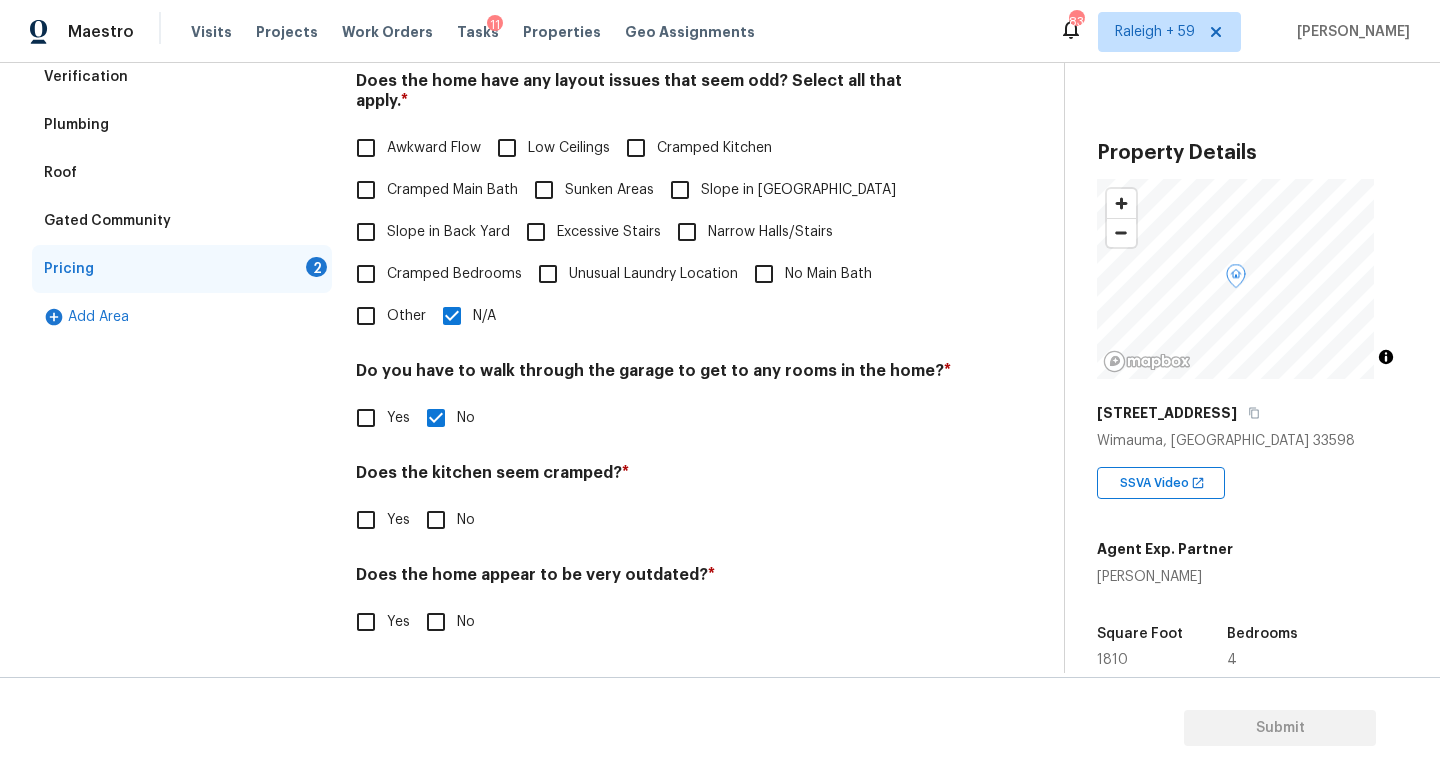 click on "No" at bounding box center (436, 520) 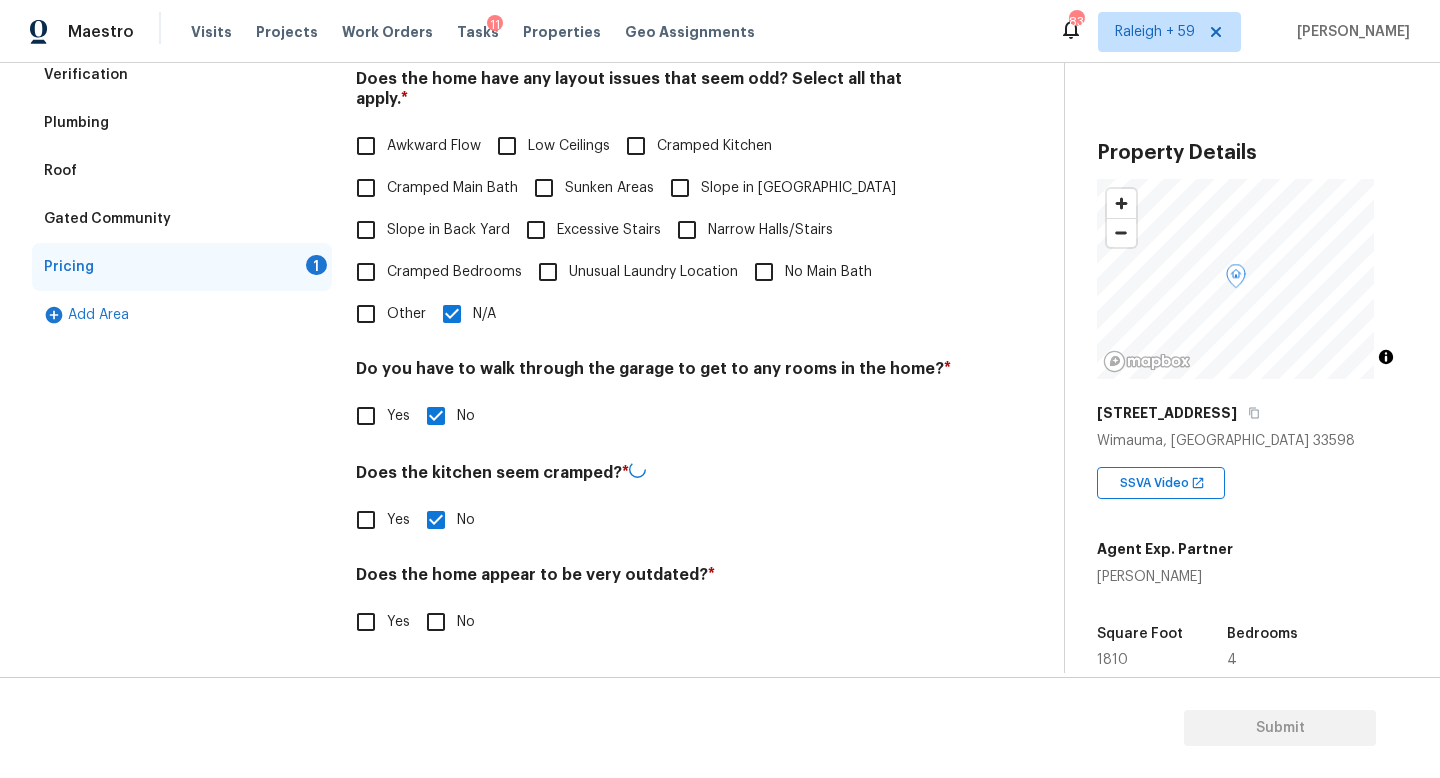 click on "No" at bounding box center [436, 622] 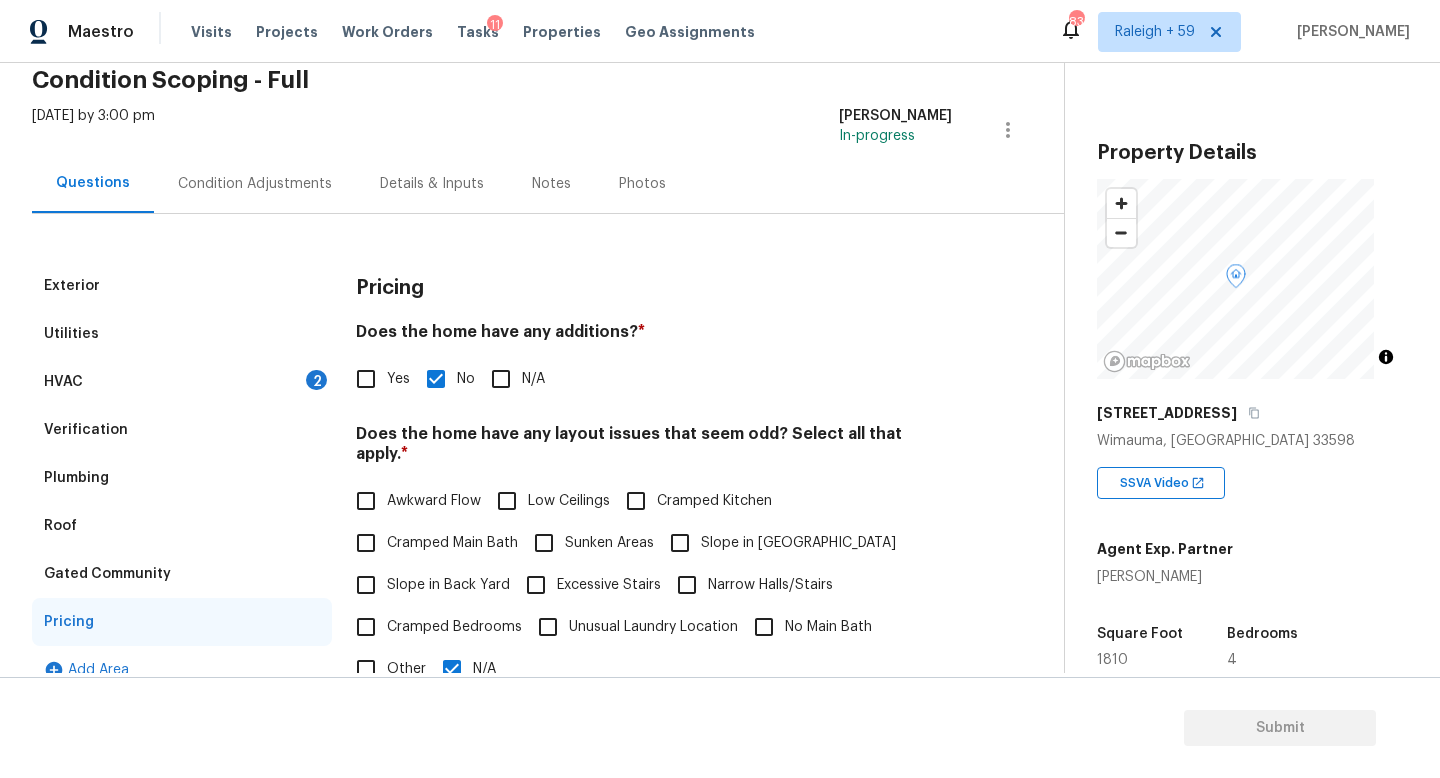 scroll, scrollTop: 0, scrollLeft: 0, axis: both 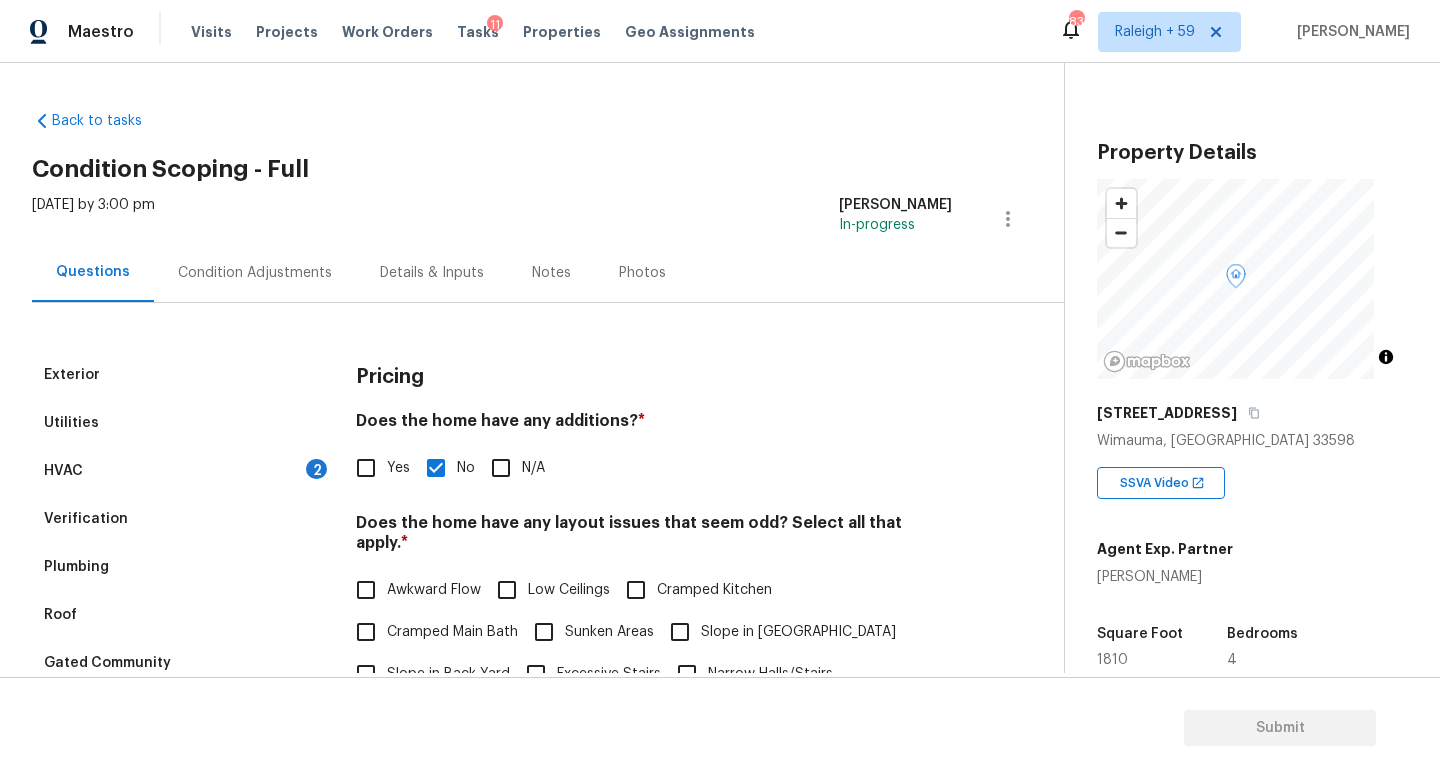 click on "Condition Adjustments" at bounding box center [255, 273] 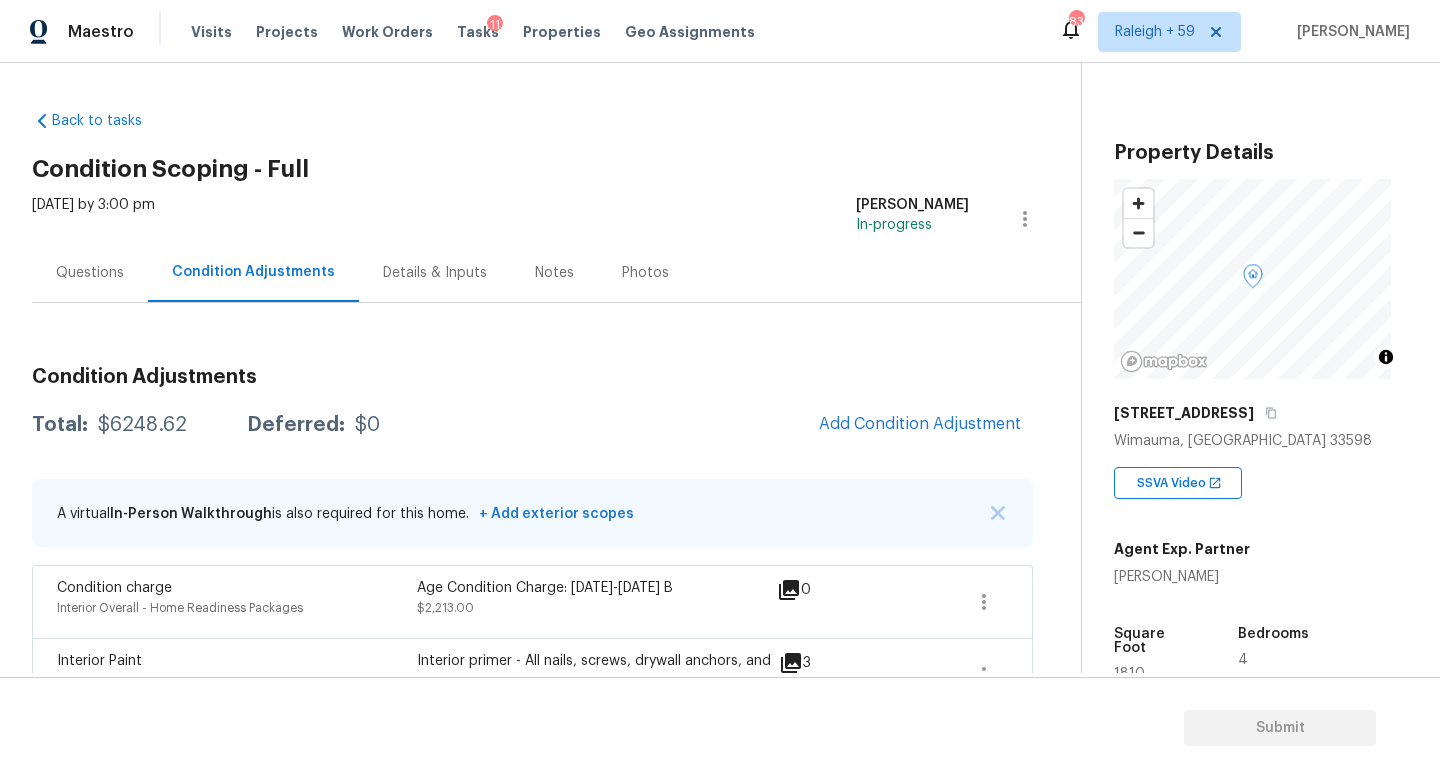 click on "[DATE] by 3:00 pm" at bounding box center [93, 219] 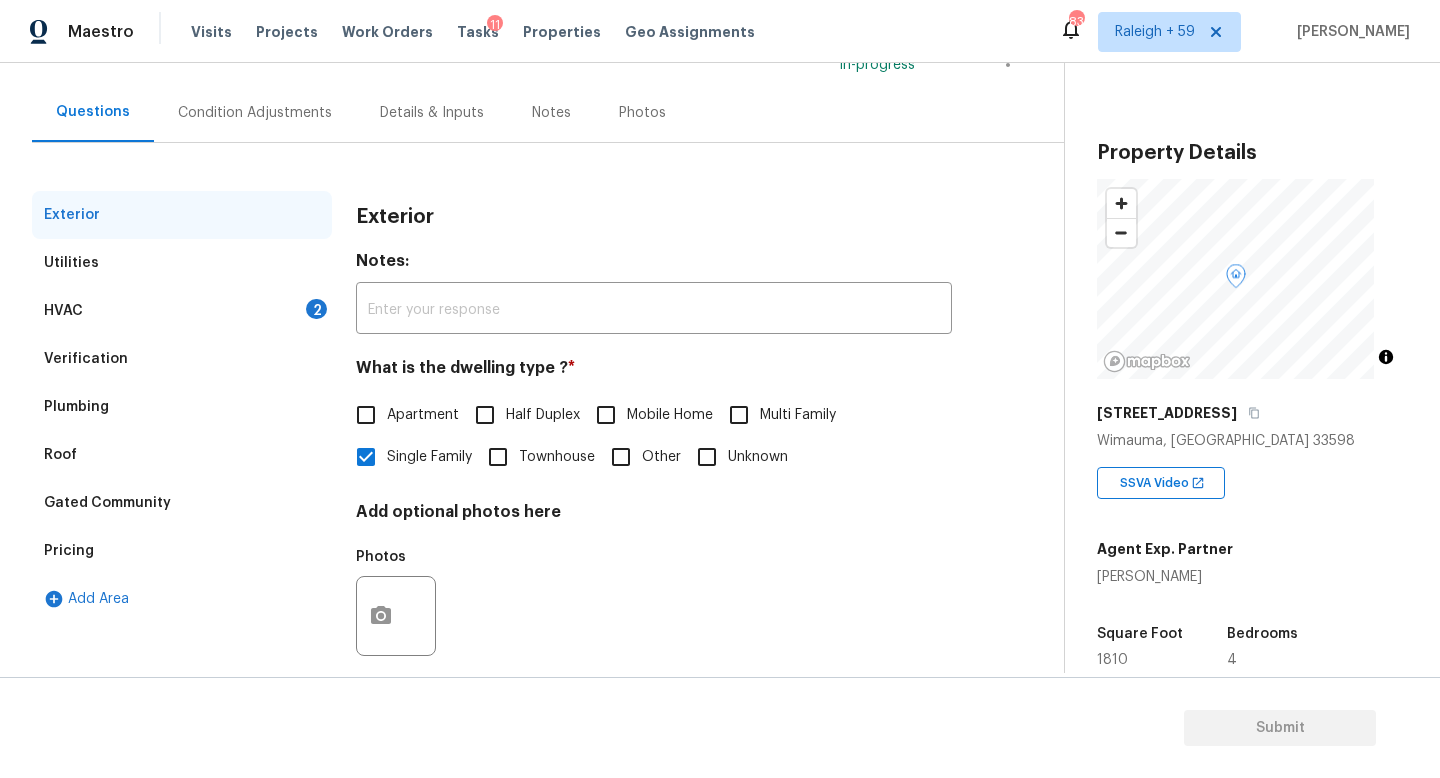 click on "Details & Inputs" at bounding box center [432, 113] 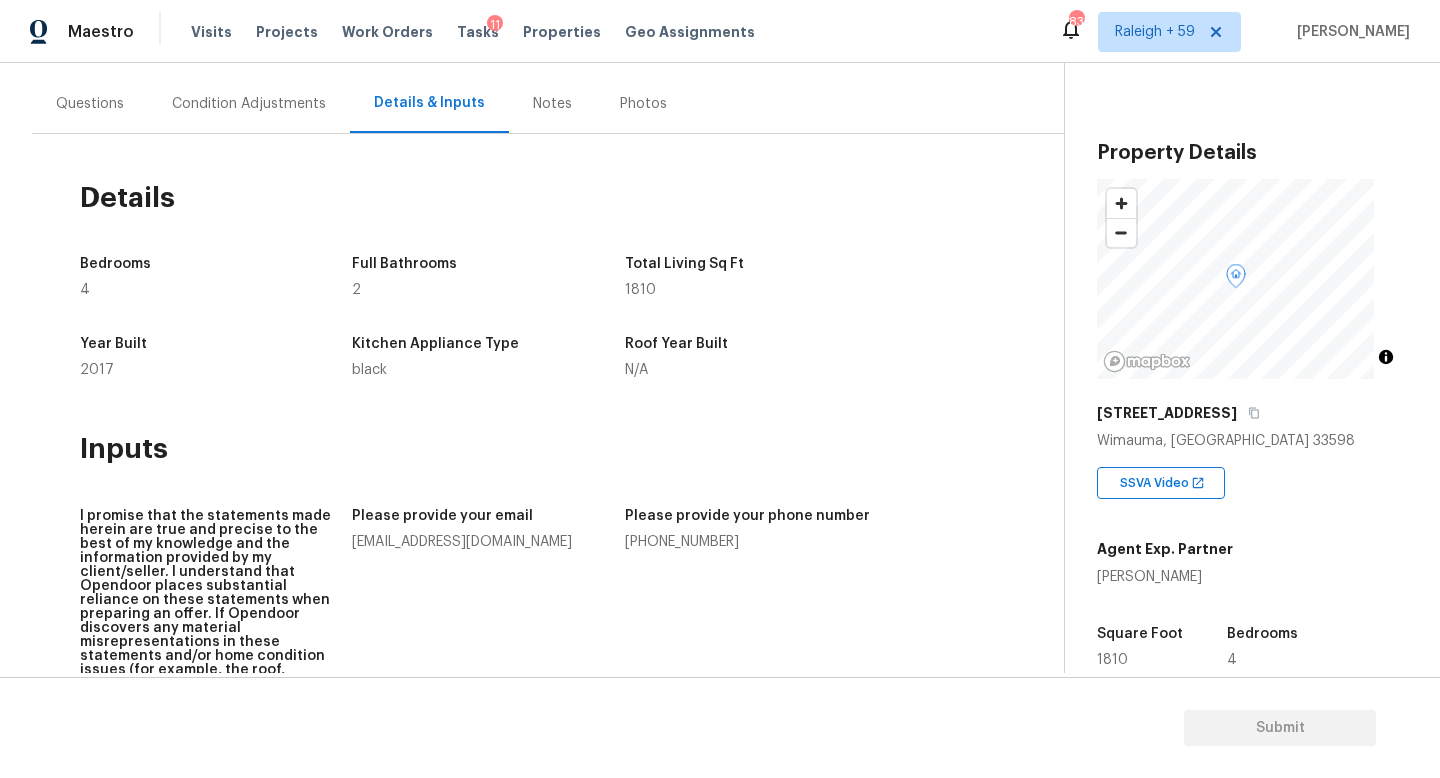 scroll, scrollTop: 0, scrollLeft: 0, axis: both 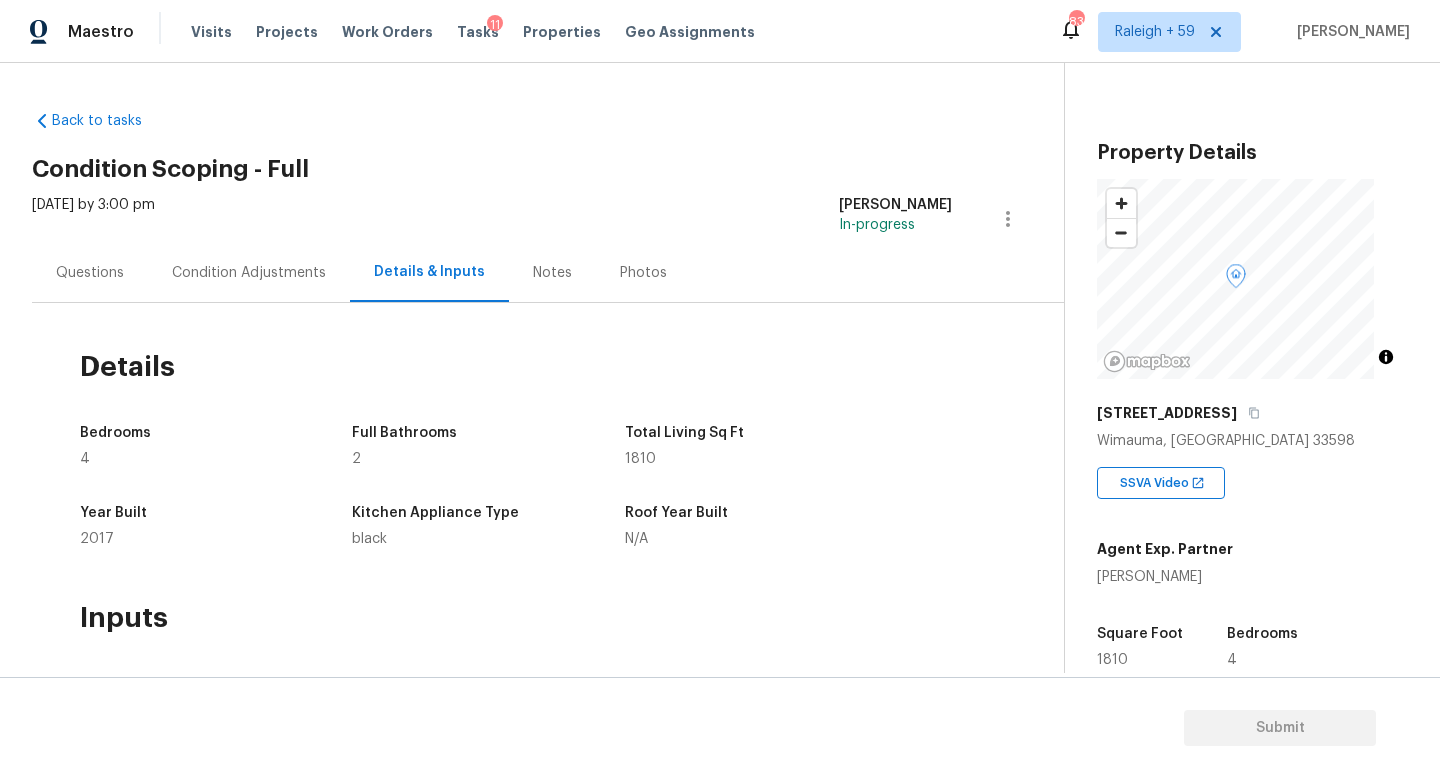 click on "Questions" at bounding box center (90, 272) 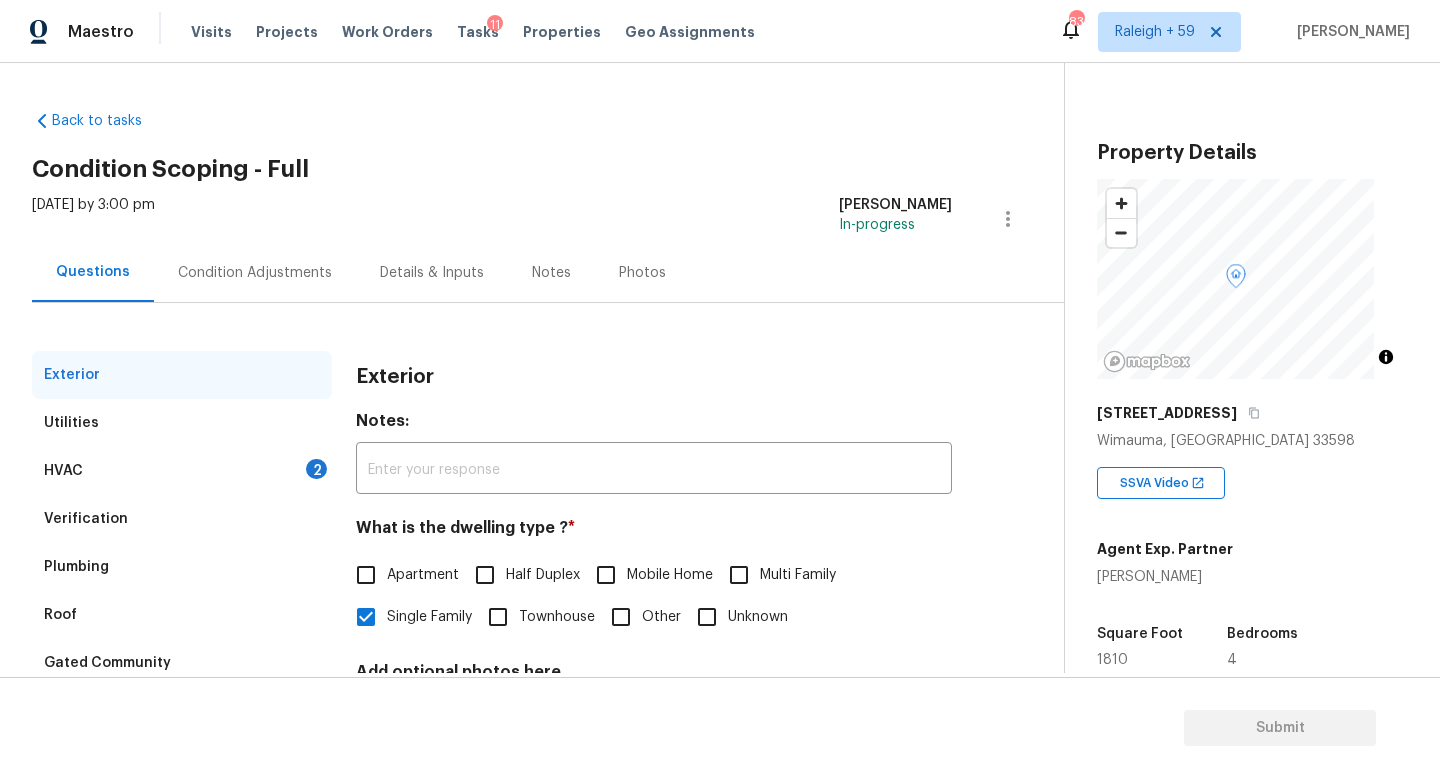 scroll, scrollTop: 200, scrollLeft: 0, axis: vertical 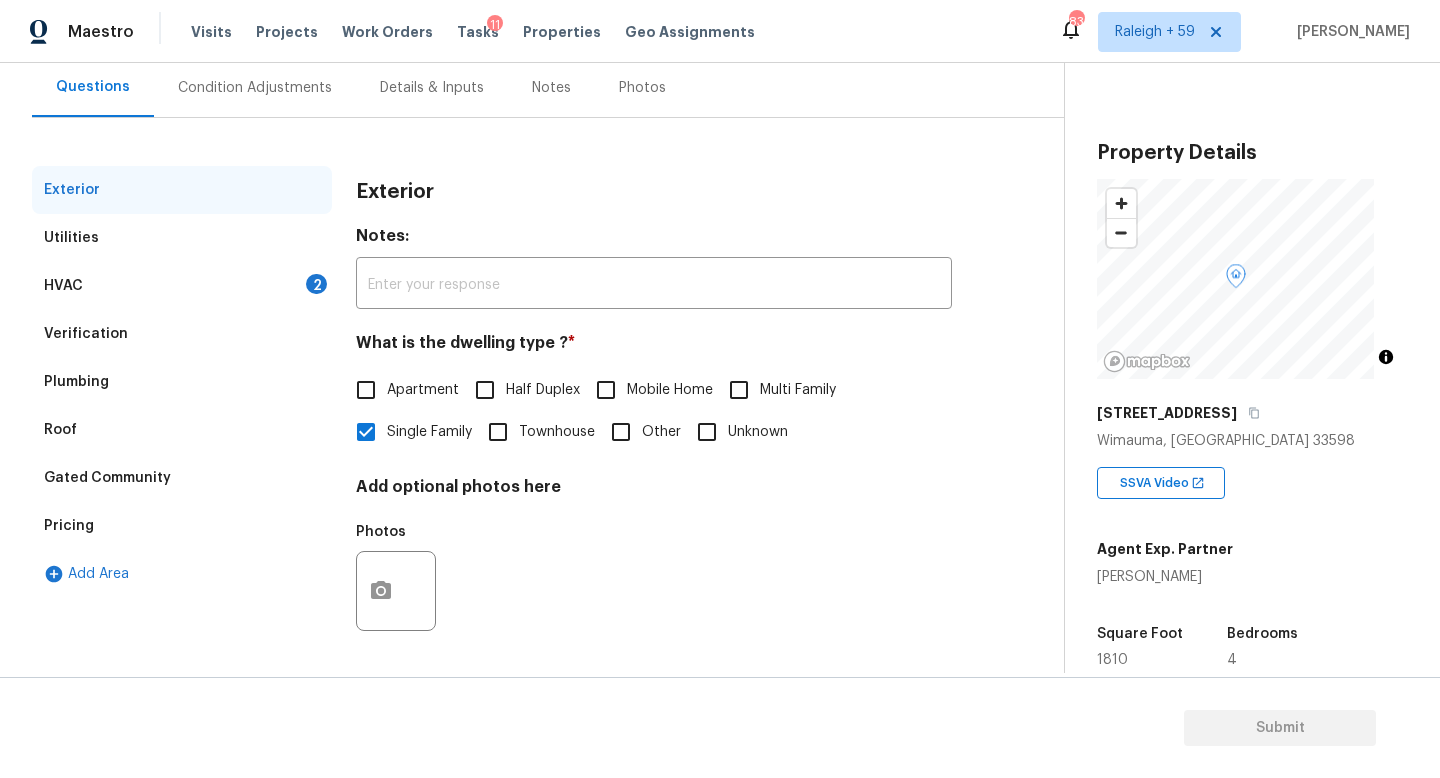 click on "HVAC 2" at bounding box center (182, 286) 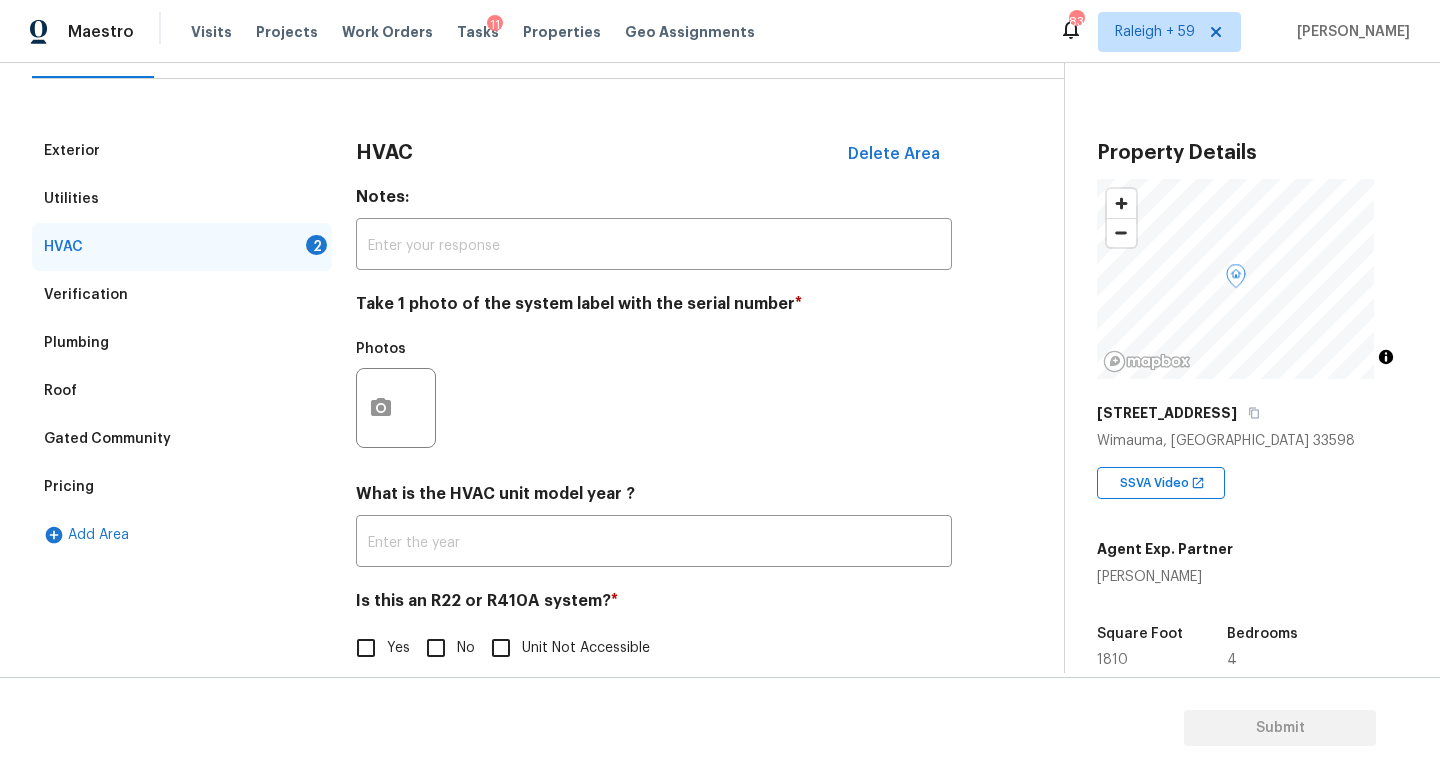 scroll, scrollTop: 266, scrollLeft: 0, axis: vertical 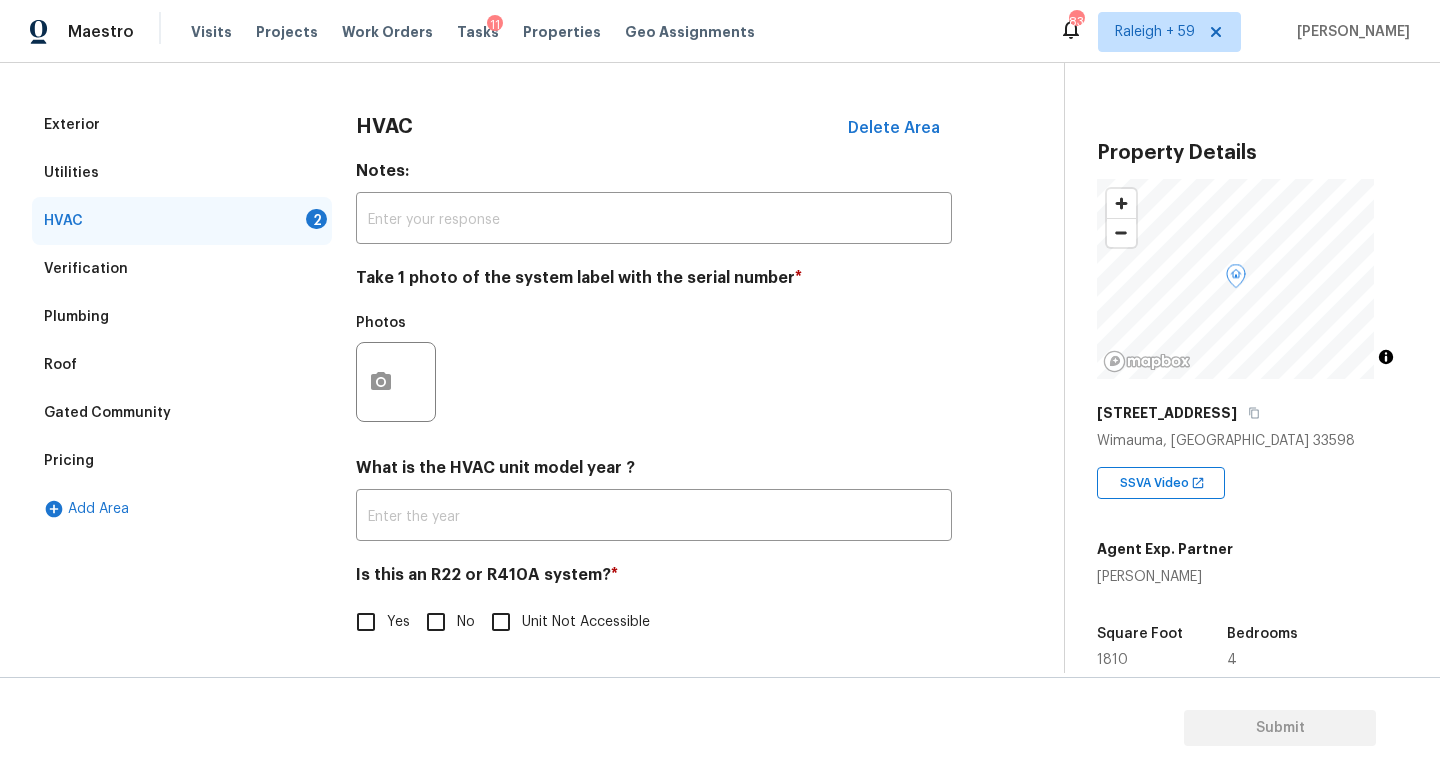 click on "No" at bounding box center (436, 622) 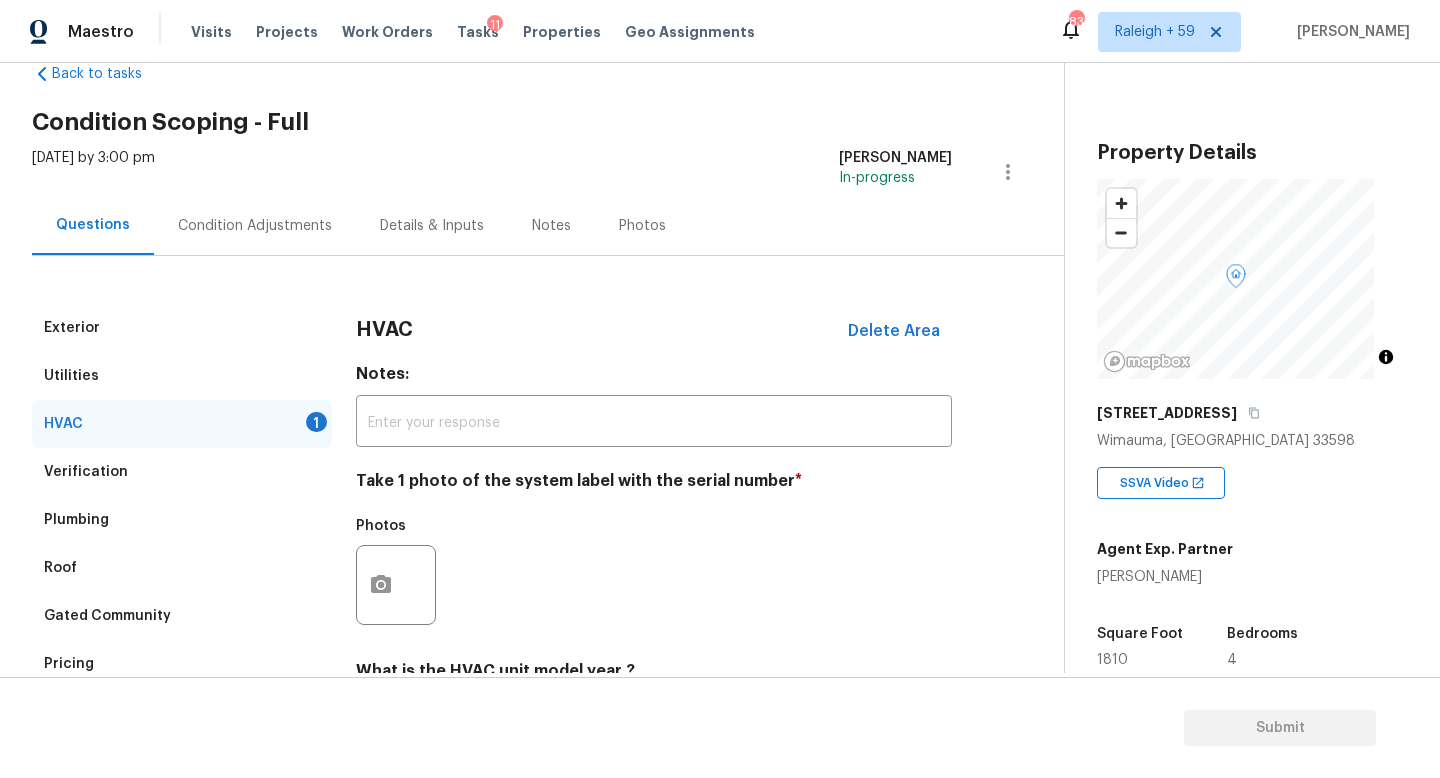 scroll, scrollTop: 0, scrollLeft: 0, axis: both 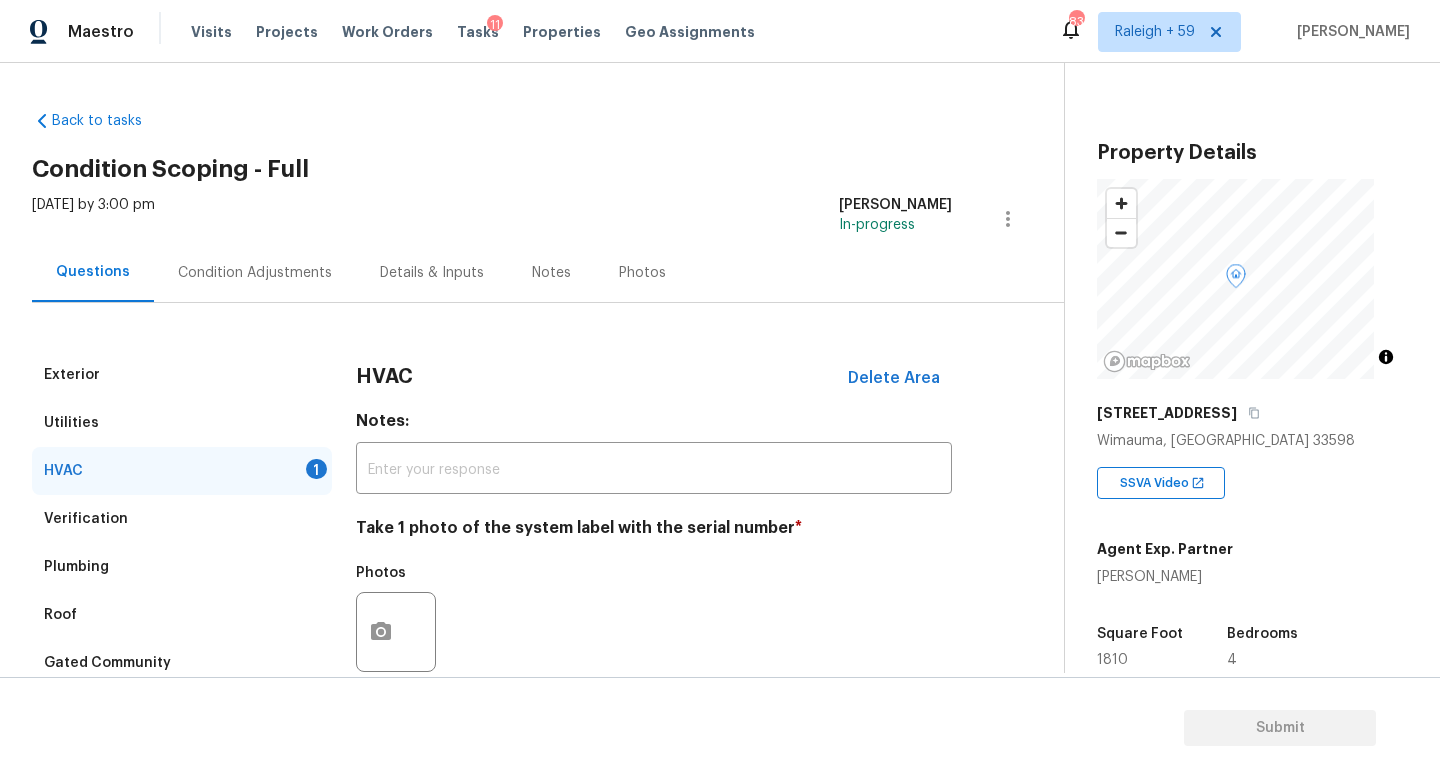 click on "Condition Adjustments" at bounding box center [255, 272] 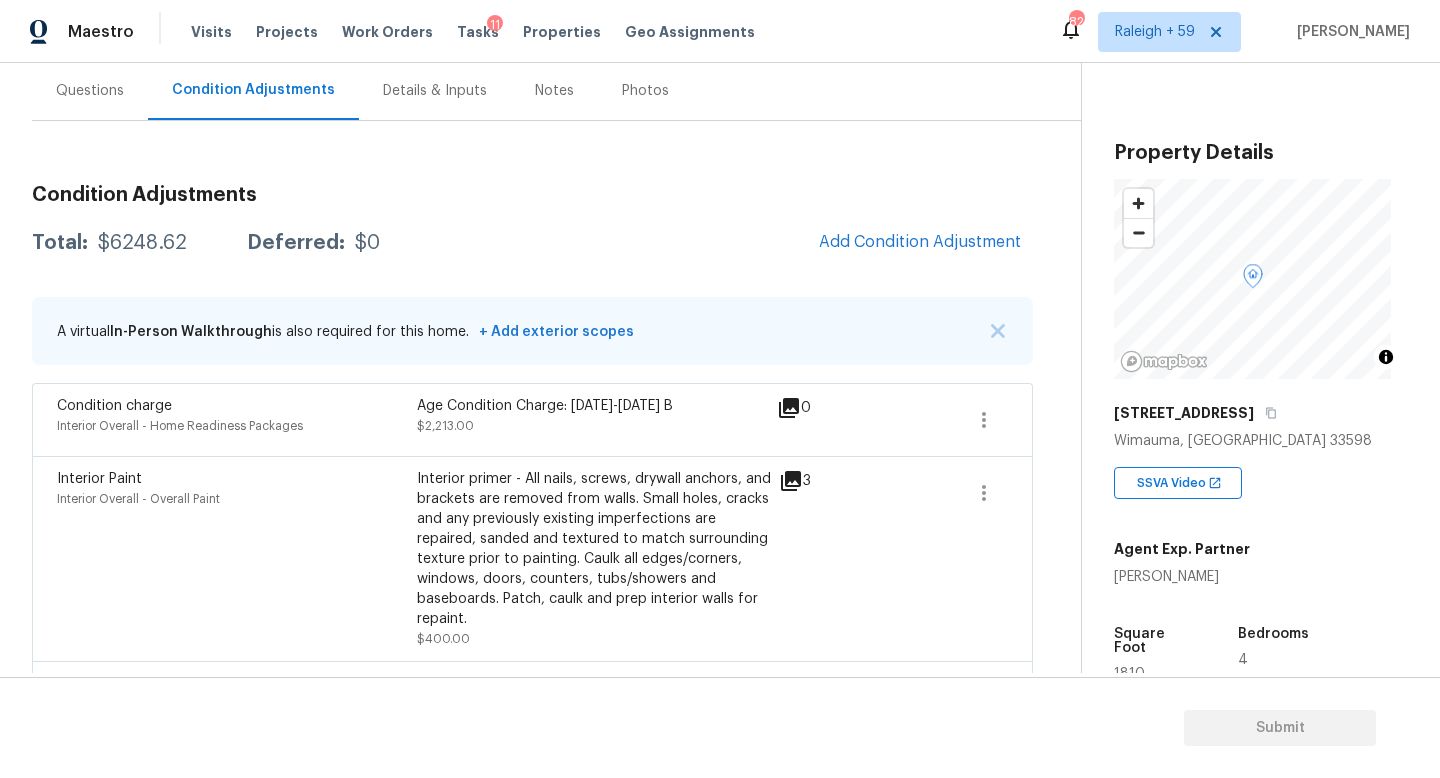 scroll, scrollTop: 0, scrollLeft: 0, axis: both 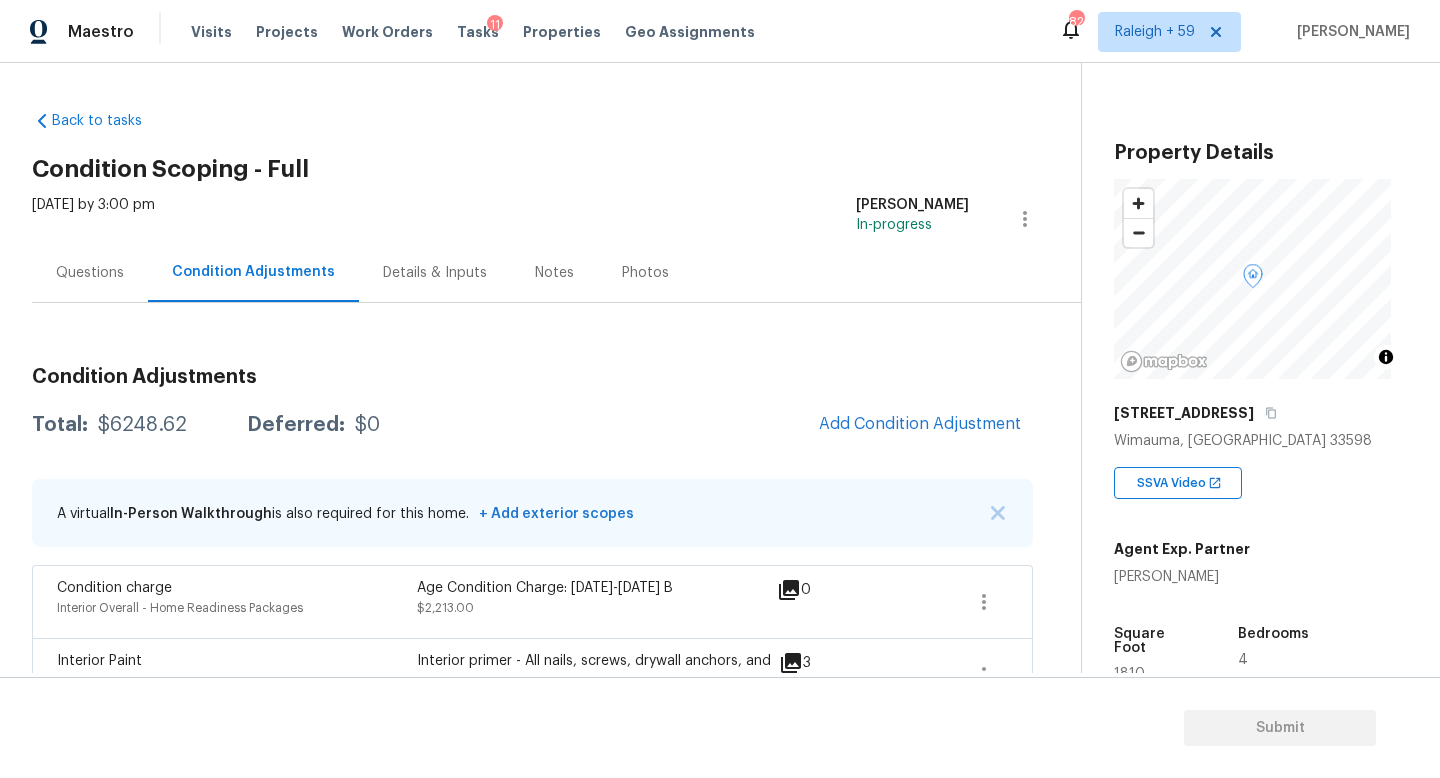 click on "Questions" at bounding box center (90, 273) 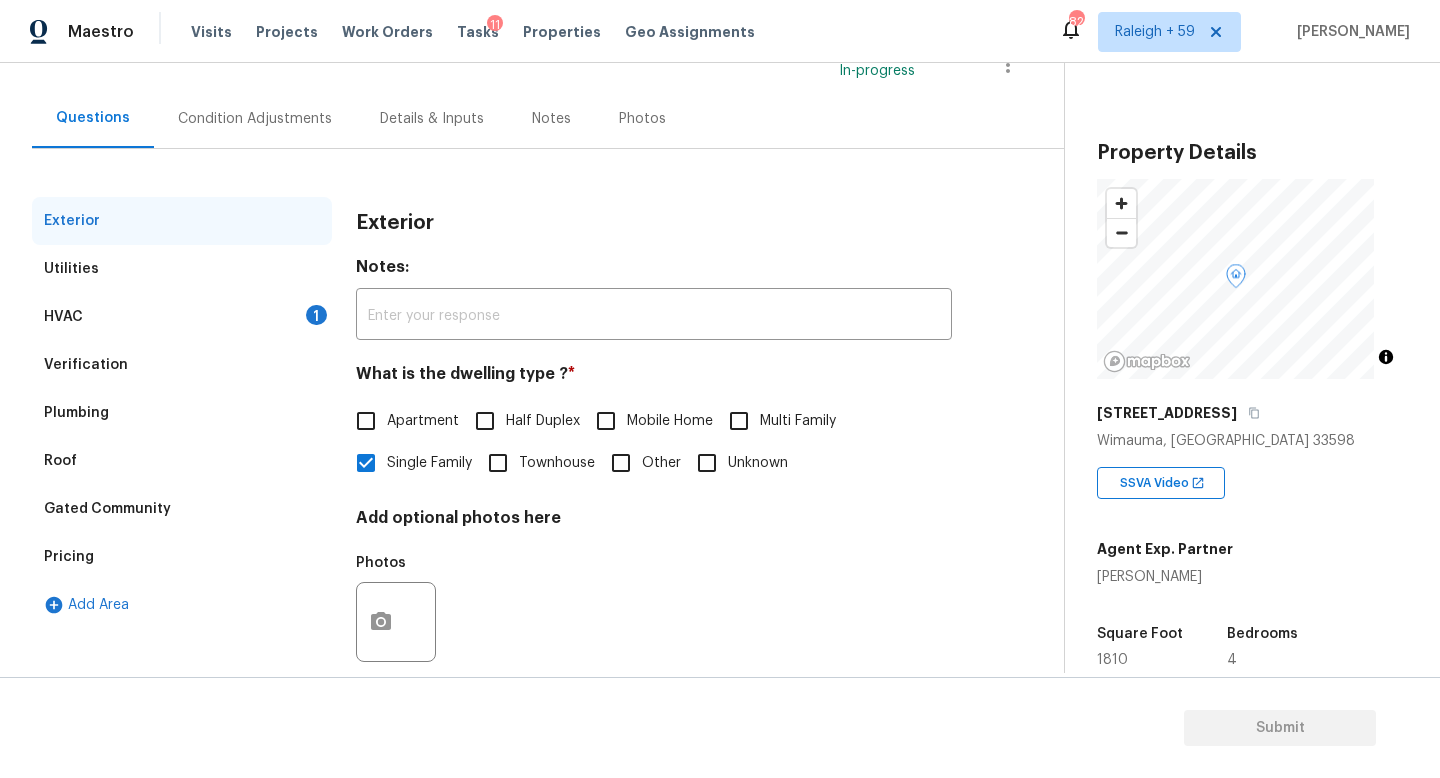 scroll, scrollTop: 200, scrollLeft: 0, axis: vertical 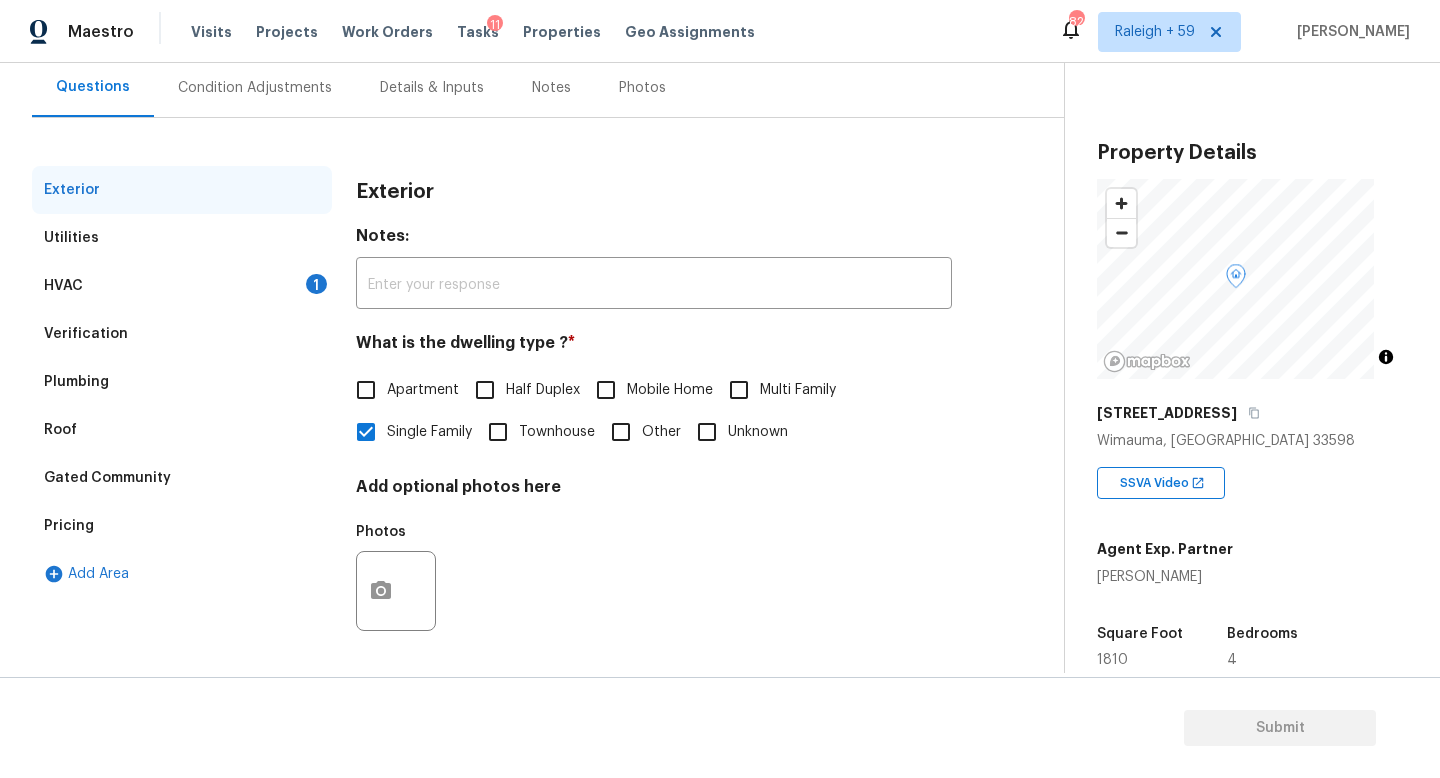 click on "Verification" at bounding box center [182, 334] 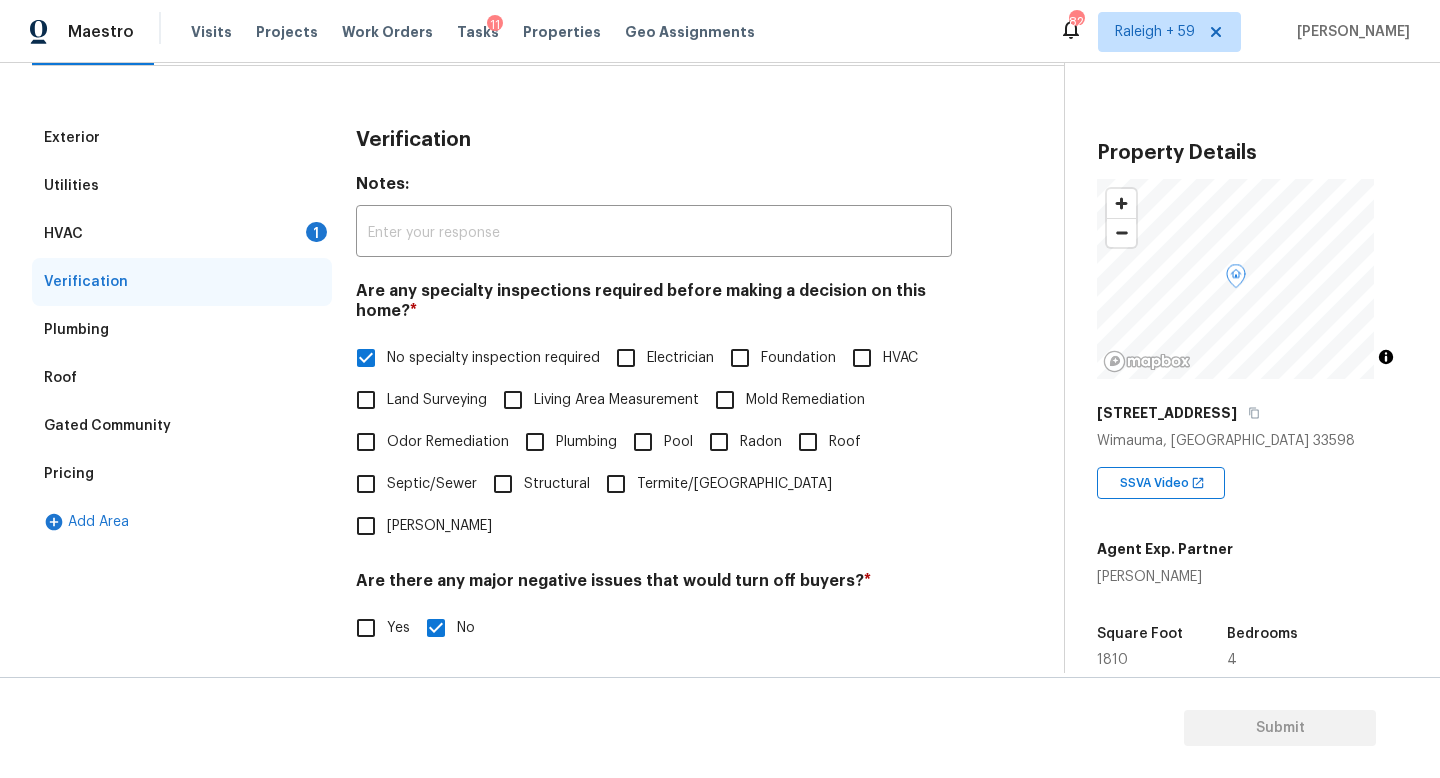 scroll, scrollTop: 630, scrollLeft: 0, axis: vertical 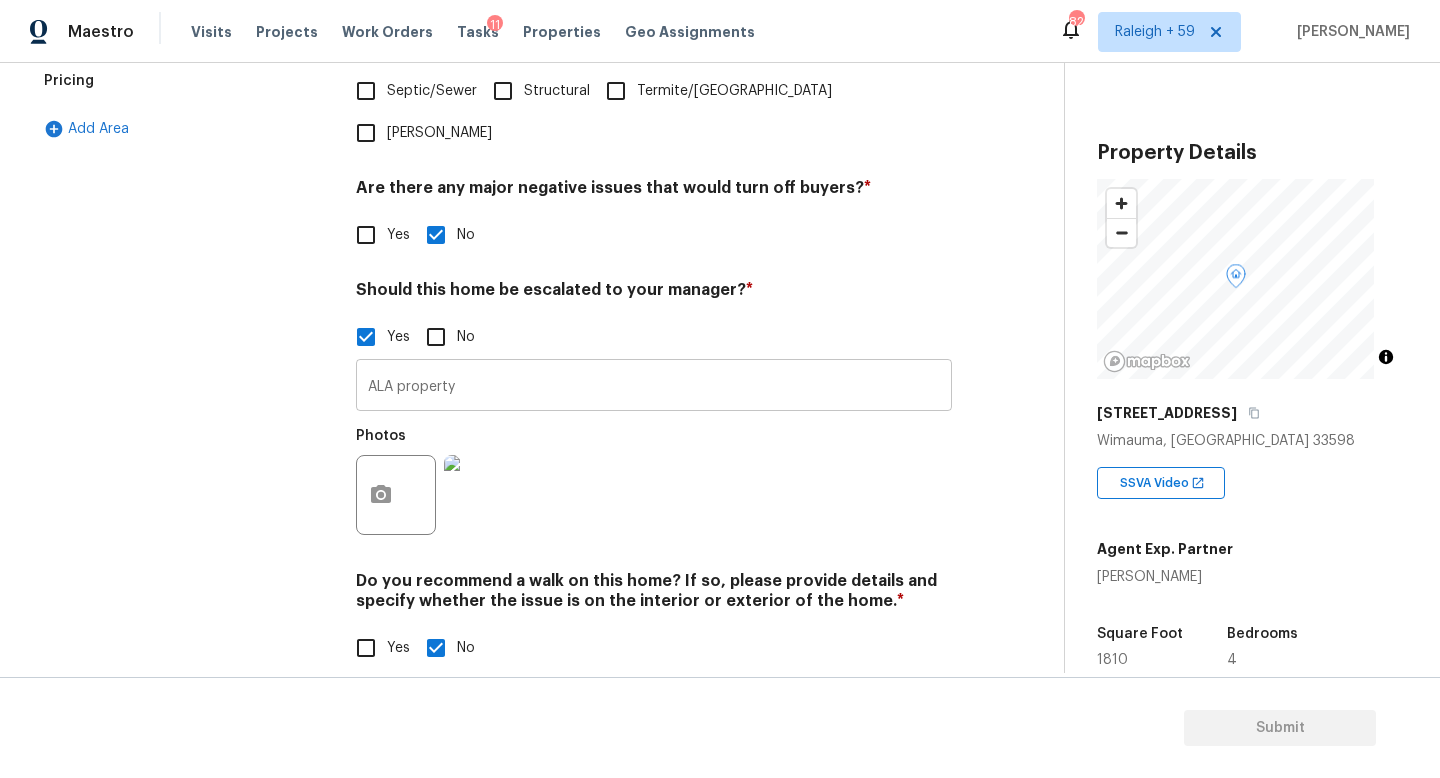 click on "ALA property" at bounding box center (654, 387) 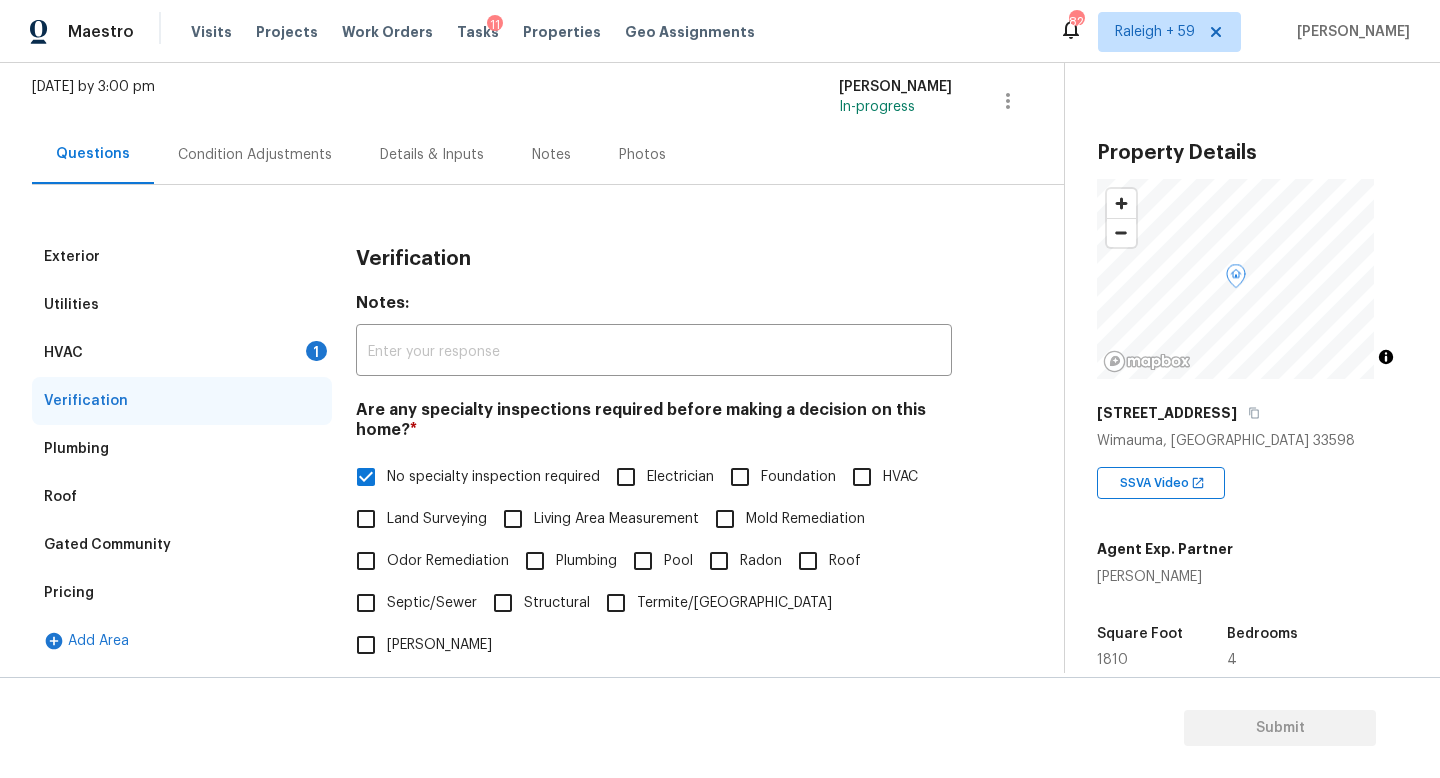 scroll, scrollTop: 77, scrollLeft: 0, axis: vertical 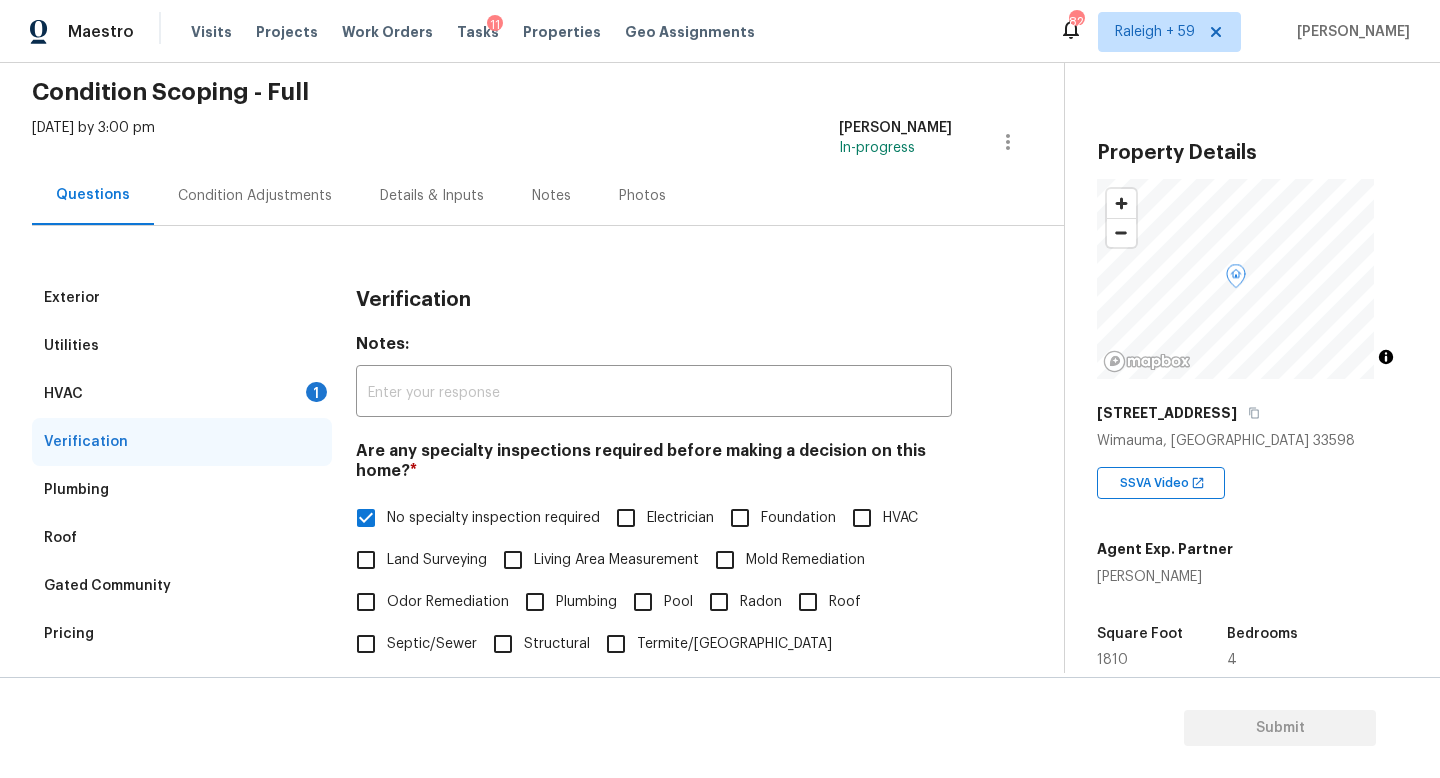 type on "ALA property. Please remove previously scoped conditions." 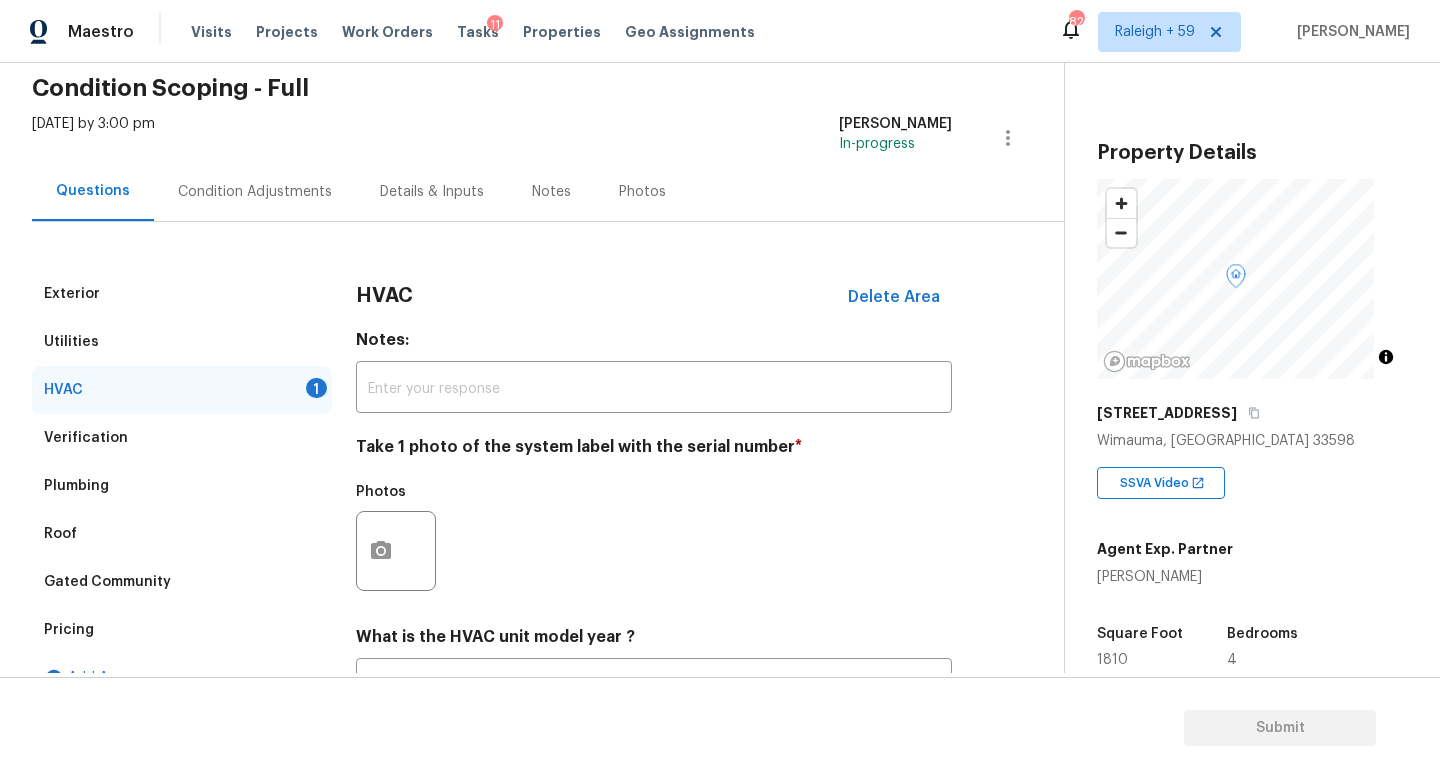 scroll, scrollTop: 0, scrollLeft: 0, axis: both 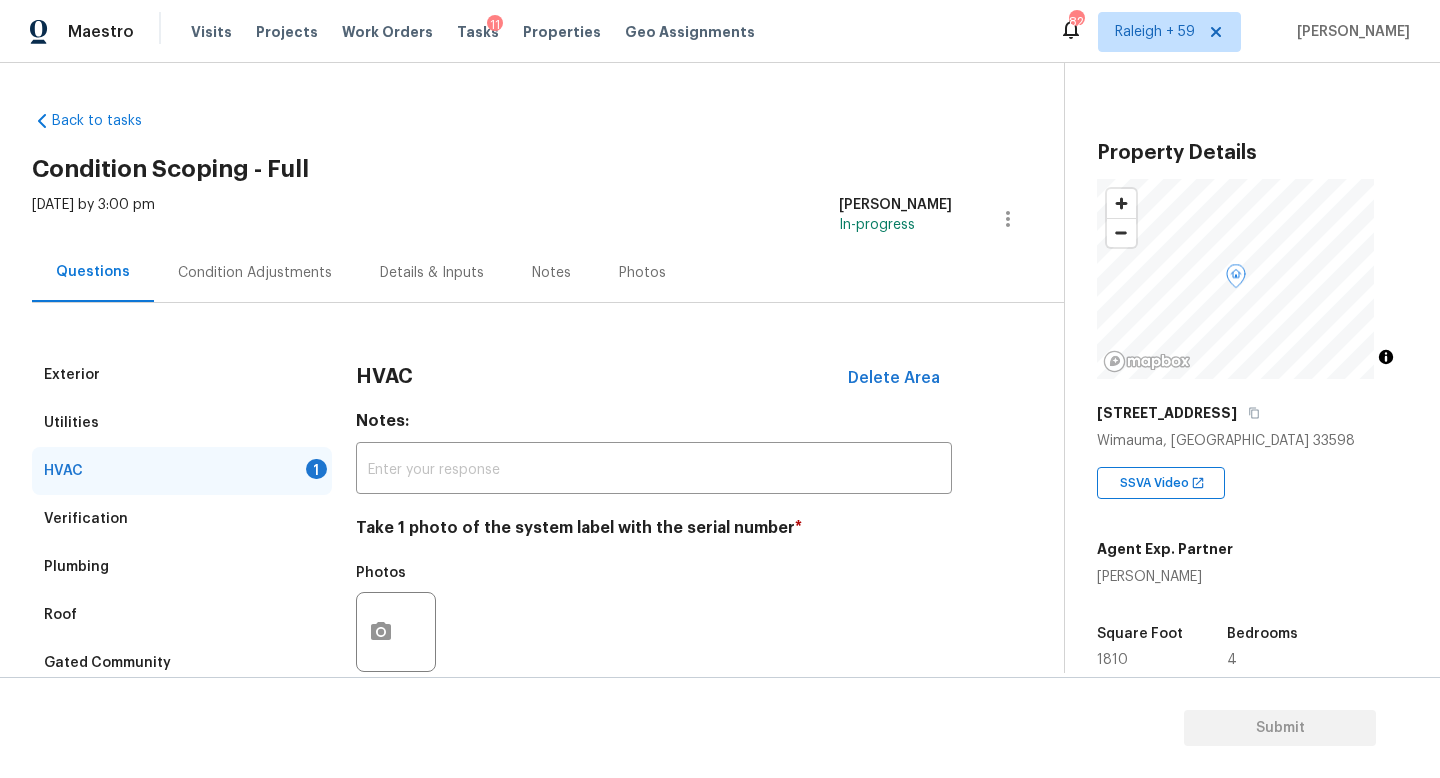 click on "Condition Adjustments" at bounding box center (255, 272) 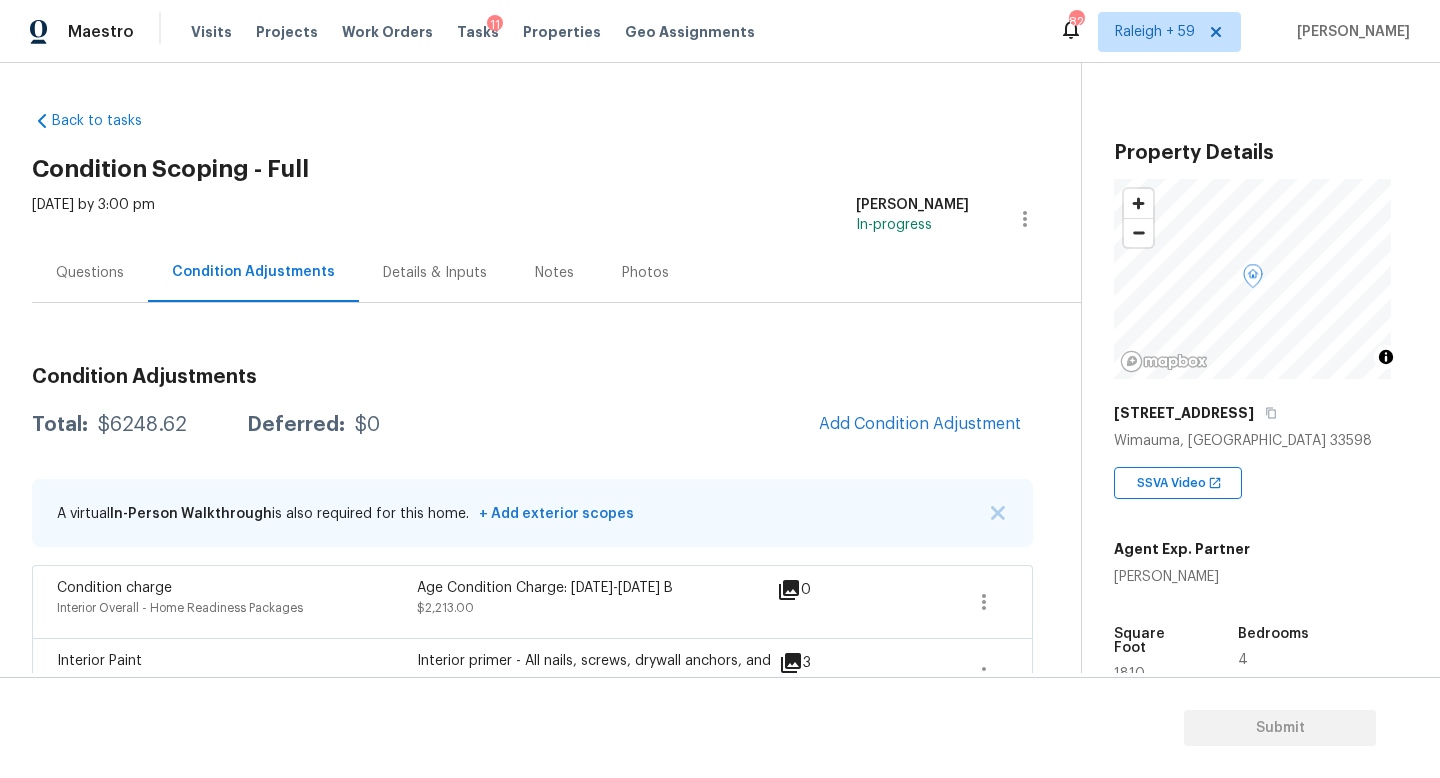 click on "Questions" at bounding box center [90, 272] 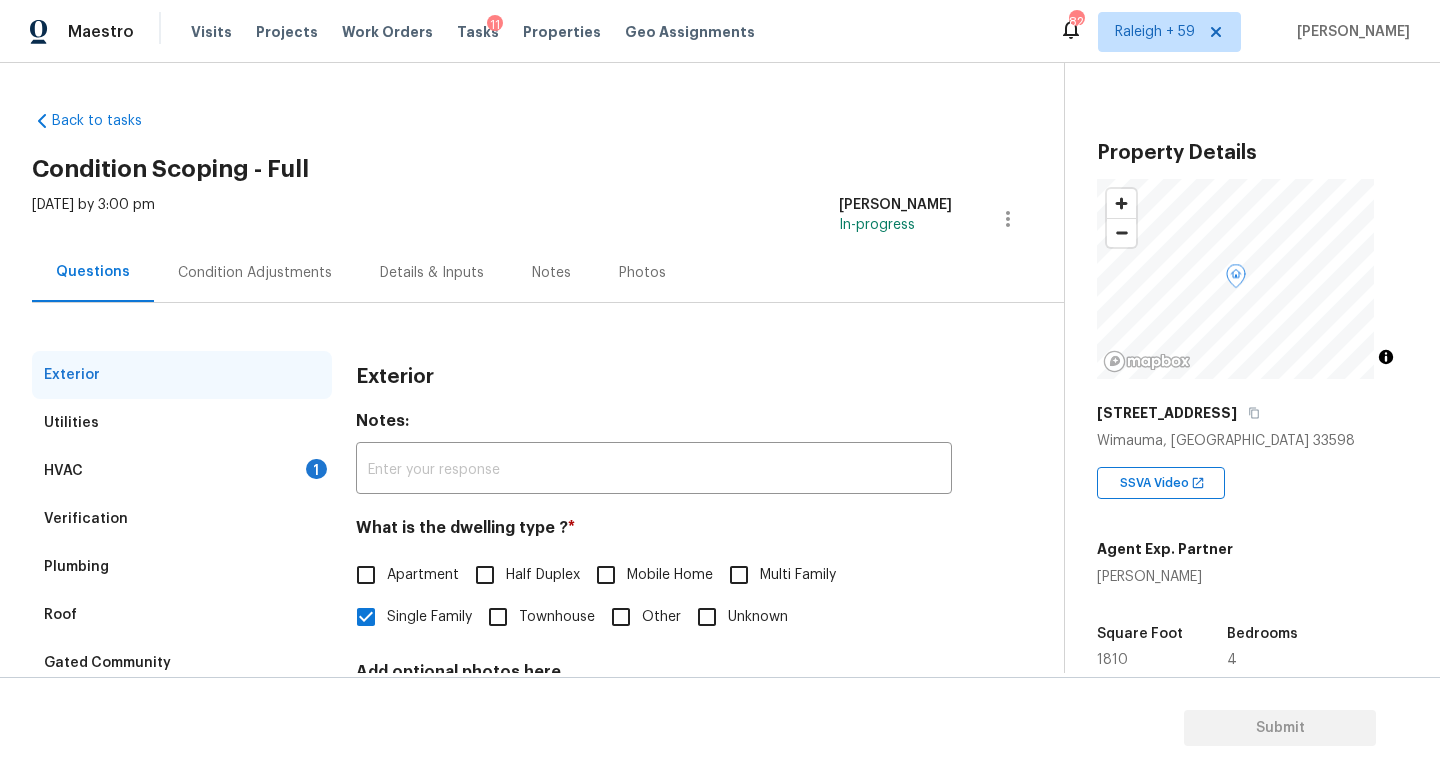 click on "Condition Adjustments" at bounding box center (255, 273) 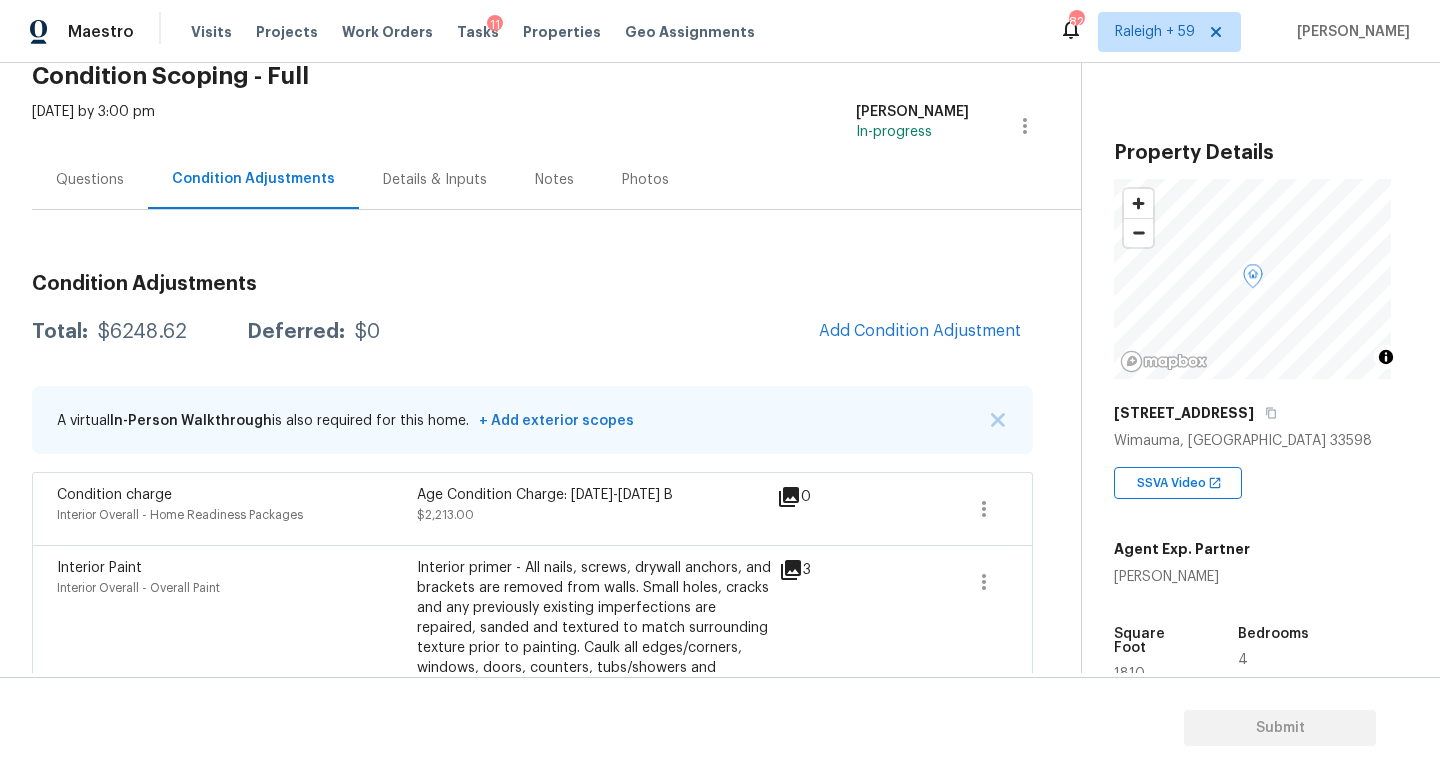 scroll, scrollTop: 0, scrollLeft: 0, axis: both 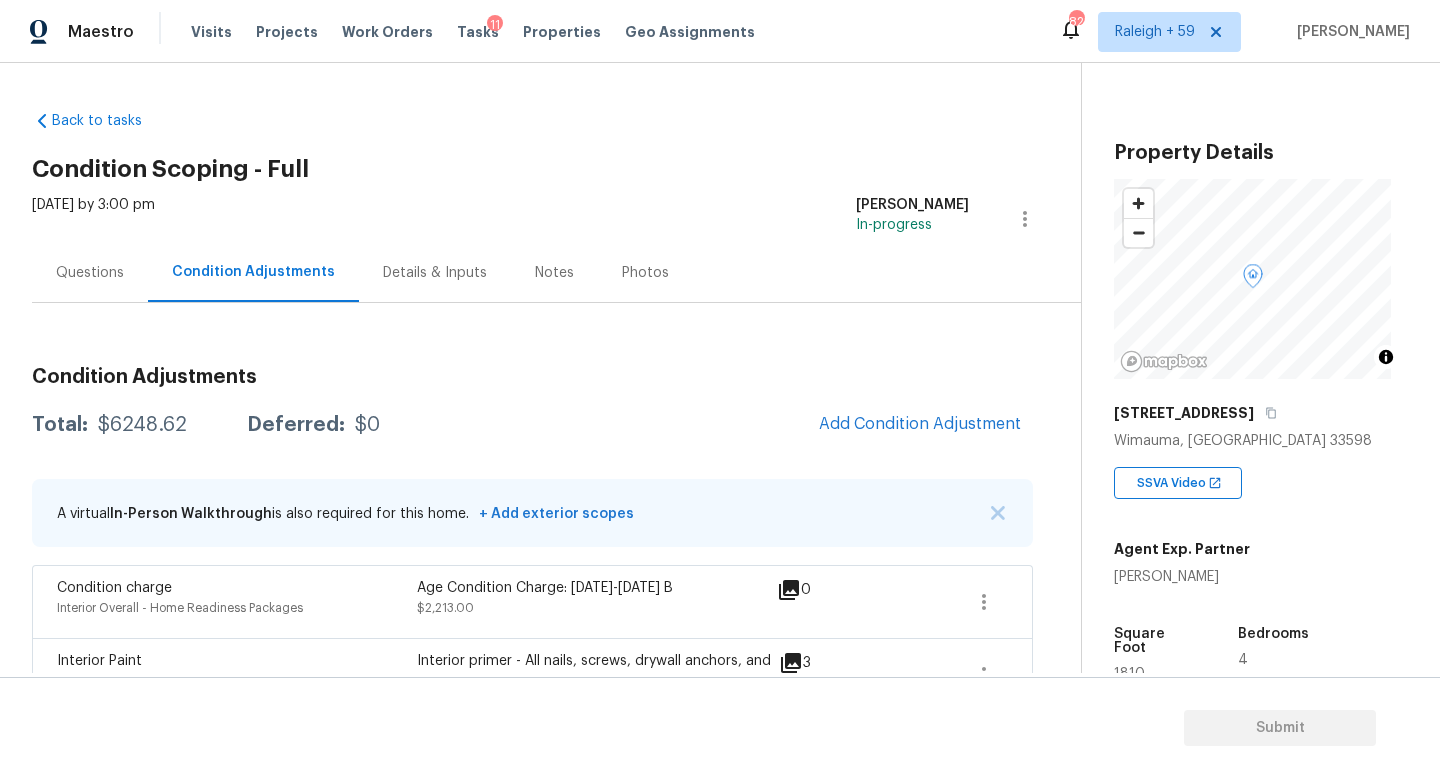 click on "Details & Inputs" at bounding box center (435, 272) 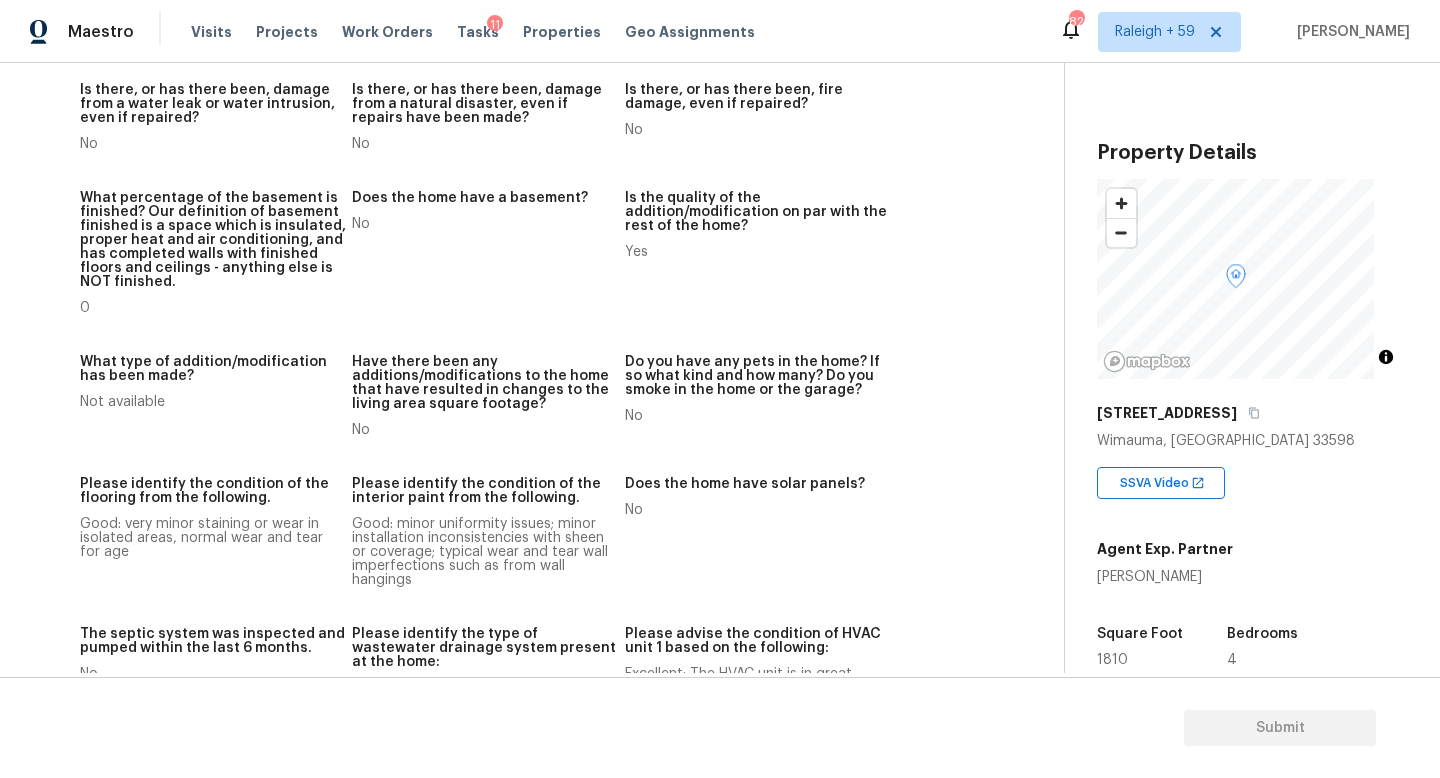 scroll, scrollTop: 123, scrollLeft: 0, axis: vertical 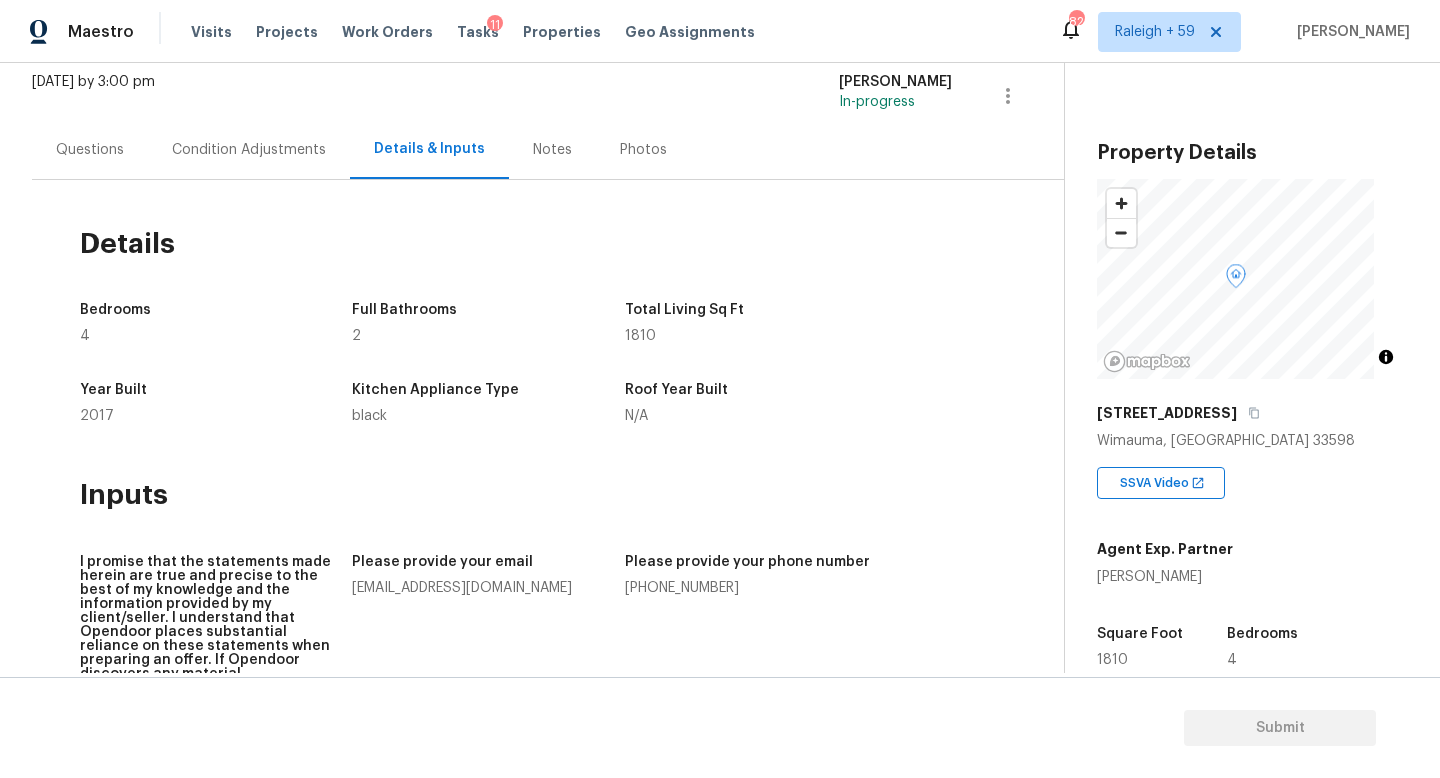 click on "Condition Adjustments" at bounding box center (249, 150) 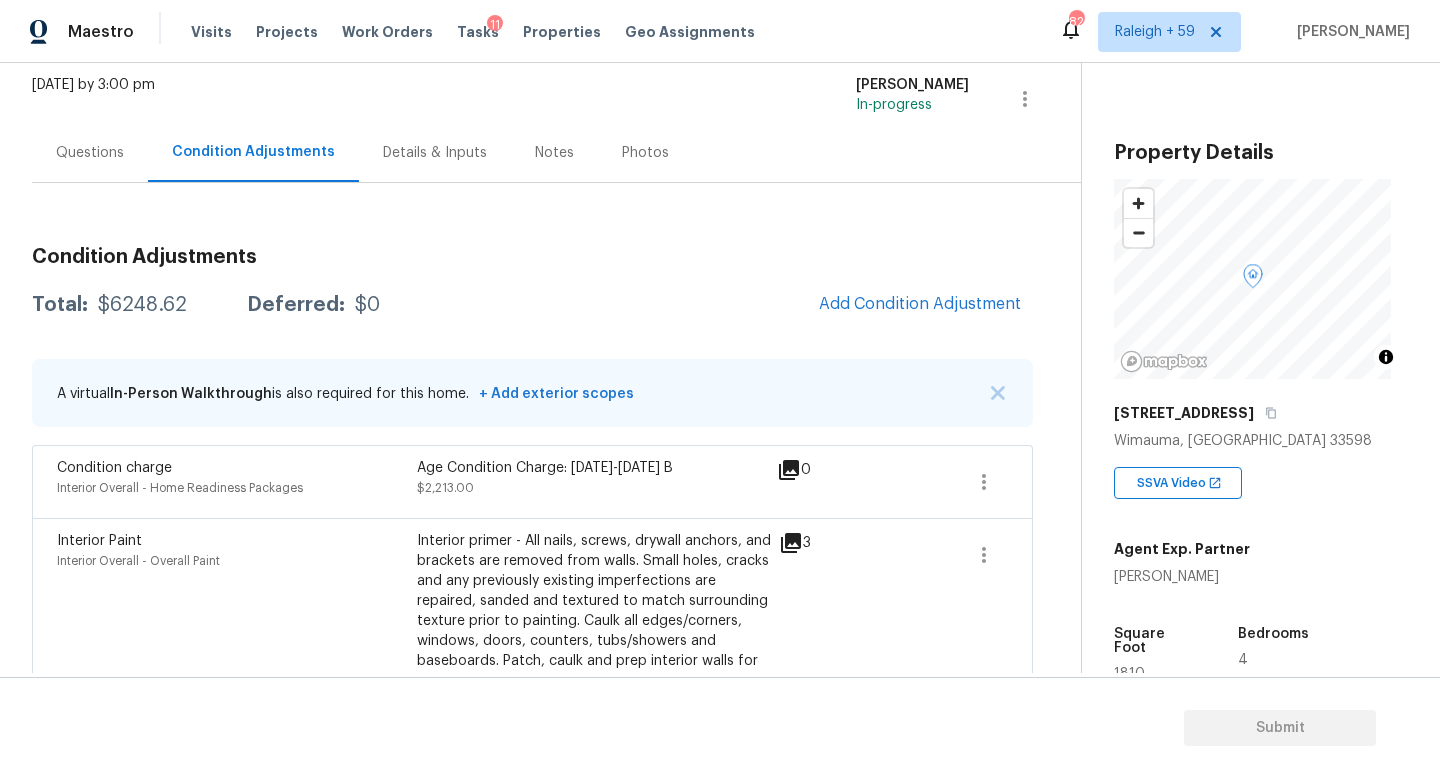 scroll, scrollTop: 119, scrollLeft: 0, axis: vertical 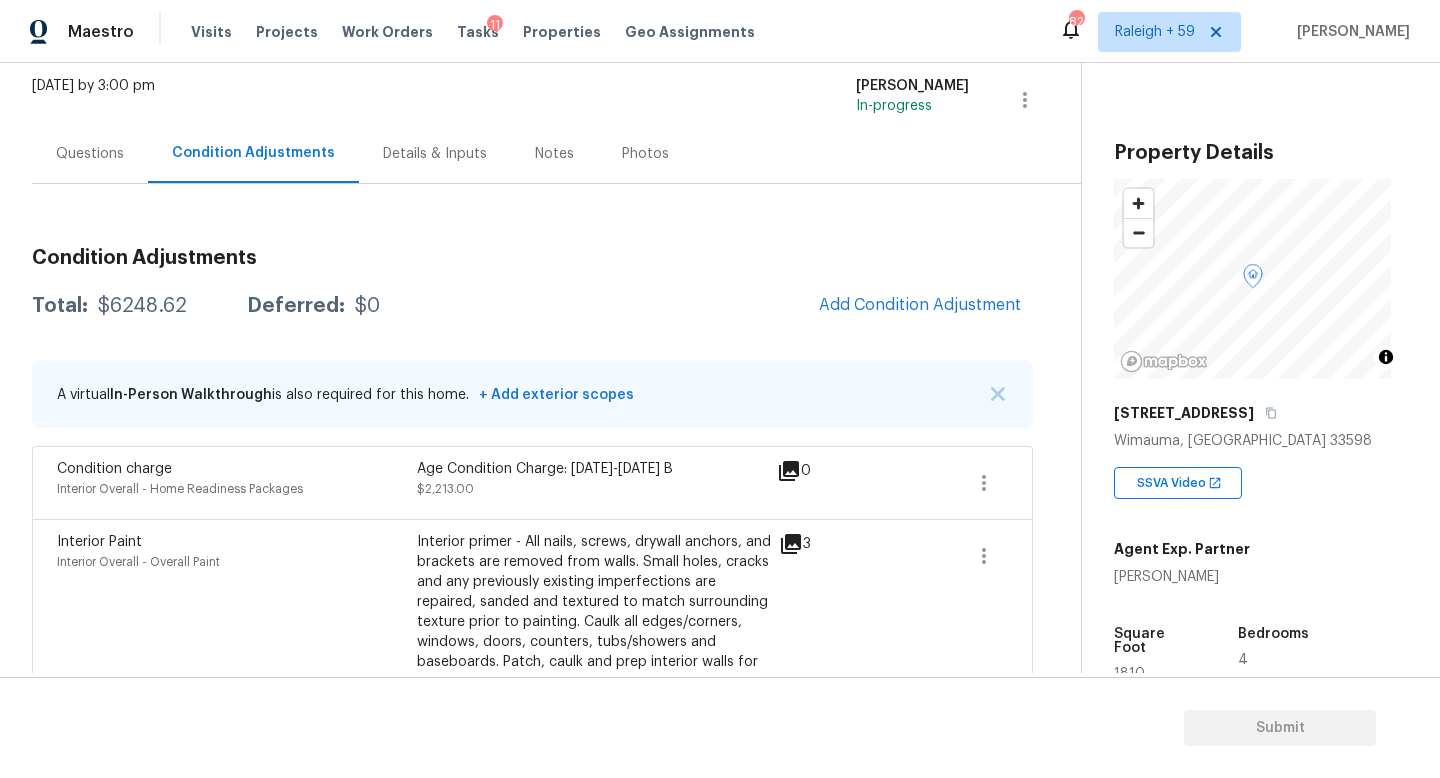 click on "Questions" at bounding box center [90, 153] 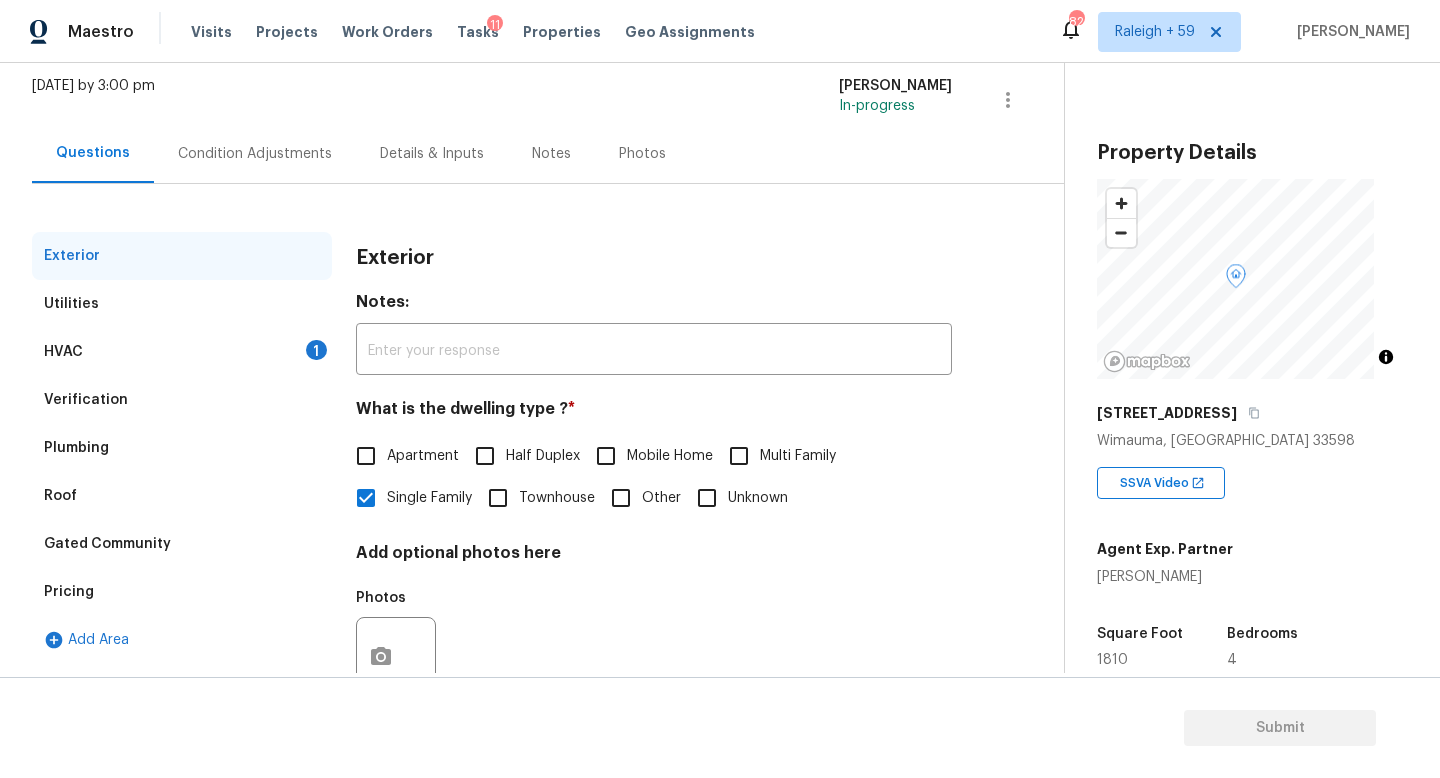 click on "HVAC 1" at bounding box center [182, 352] 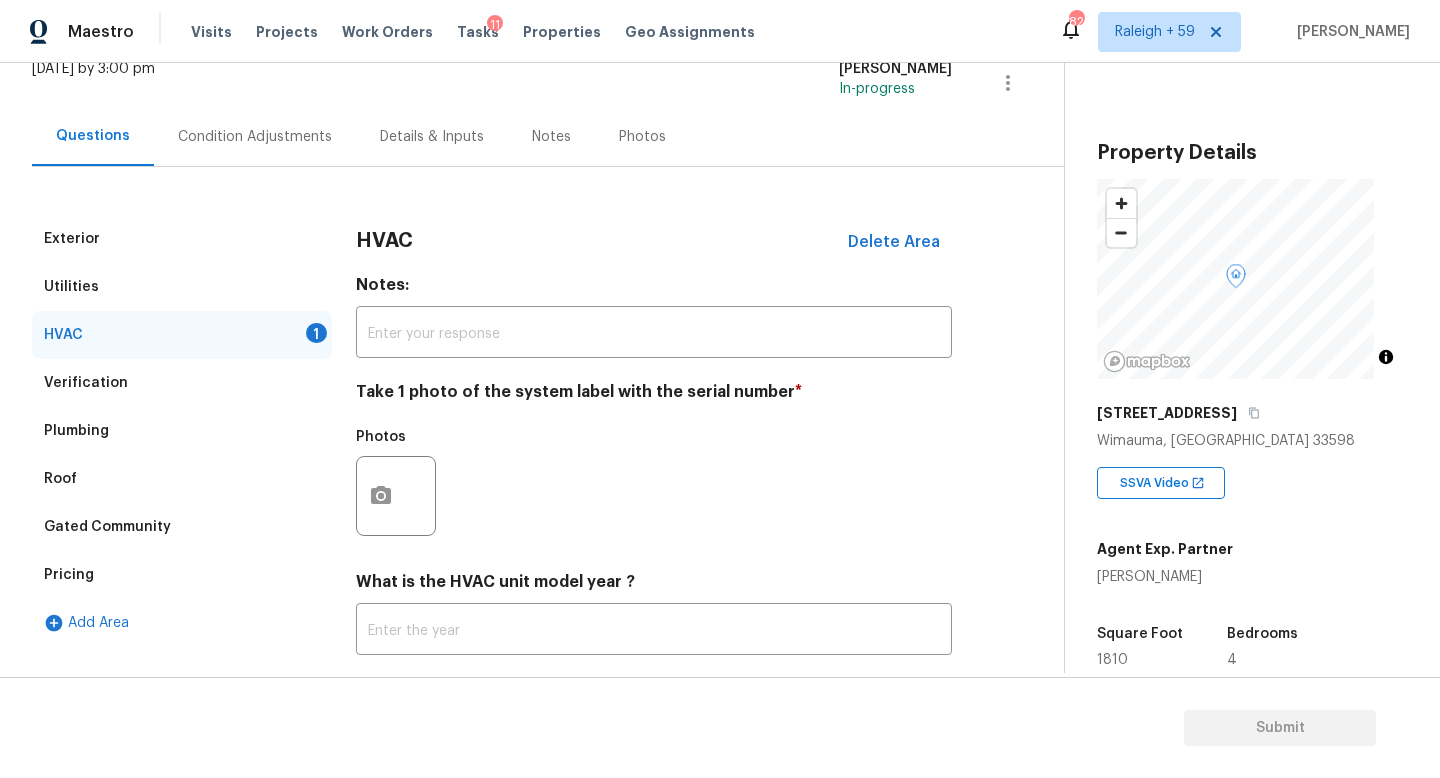 scroll, scrollTop: 266, scrollLeft: 0, axis: vertical 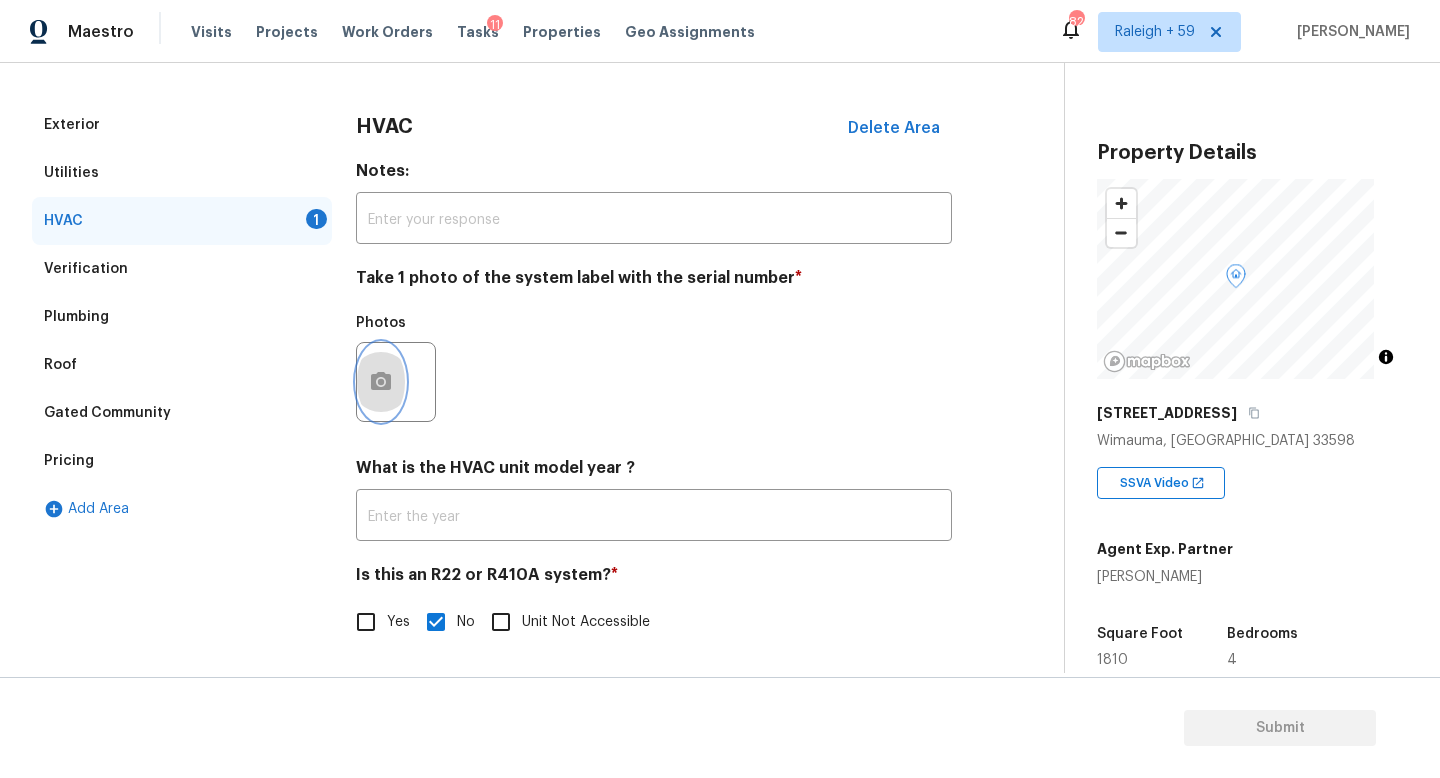 click 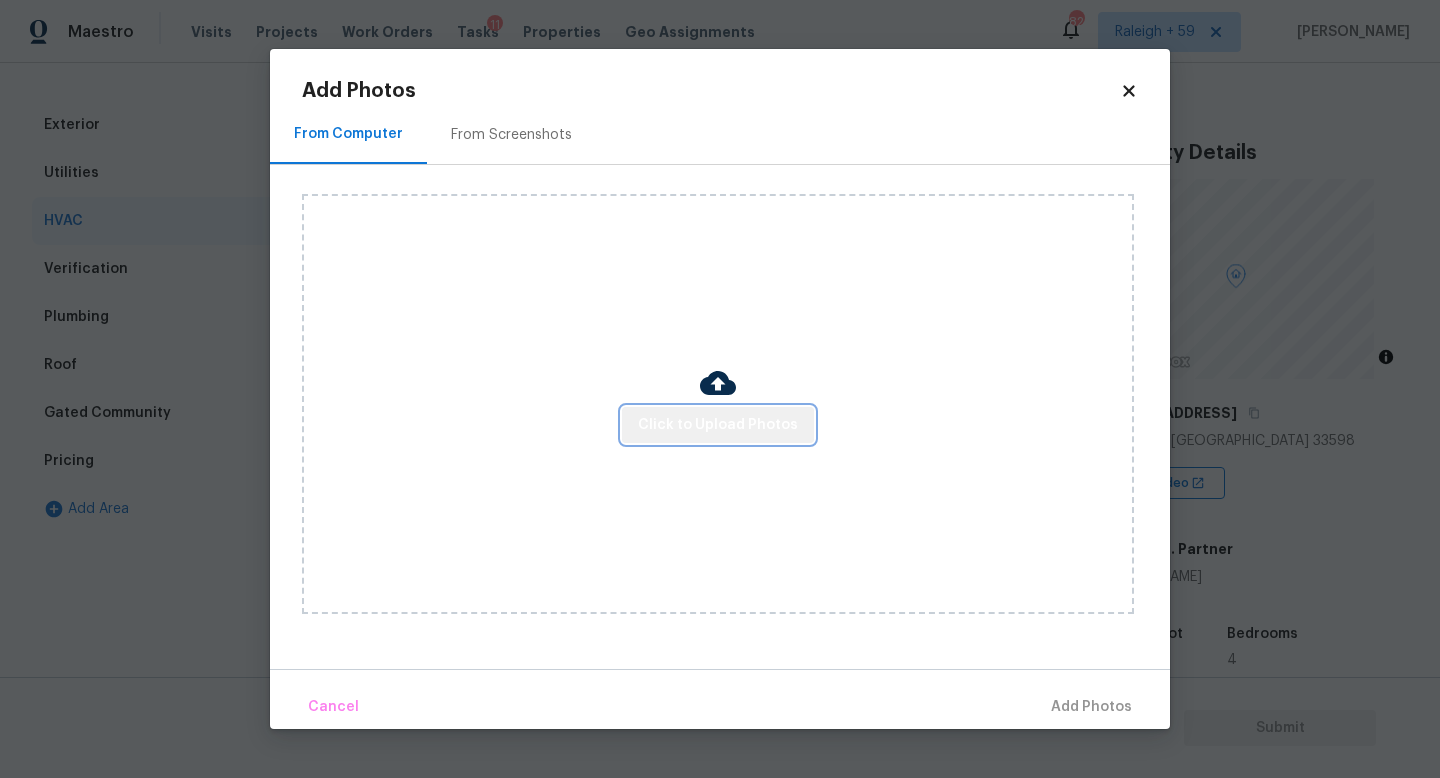 click on "Click to Upload Photos" at bounding box center (718, 425) 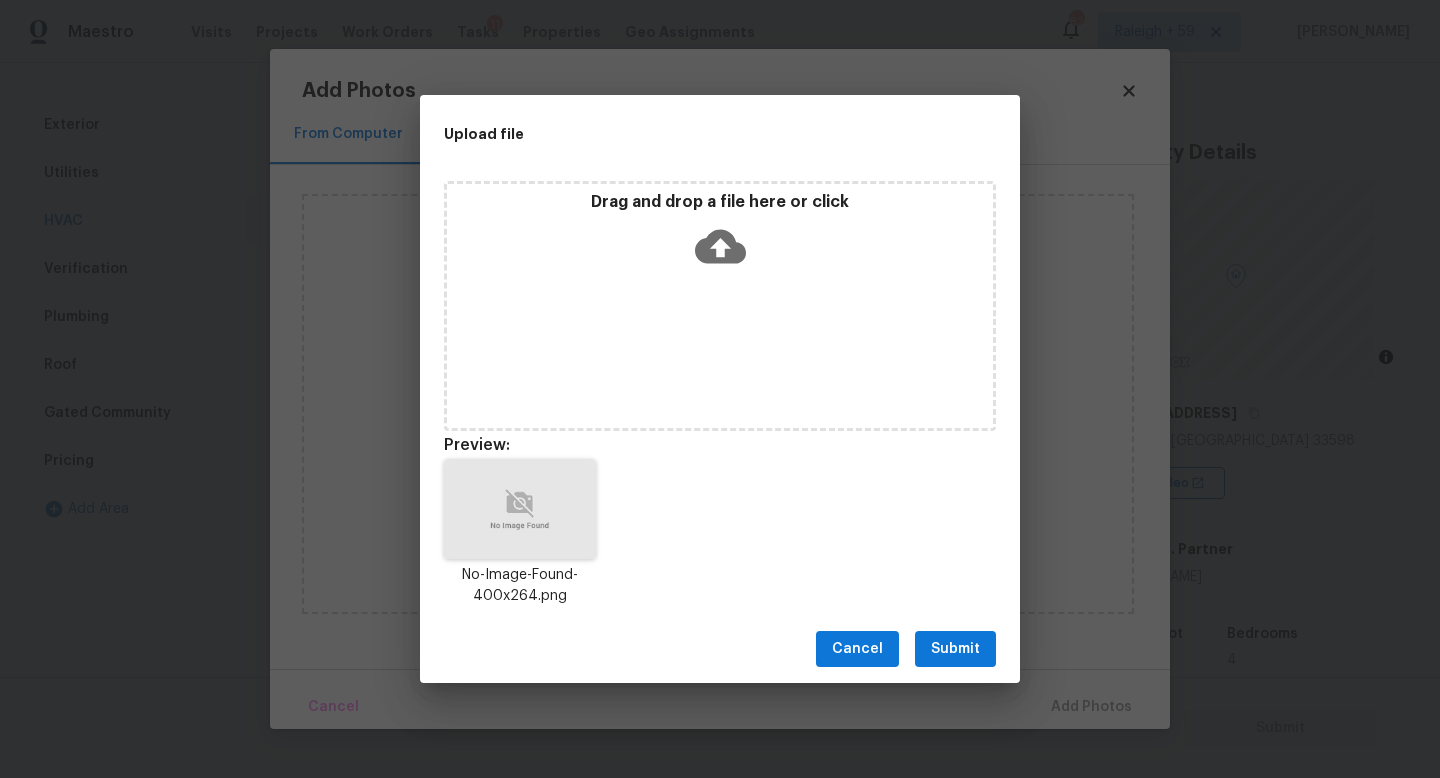click on "Submit" at bounding box center [955, 649] 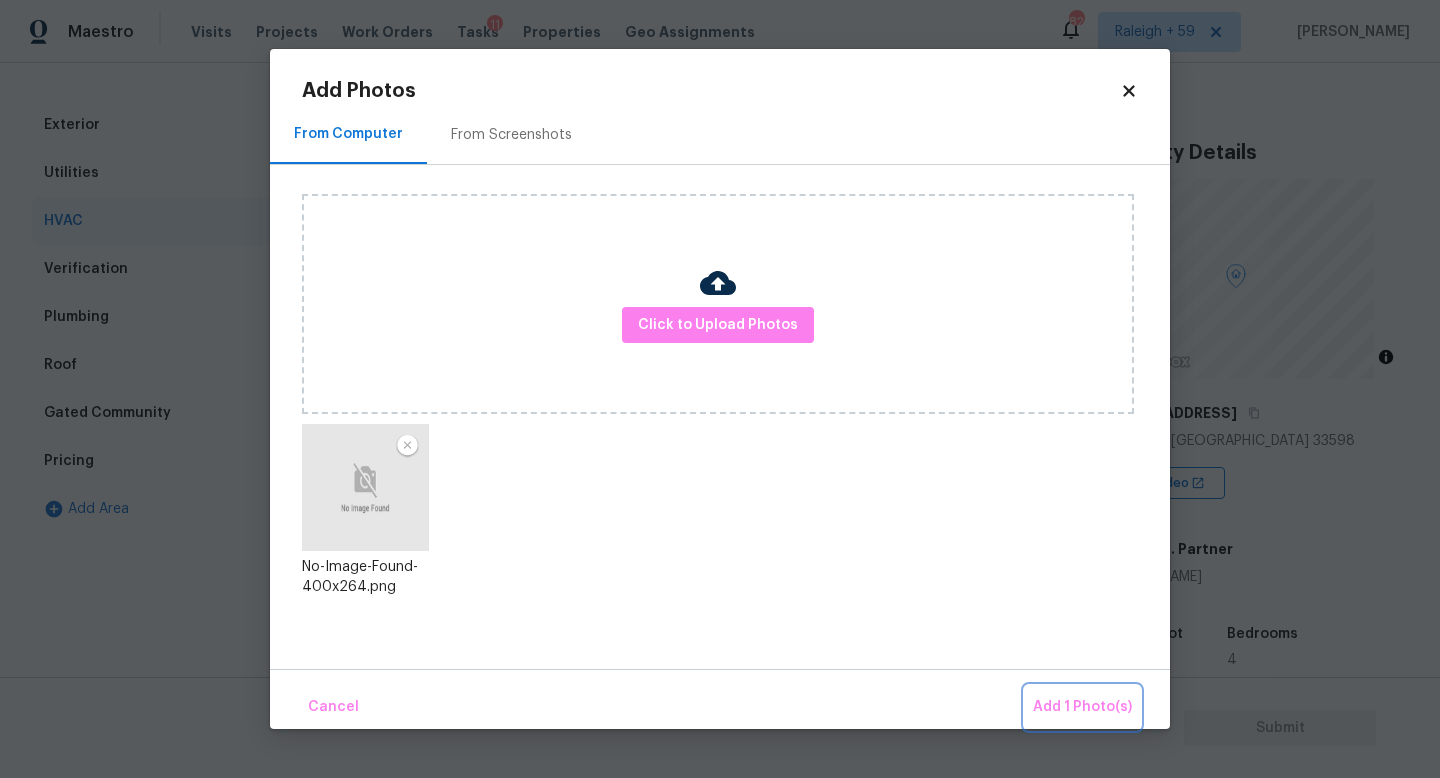click on "Add 1 Photo(s)" at bounding box center (1082, 707) 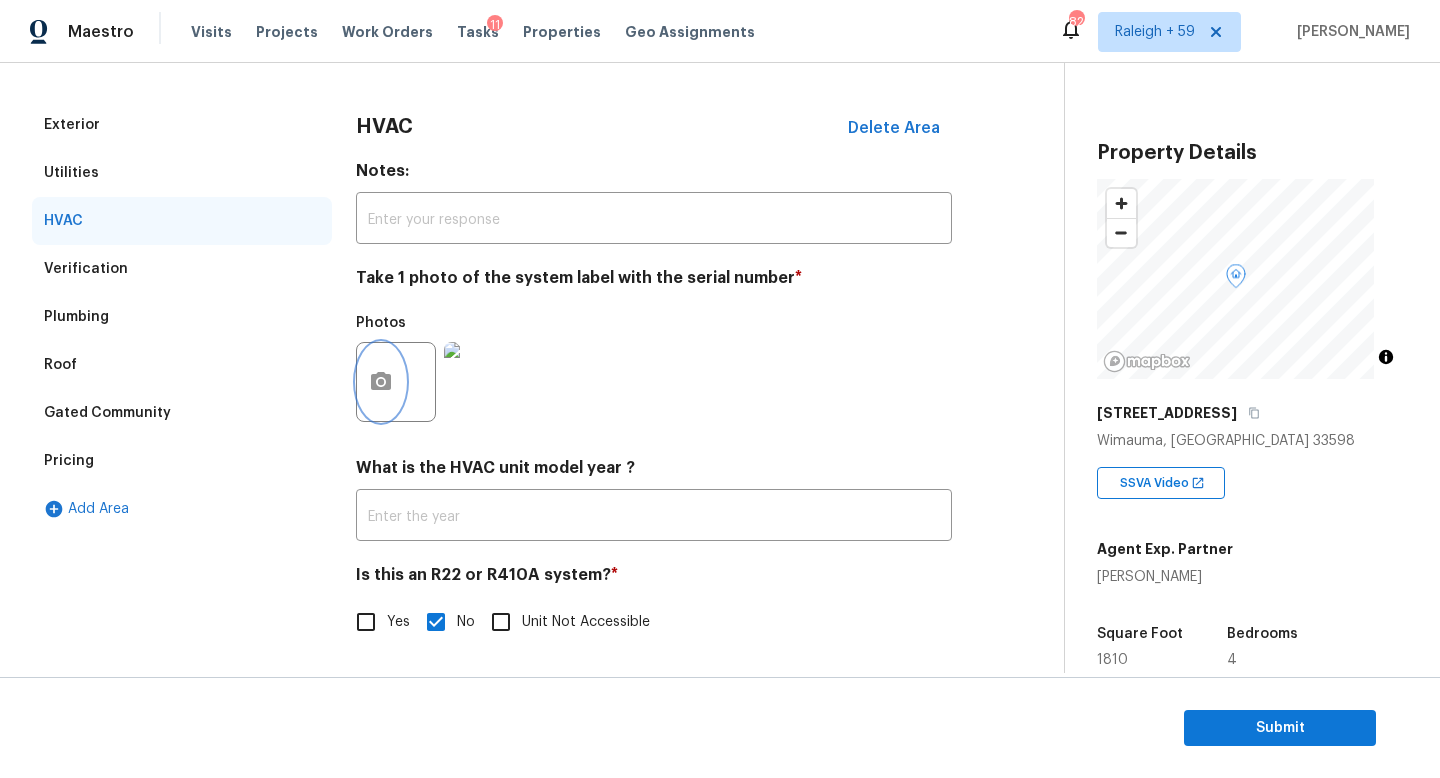 scroll, scrollTop: 0, scrollLeft: 0, axis: both 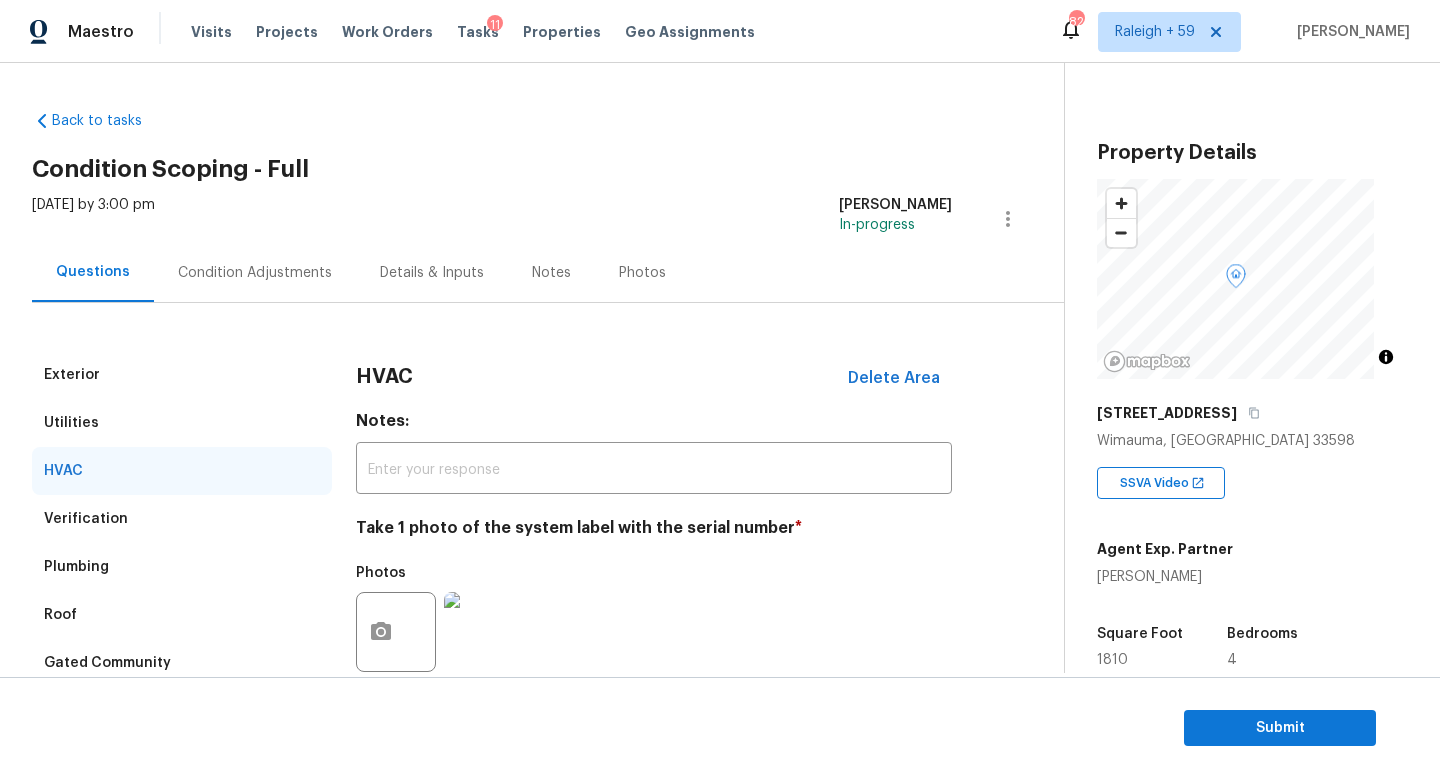 click on "Condition Adjustments" at bounding box center (255, 273) 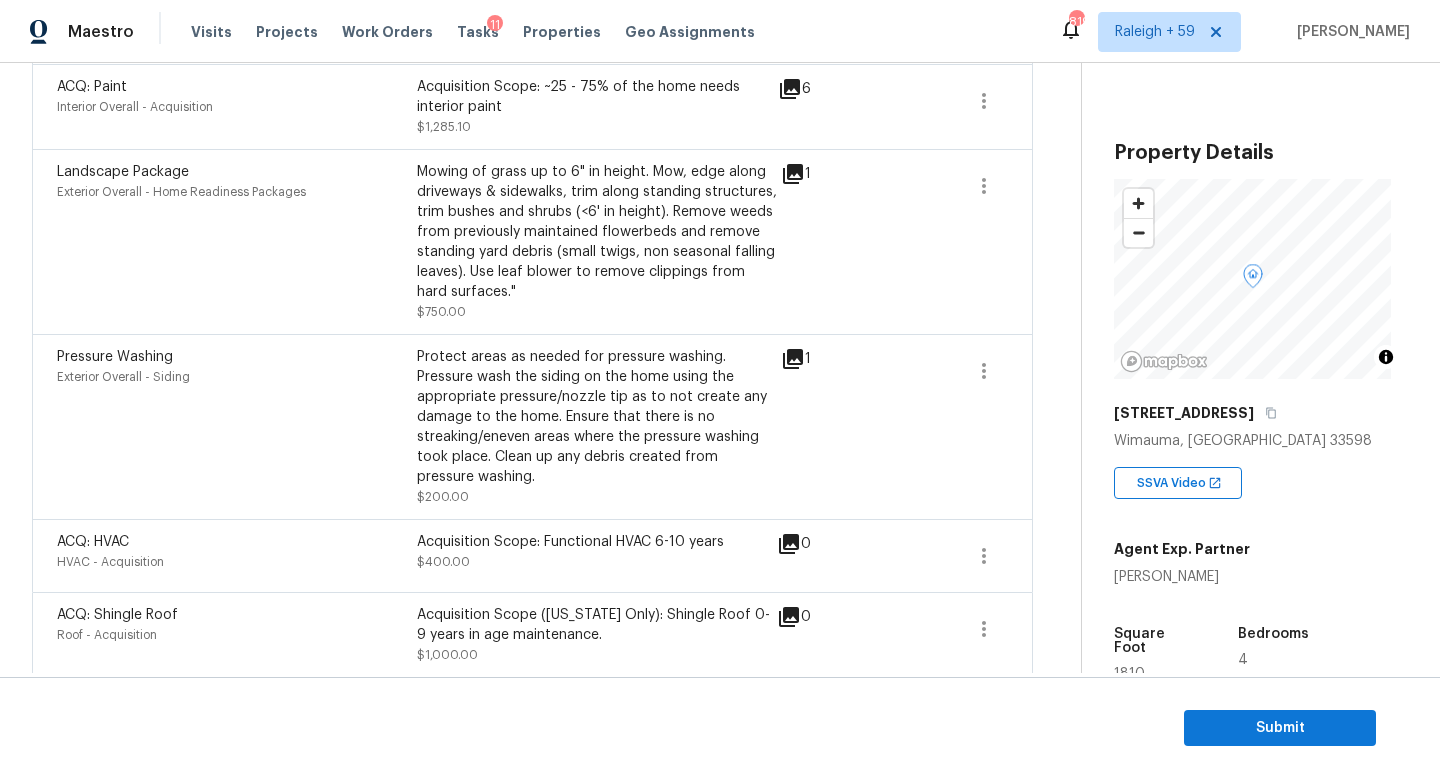 scroll, scrollTop: 860, scrollLeft: 0, axis: vertical 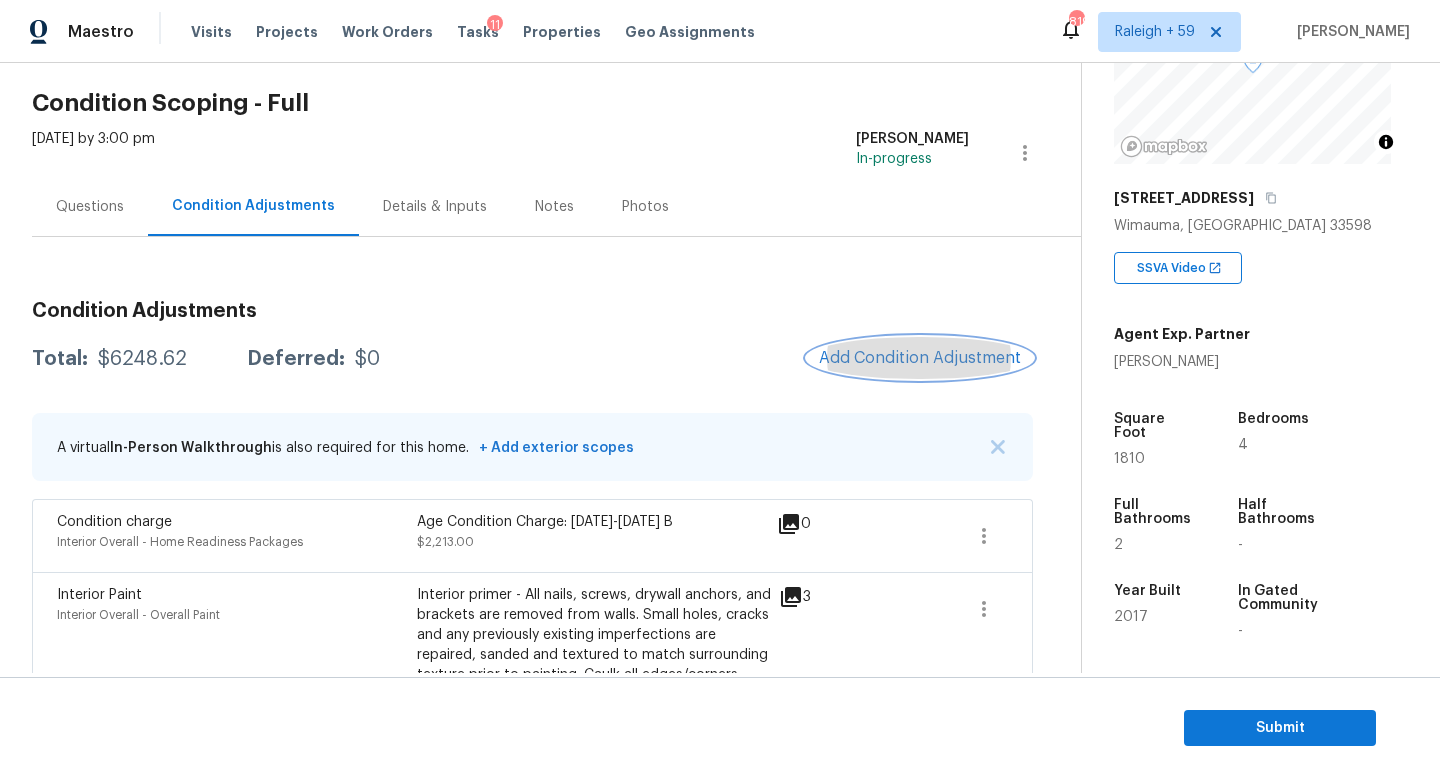 click on "Add Condition Adjustment" at bounding box center [920, 358] 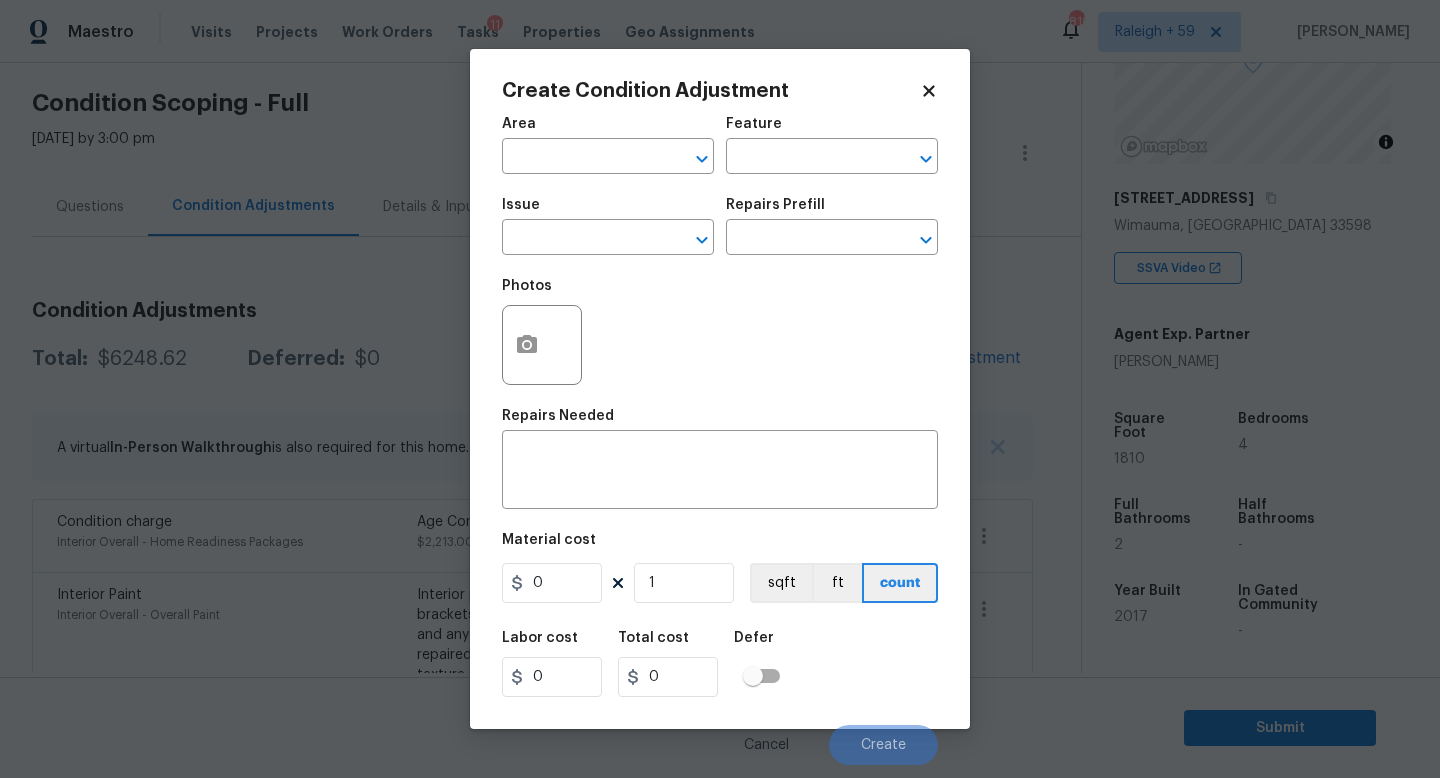click on "Maestro Visits Projects Work Orders Tasks 11 Properties Geo Assignments 819 [GEOGRAPHIC_DATA] + 59 [PERSON_NAME] Back to tasks Condition Scoping - Full [DATE] by 3:00 pm   [PERSON_NAME] In-progress Questions Condition Adjustments Details & Inputs Notes Photos Condition Adjustments Total:  $6248.62 Deferred:  $0 Add Condition Adjustment A virtual  In-Person Walkthrough  is also required for this home.   + Add exterior scopes Condition charge Interior Overall - Home Readiness Packages Age Condition Charge: [DATE]-[DATE] B	 $2,213.00   0 Interior Paint Interior Overall - Overall Paint Interior primer - All nails, screws, drywall anchors, and brackets are removed from walls. Small holes, cracks and any previously existing imperfections are repaired, sanded and textured to match surrounding texture prior to painting. Caulk all edges/corners, windows, doors, counters, tubs/showers and baseboards. Patch, caulk and prep interior walls for repaint. $400.00   3 ACQ: Flooring Interior Overall - Acquisition $0.52   2" at bounding box center [720, 389] 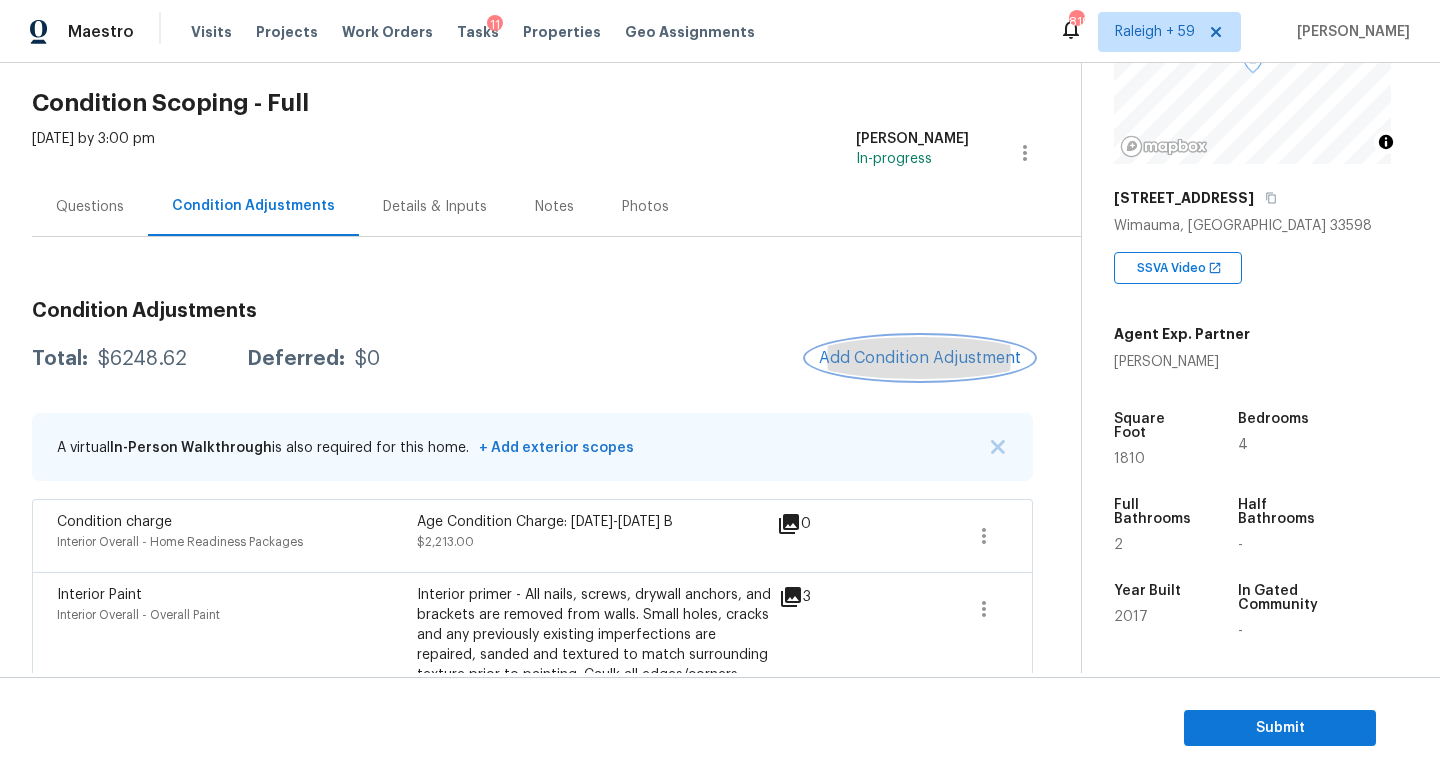 click on "Add Condition Adjustment" at bounding box center (920, 358) 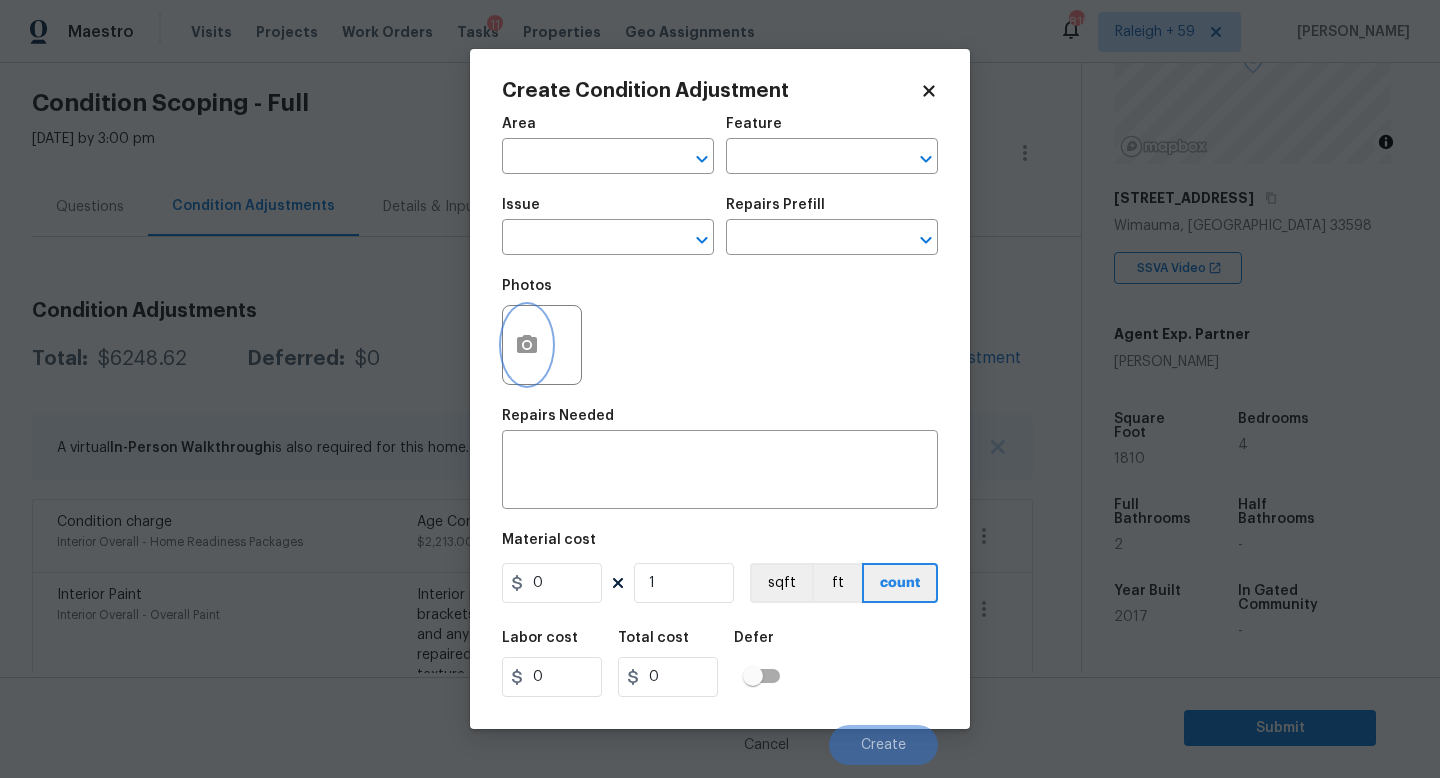 click 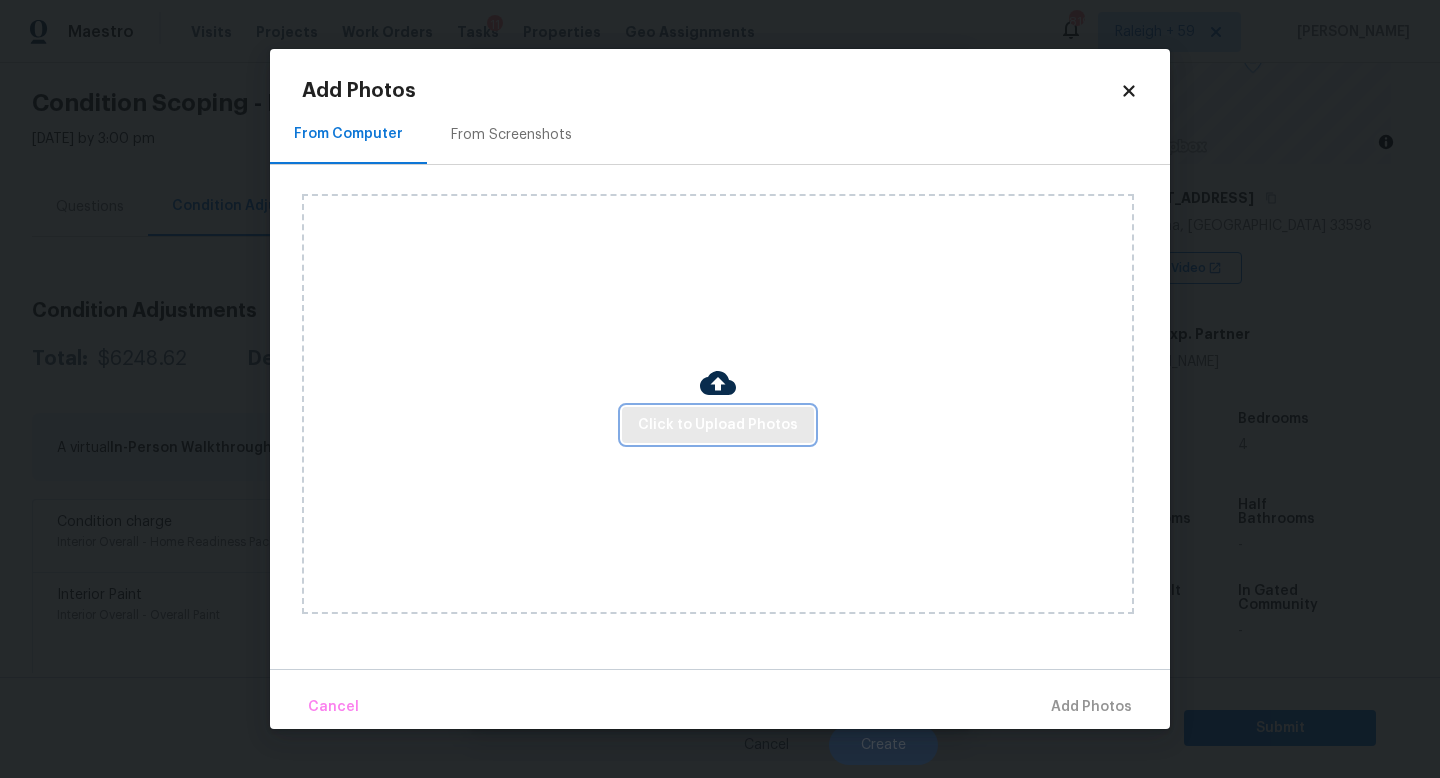 click on "Click to Upload Photos" at bounding box center (718, 425) 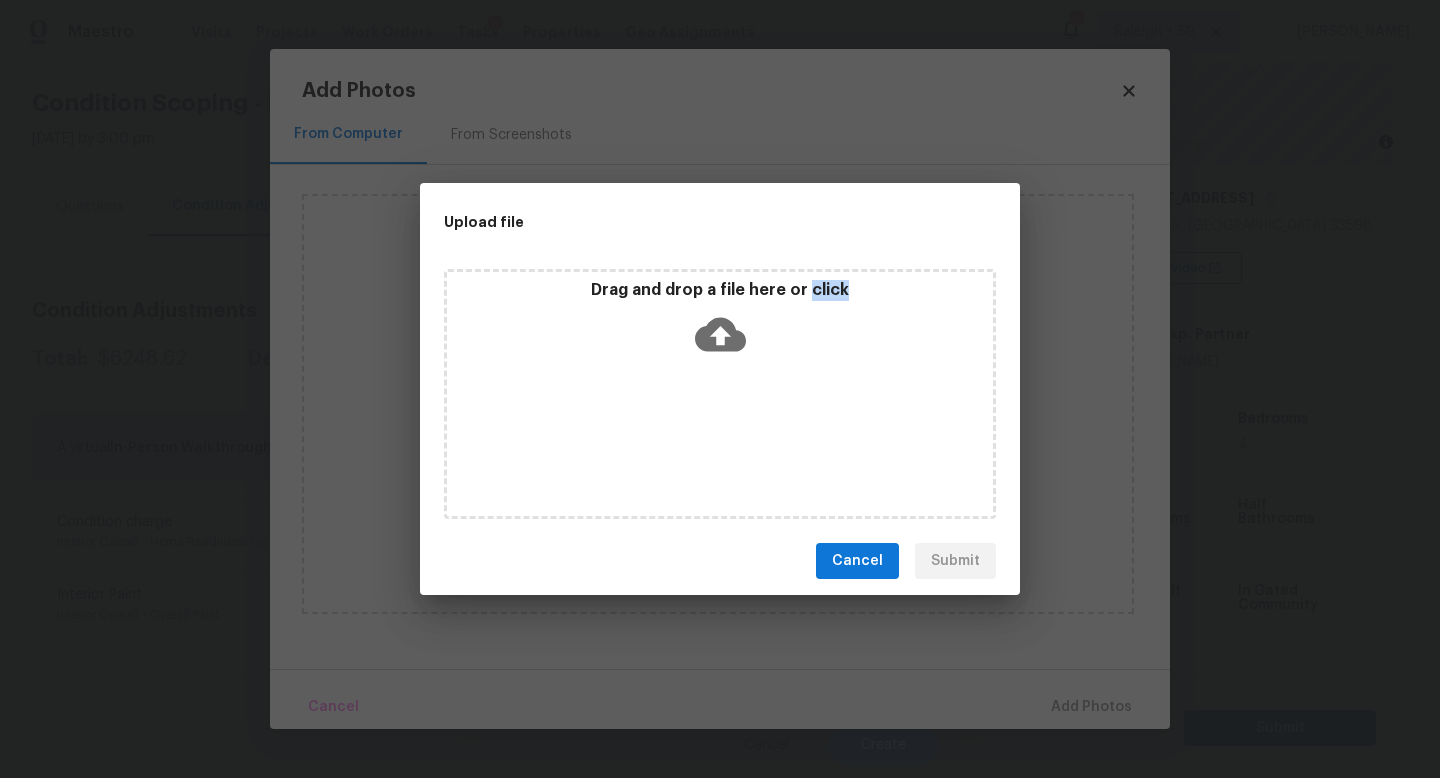 click on "Drag and drop a file here or click" at bounding box center [720, 394] 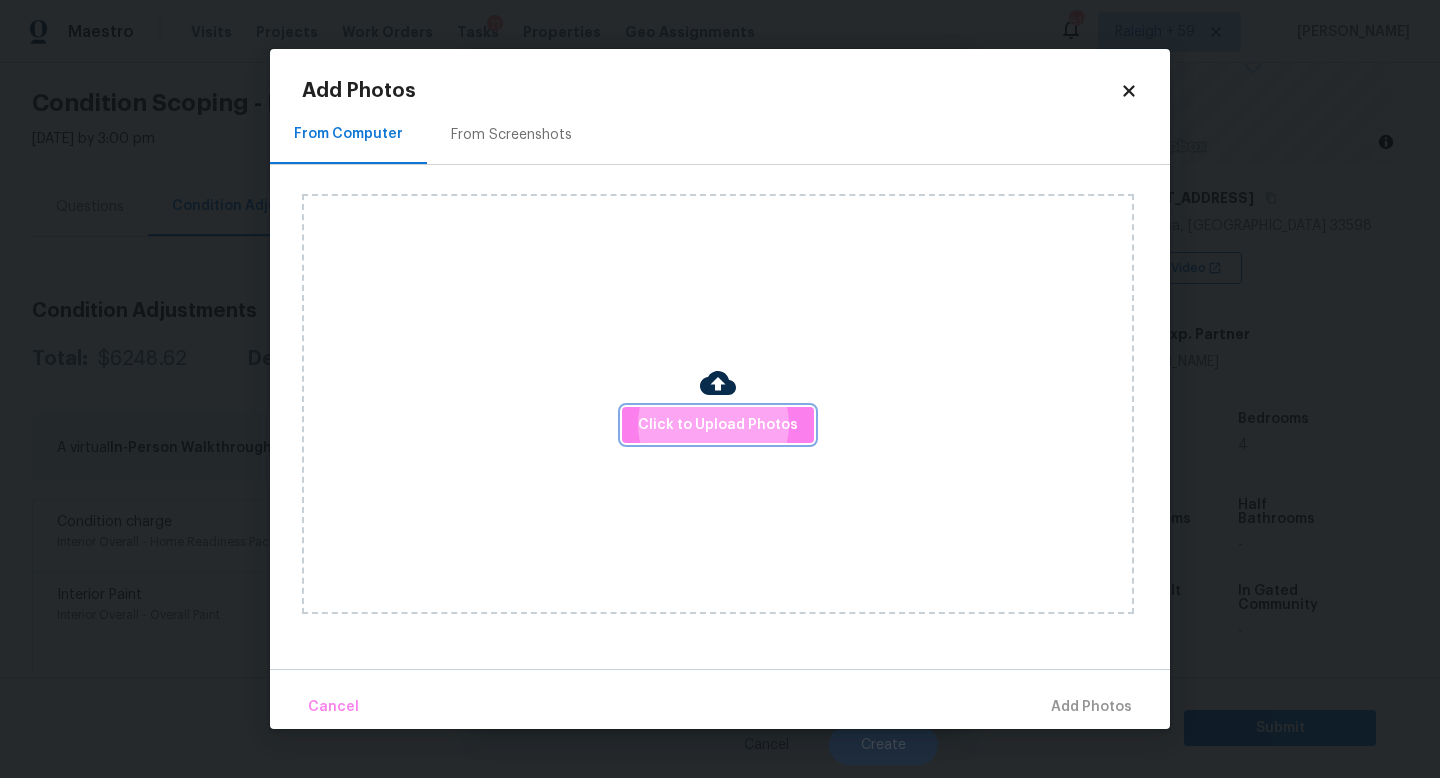 type 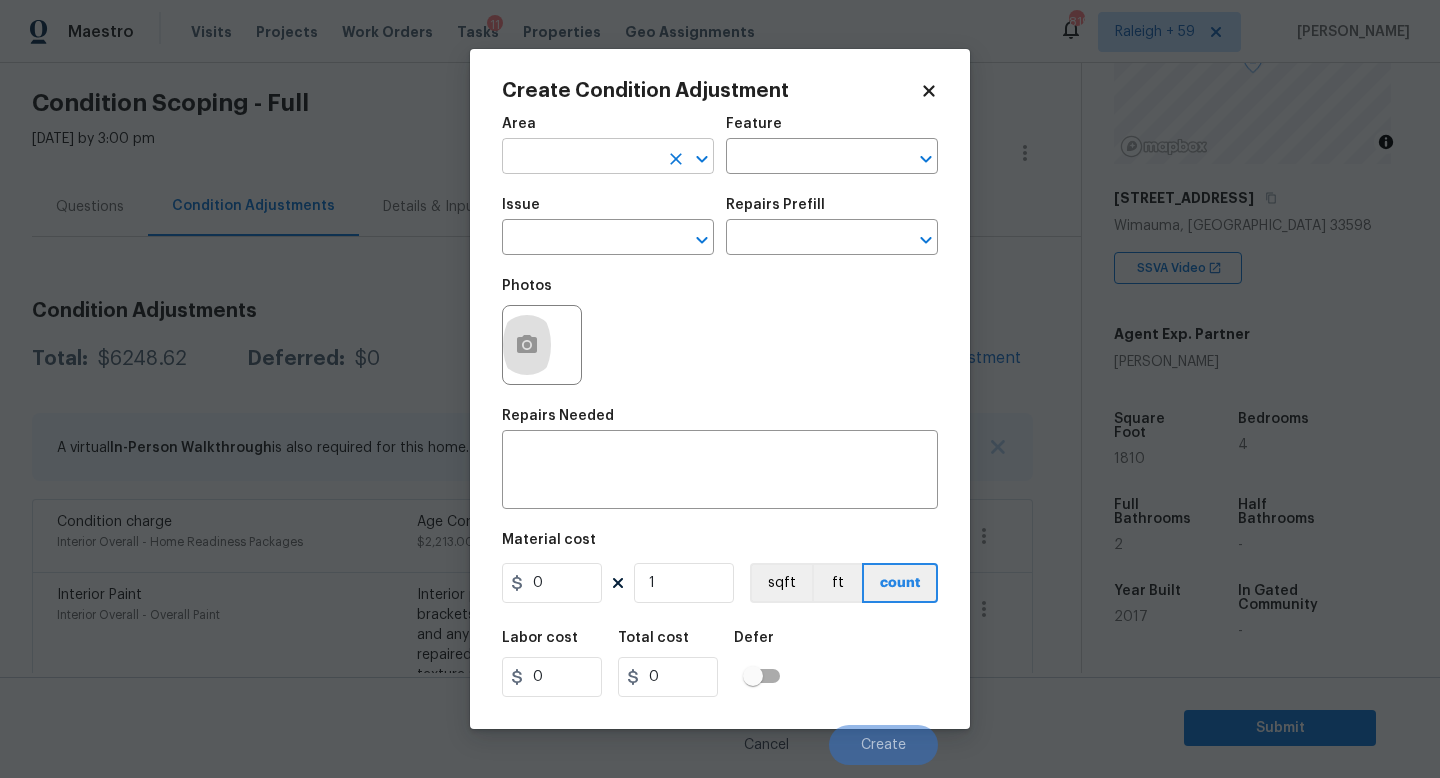 click at bounding box center [580, 158] 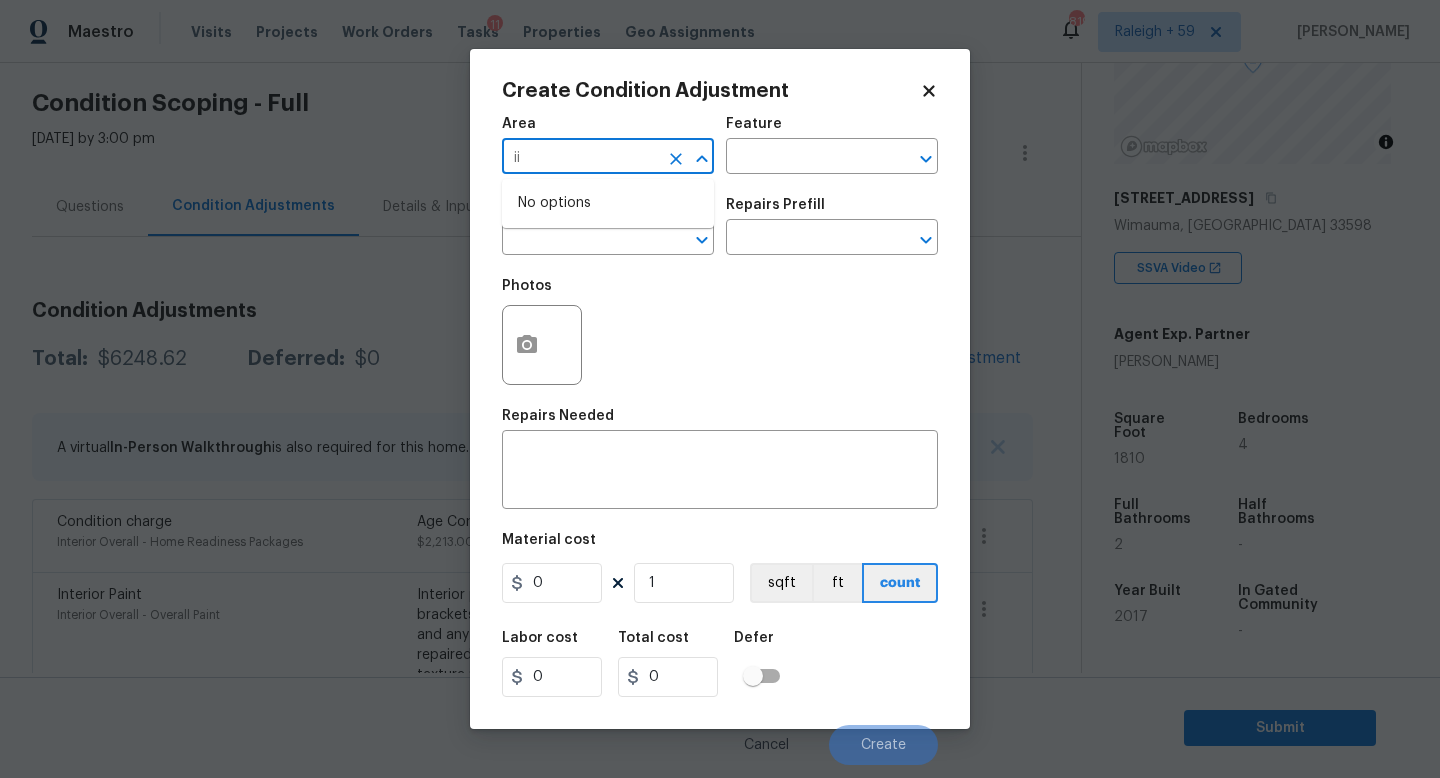type on "i" 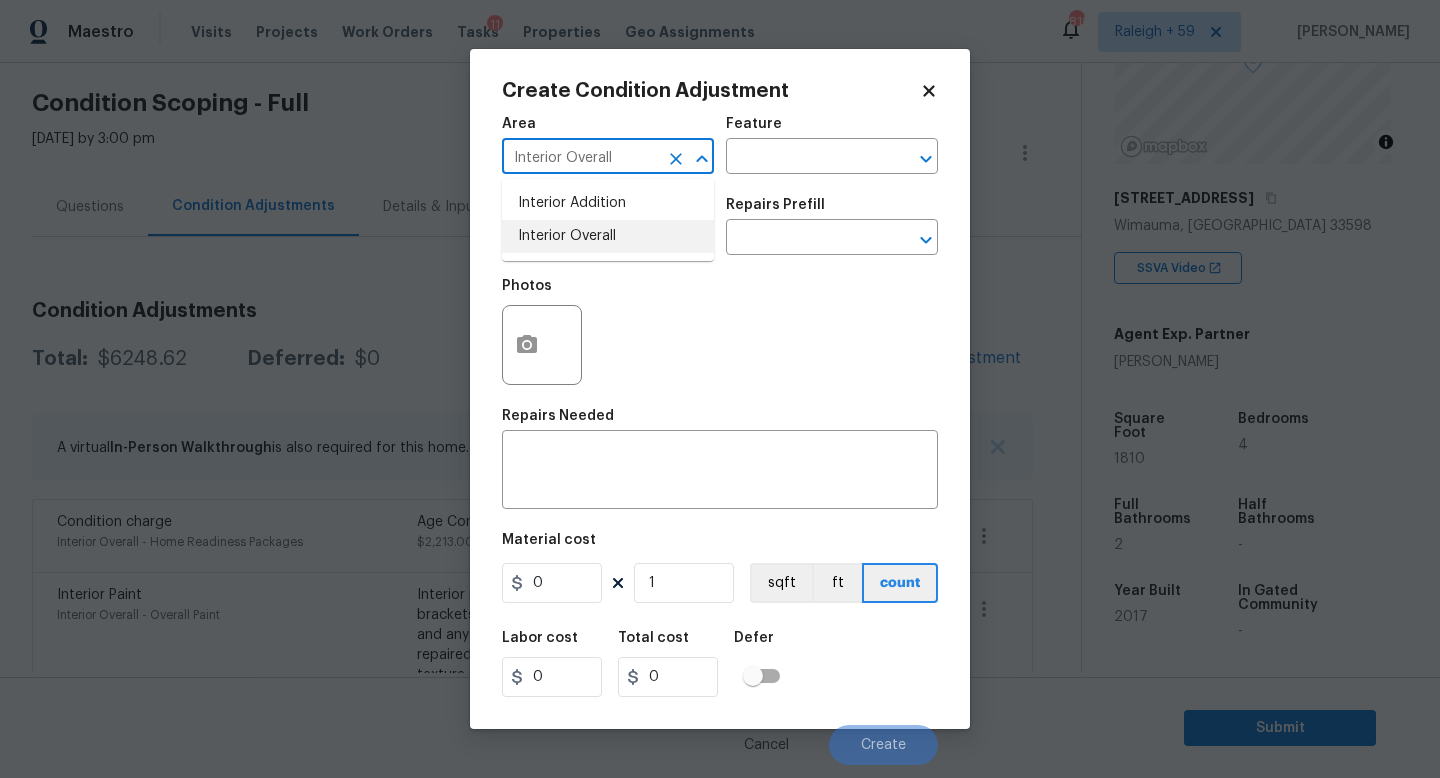 type on "Interior Overall" 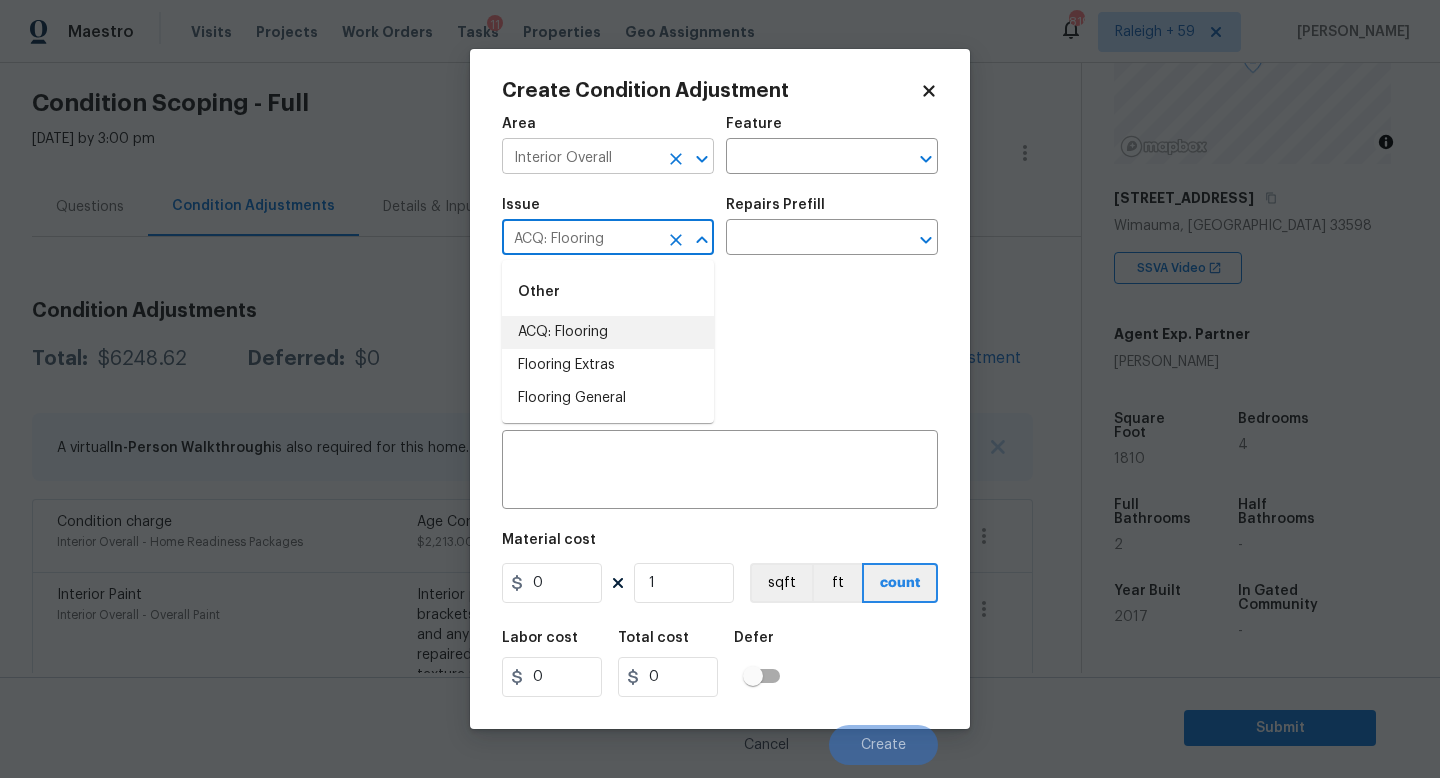 type on "ACQ: Flooring" 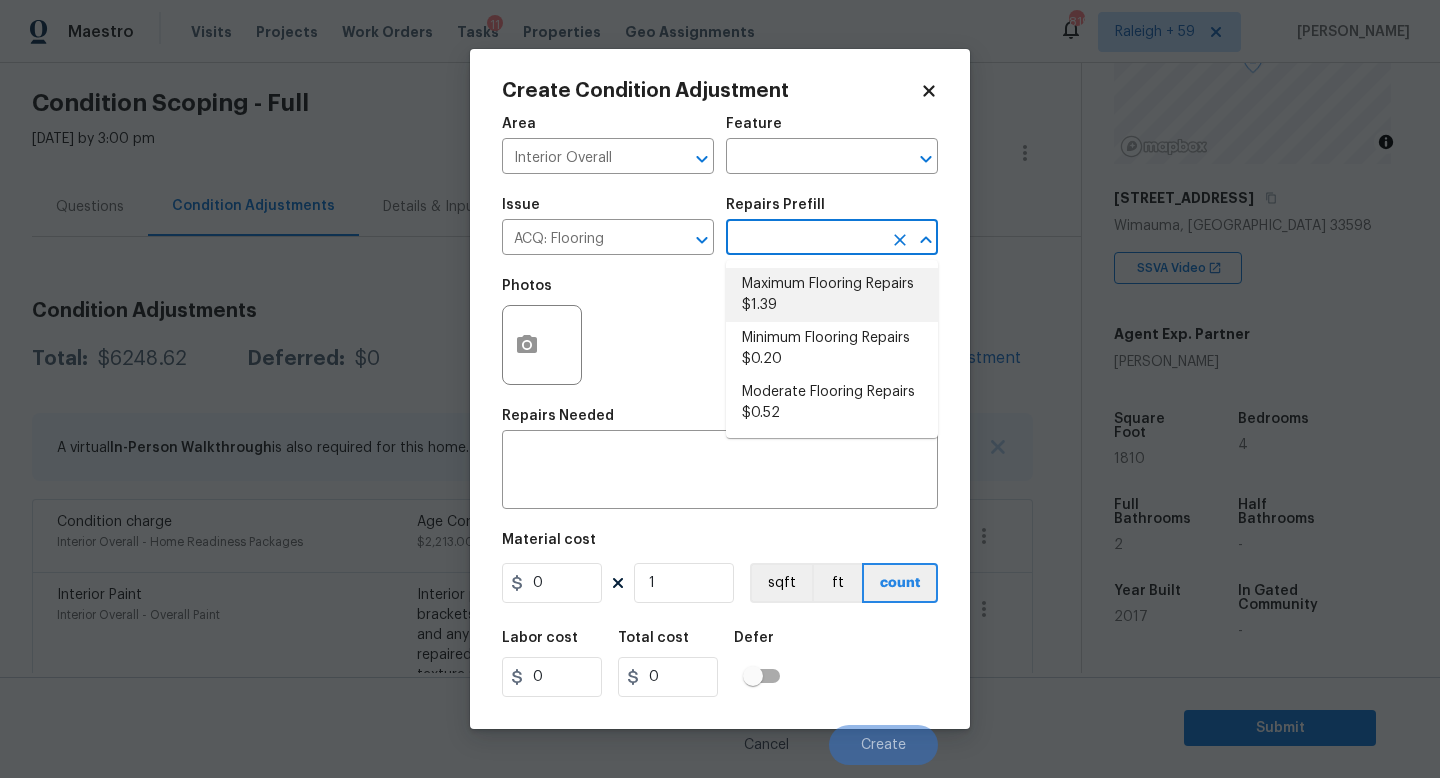 click on "Minimum Flooring Repairs $0.20" at bounding box center [832, 349] 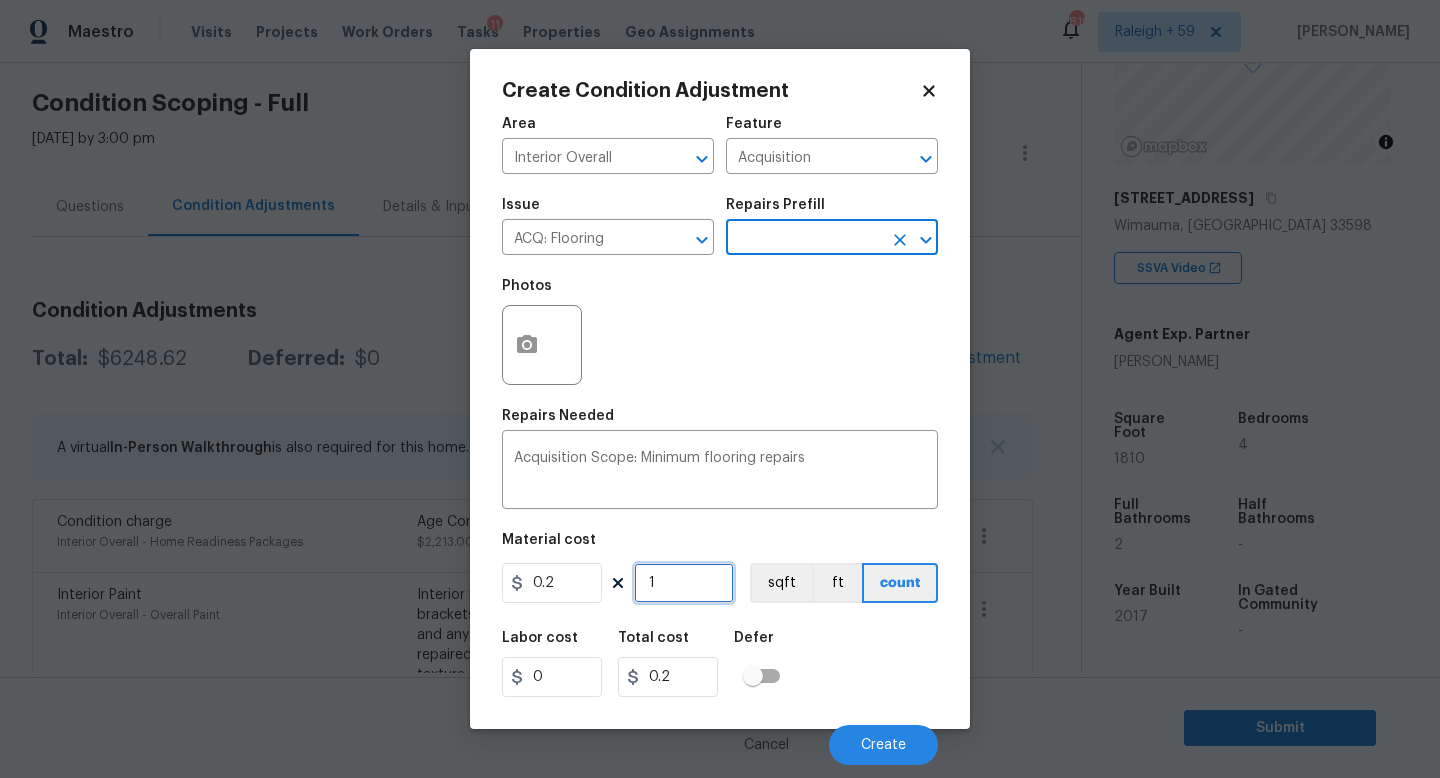 click on "1" at bounding box center [684, 583] 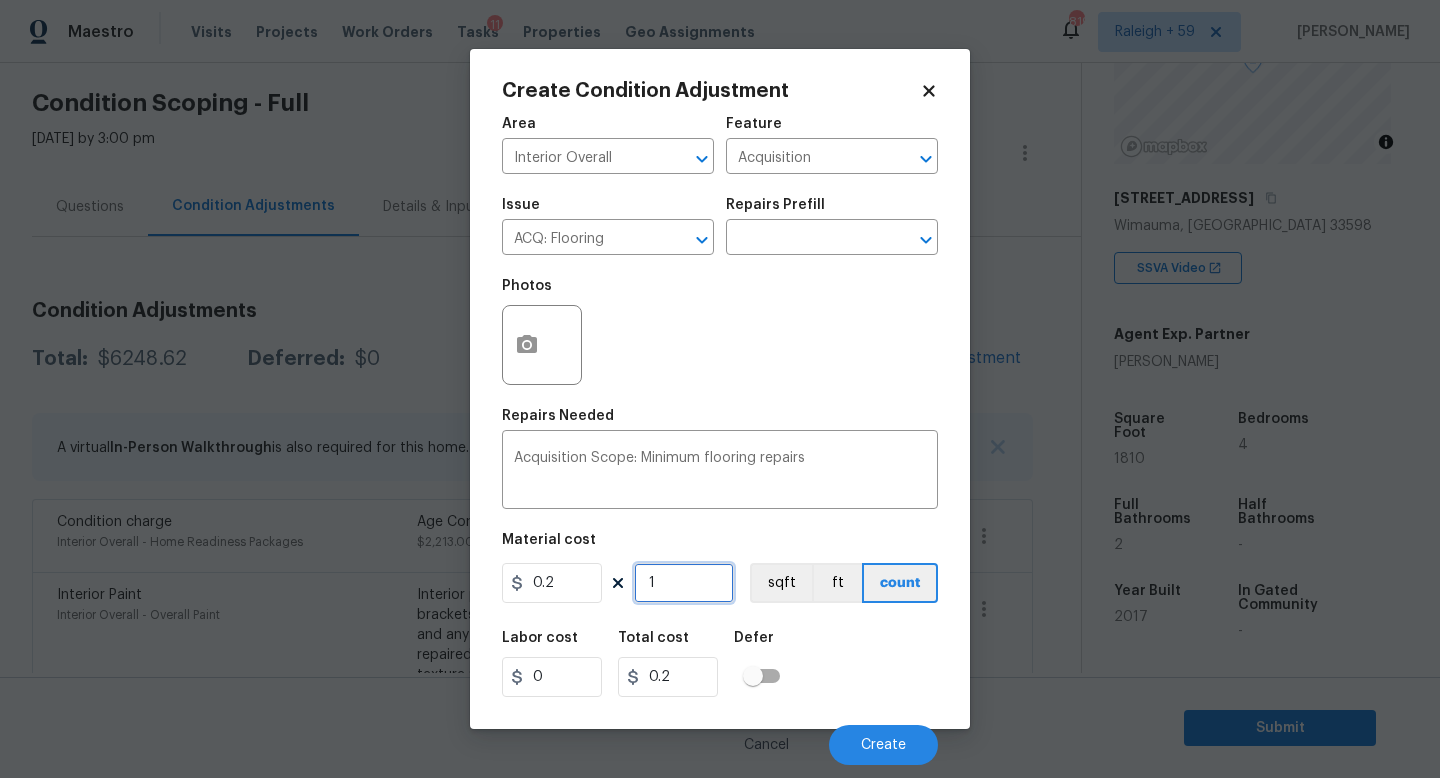 type on "18" 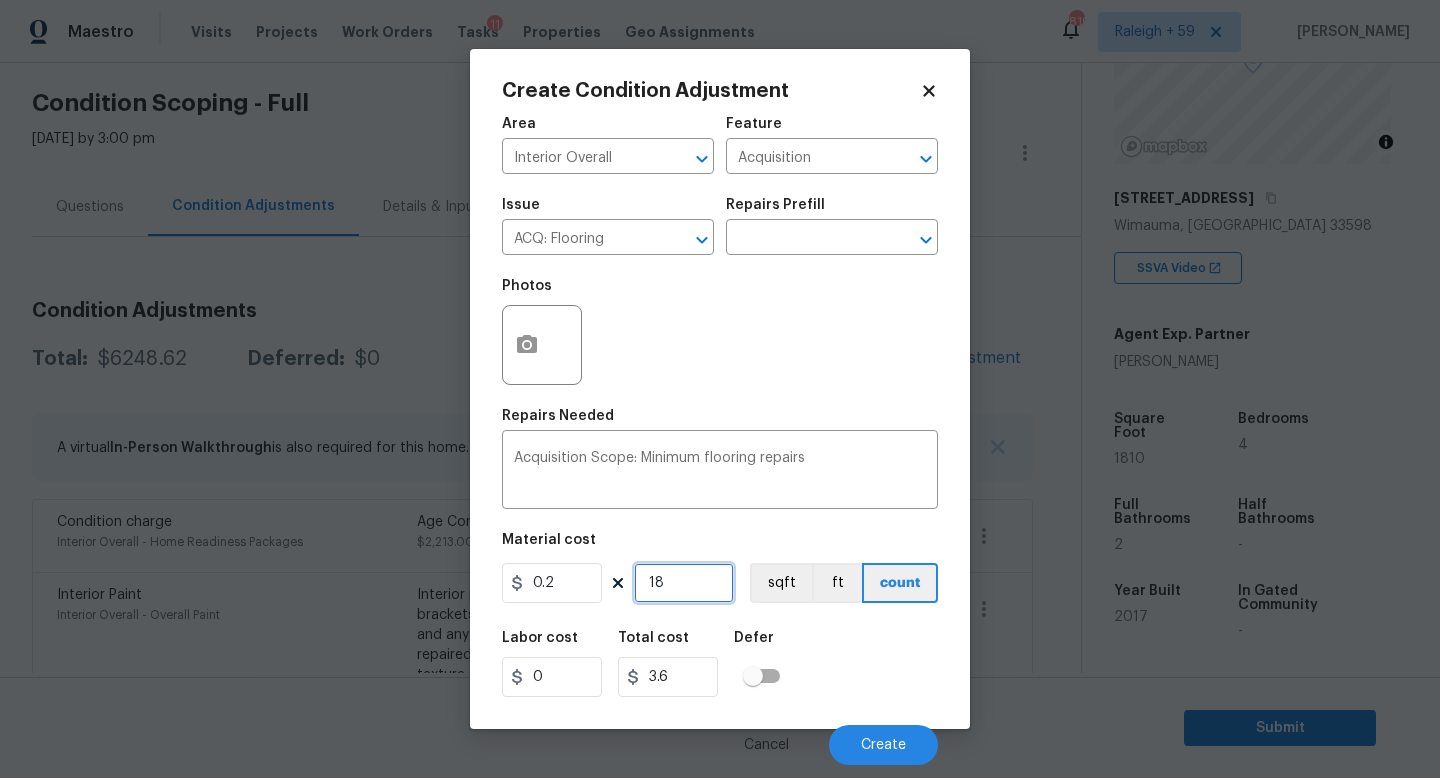 type on "181" 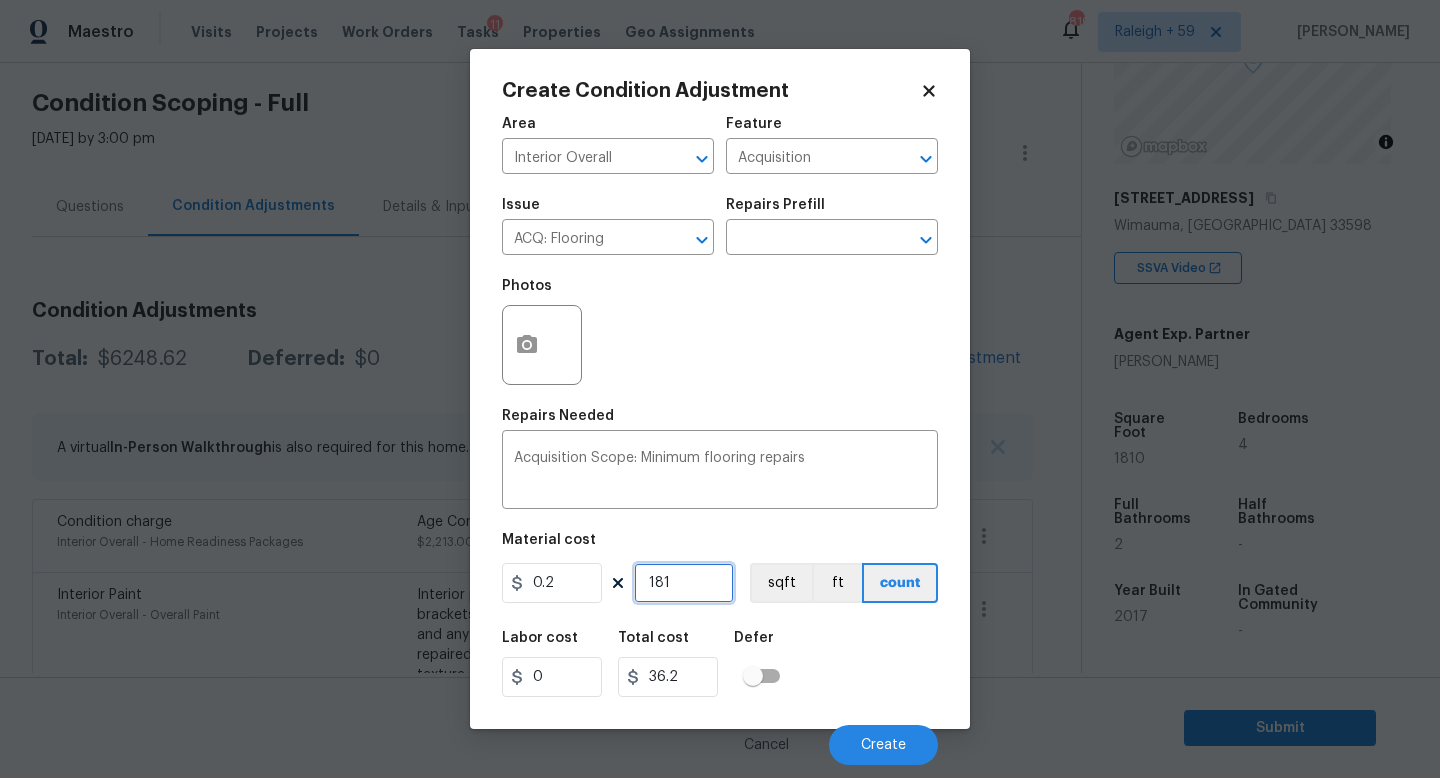 type on "1810" 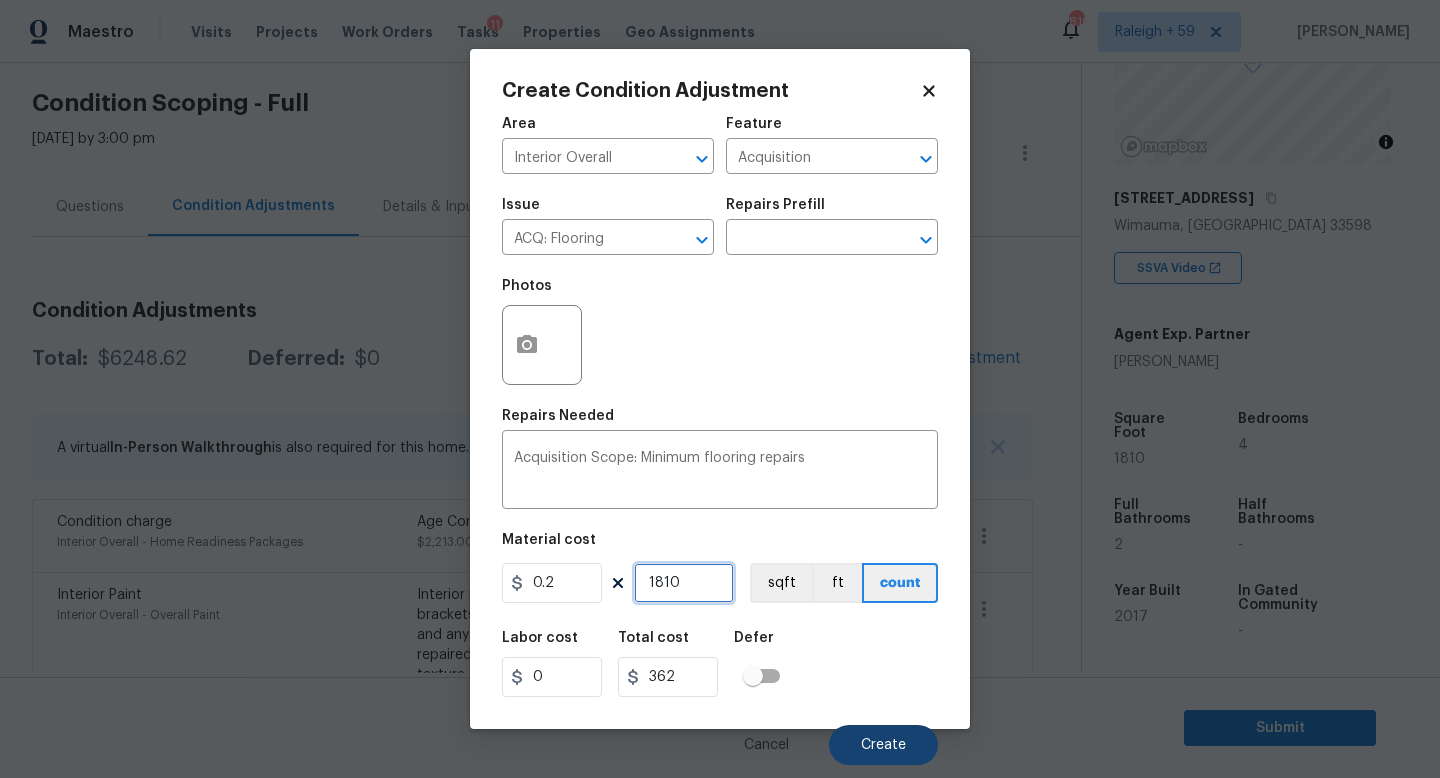 type on "1810" 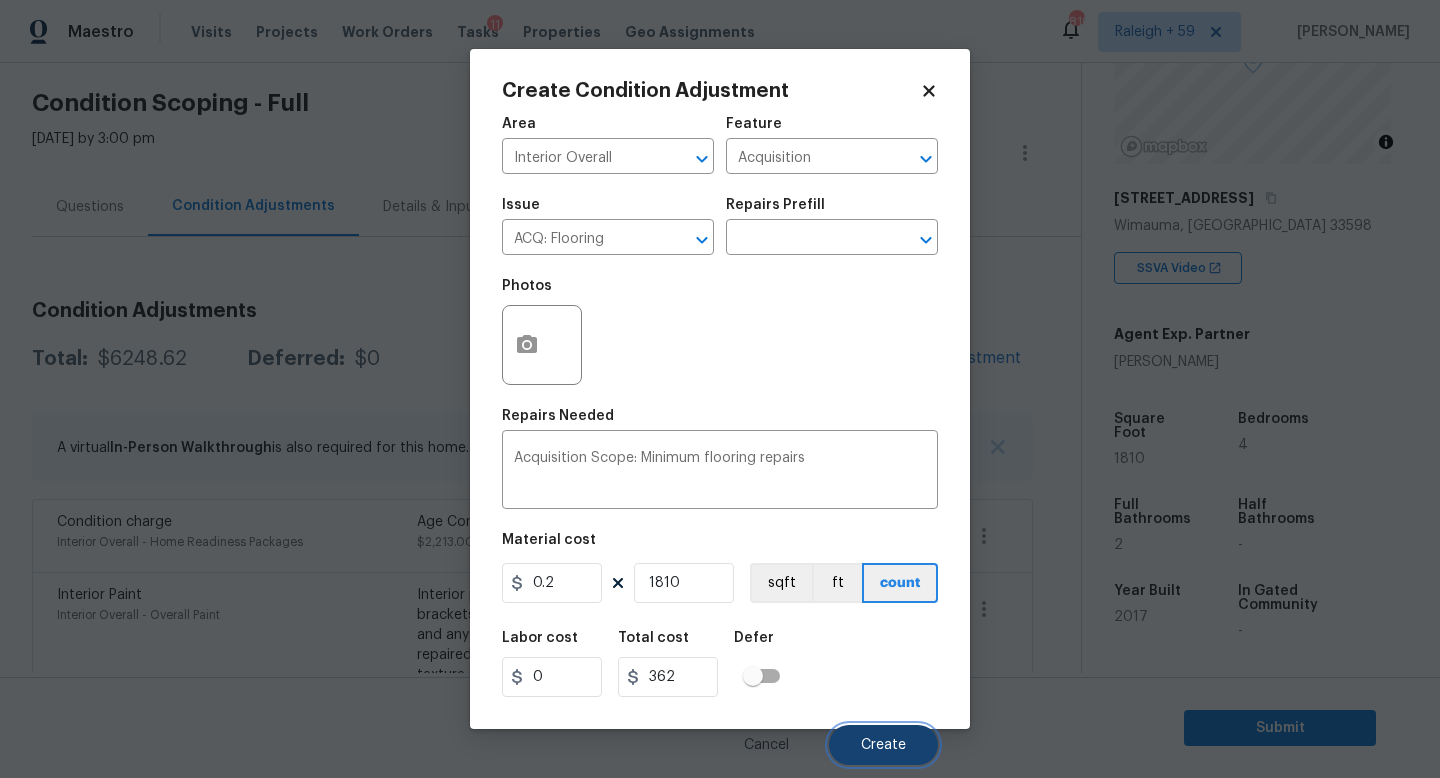 click on "Create" at bounding box center [883, 745] 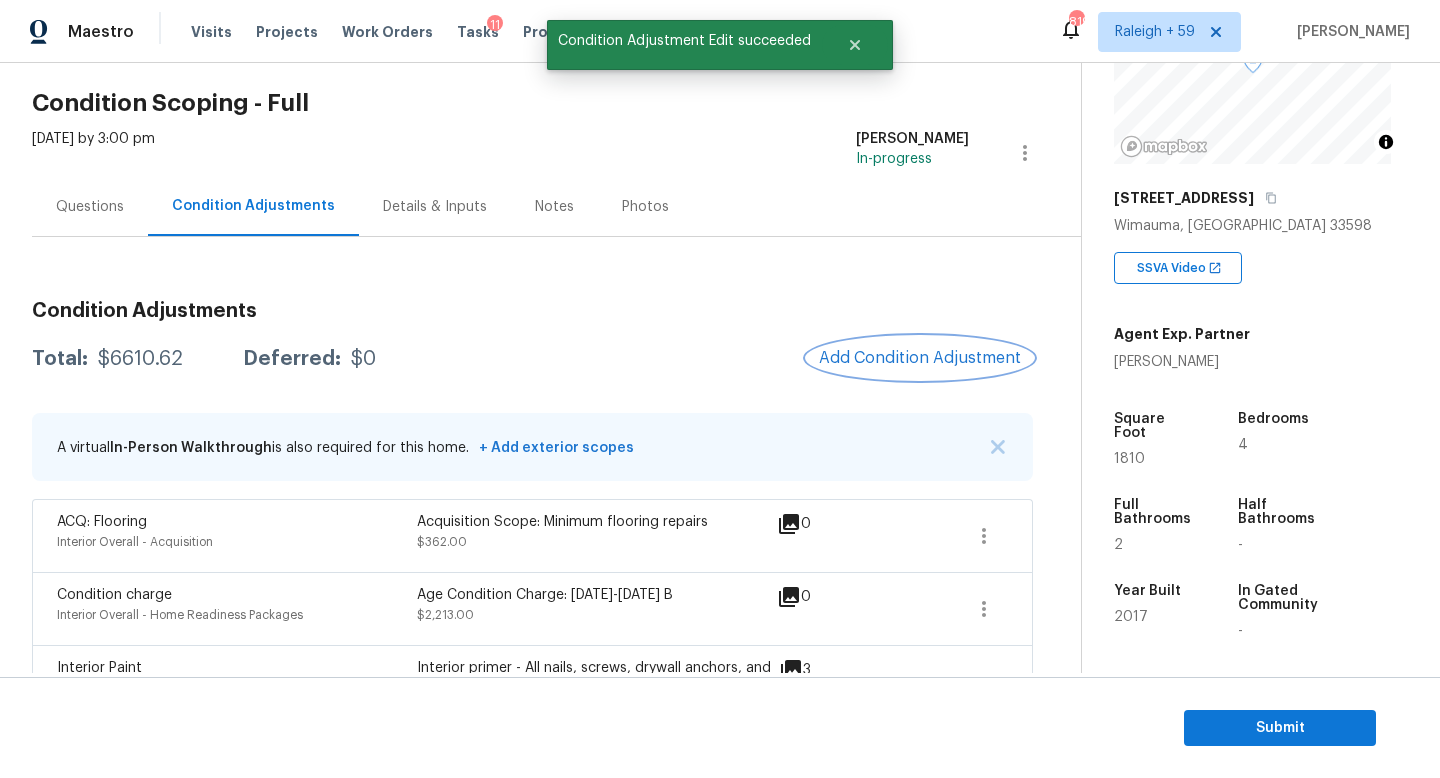 click on "Add Condition Adjustment" at bounding box center (920, 358) 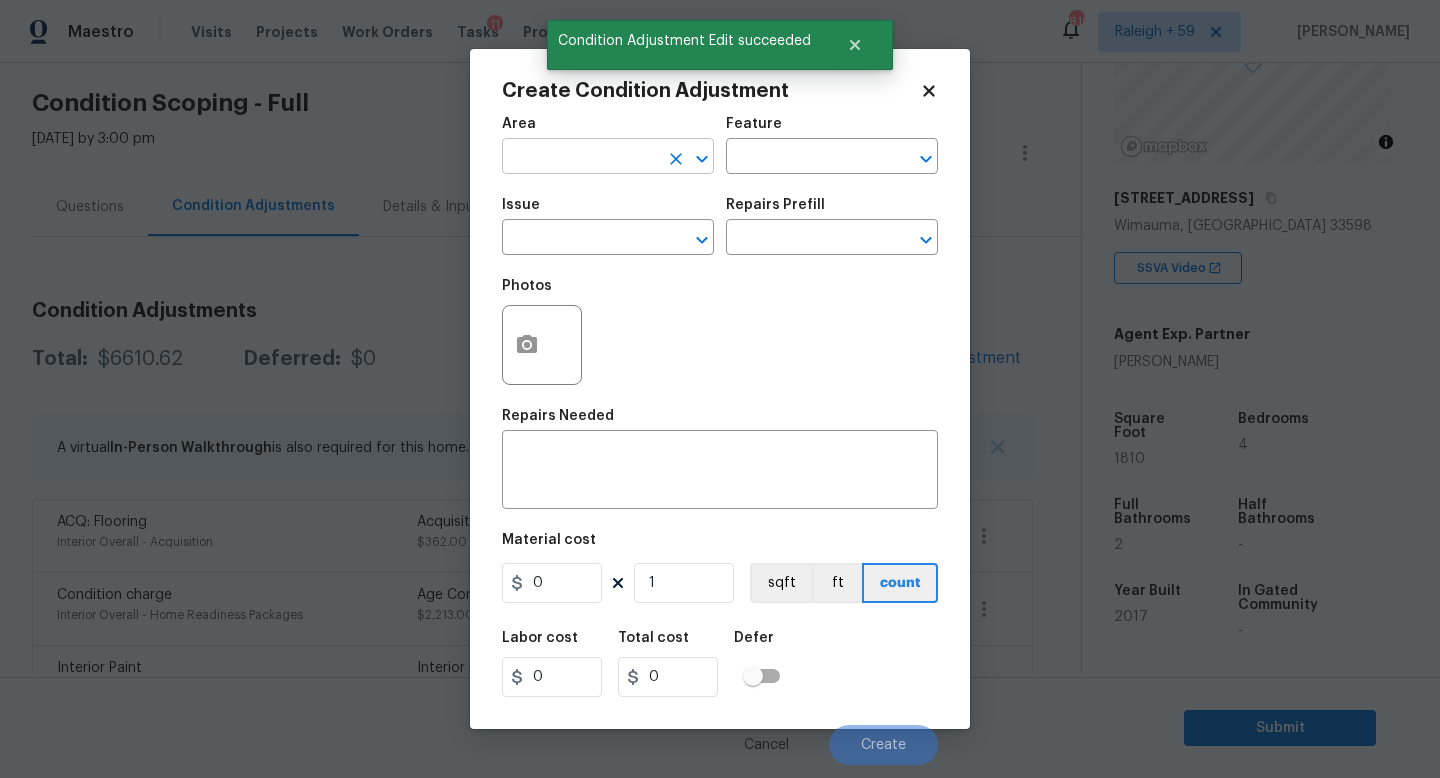 click at bounding box center [580, 158] 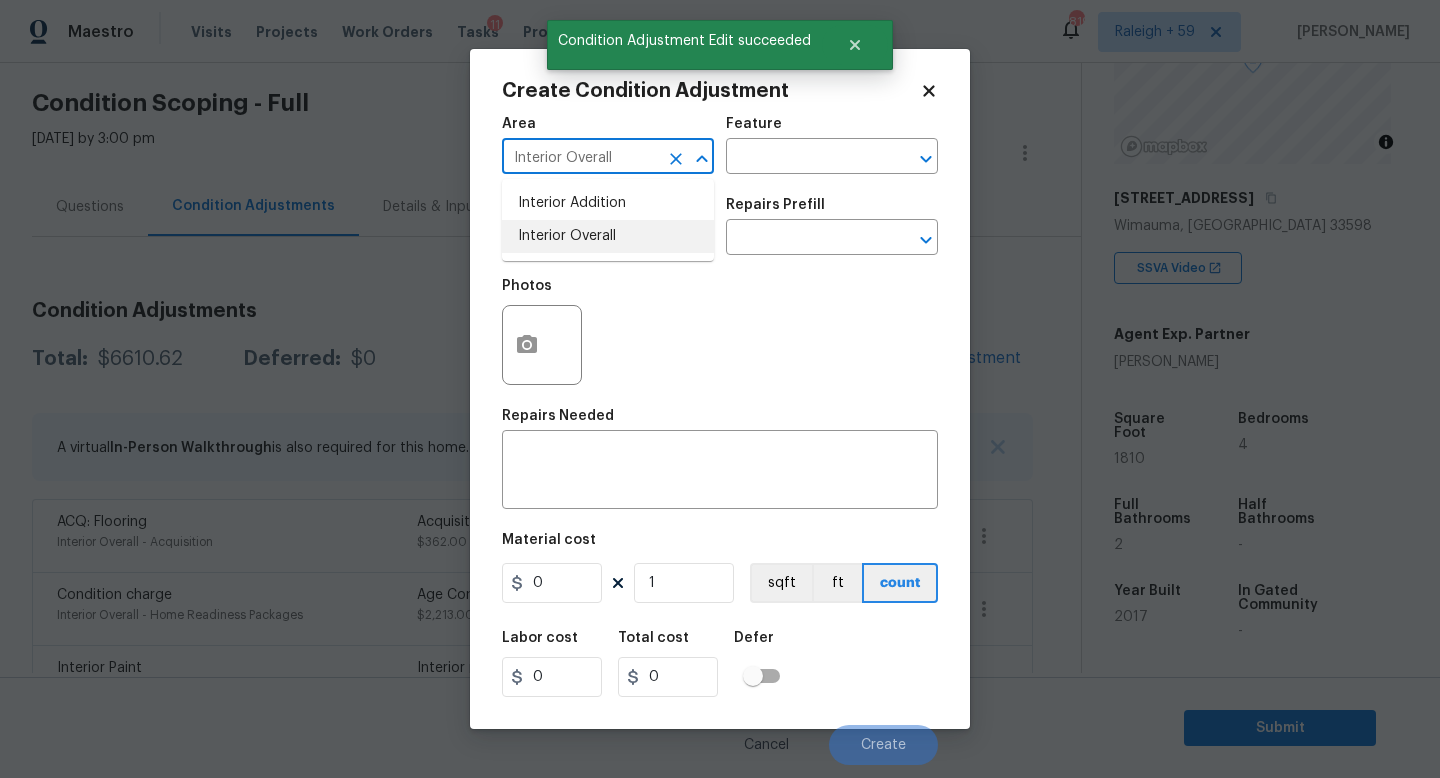 type on "Interior Overall" 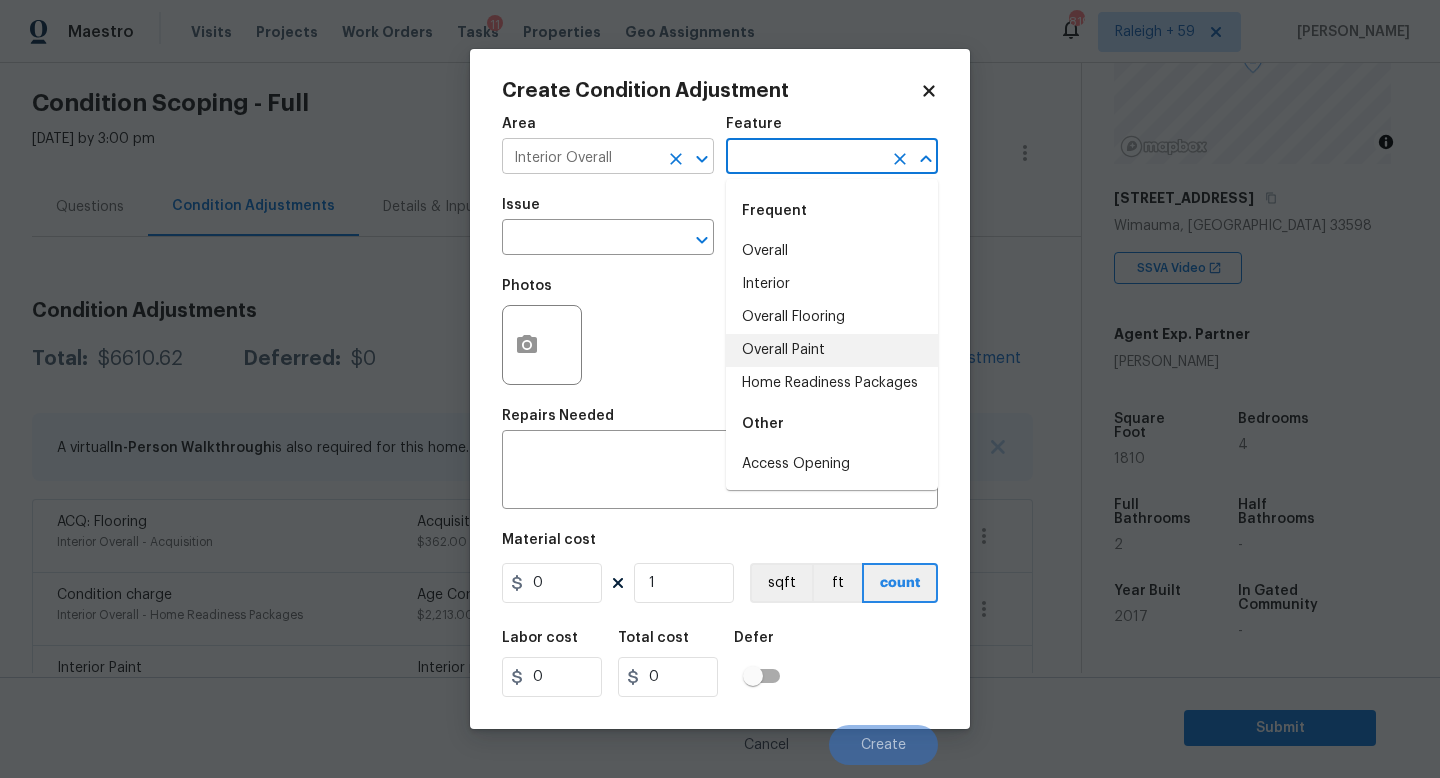 type on "Overall Paint" 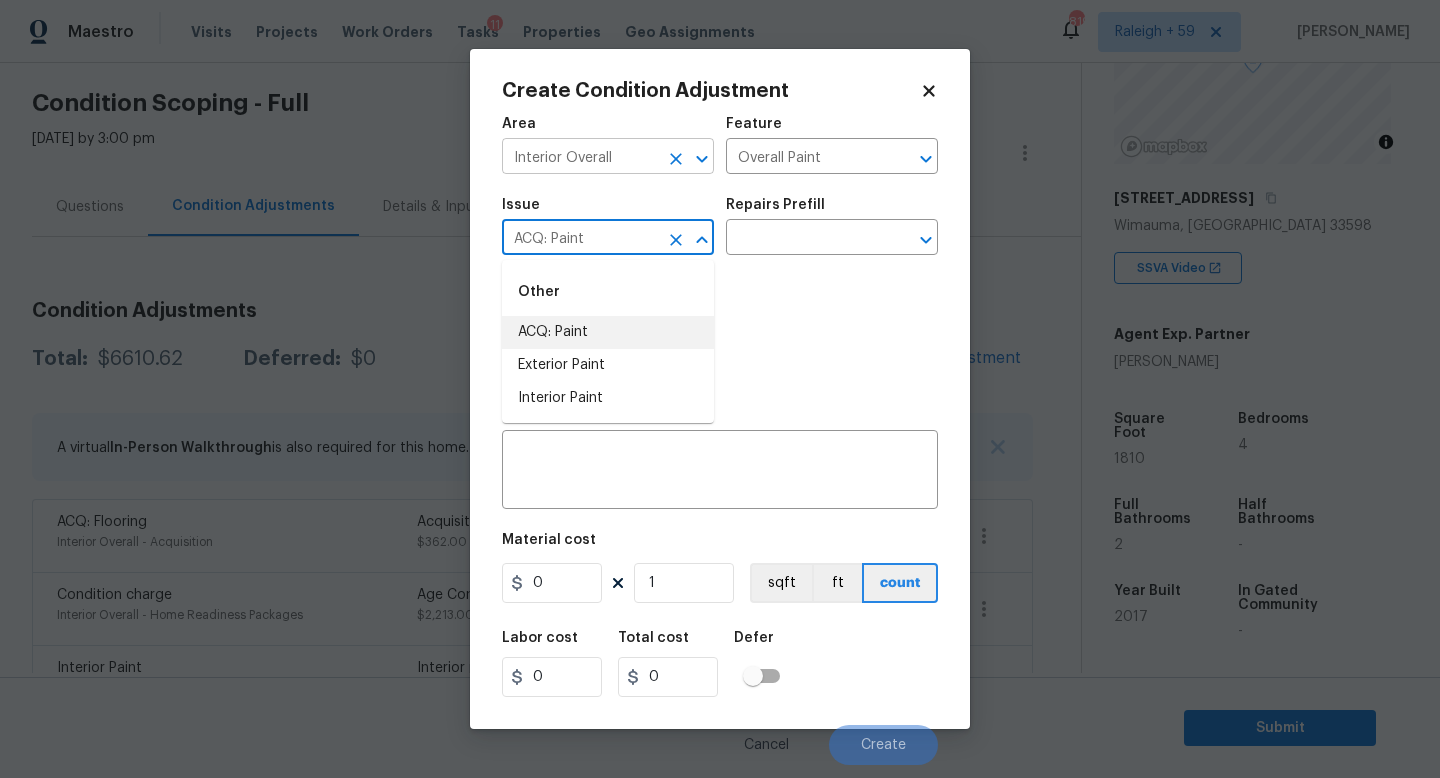 type on "ACQ: Paint" 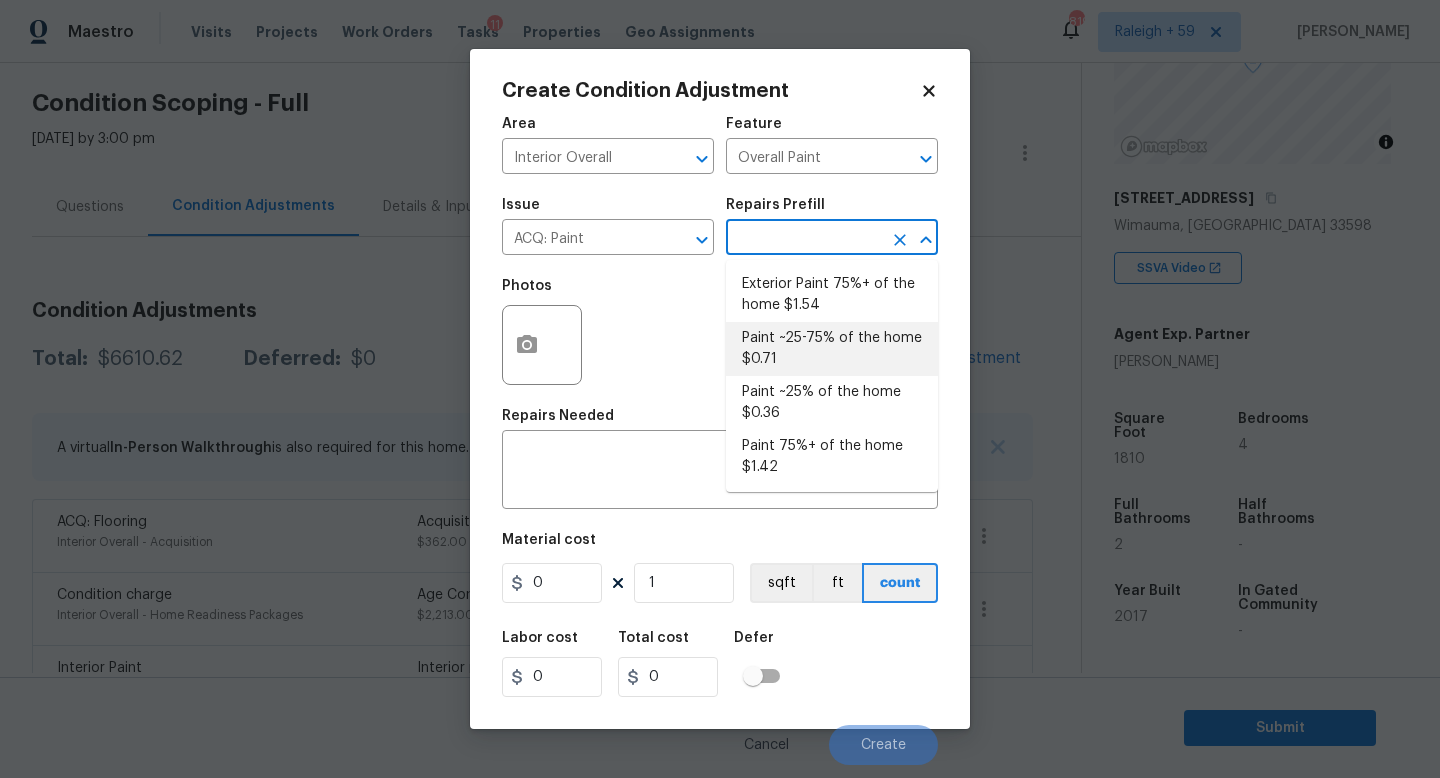 click on "Paint ~25-75% of the home $0.71" at bounding box center [832, 349] 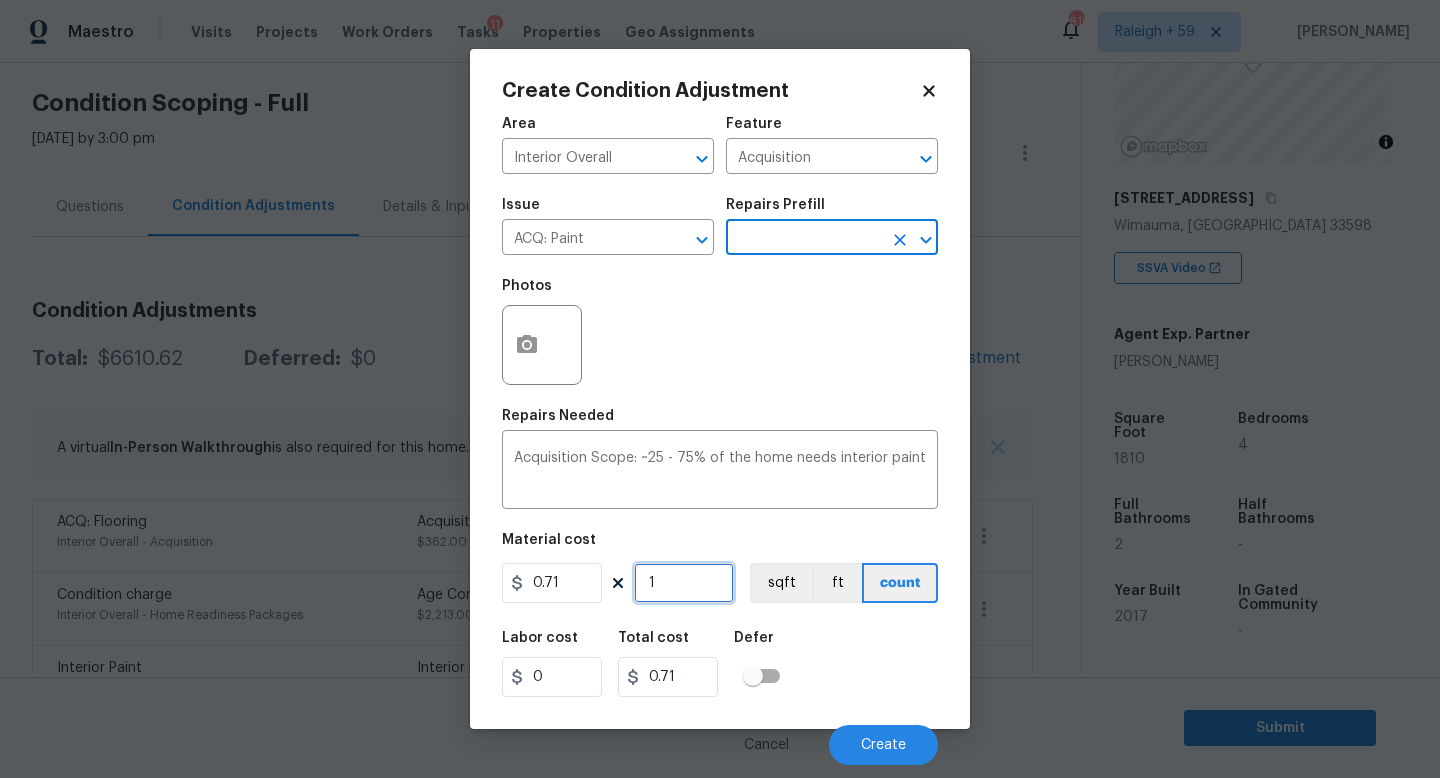click on "1" at bounding box center [684, 583] 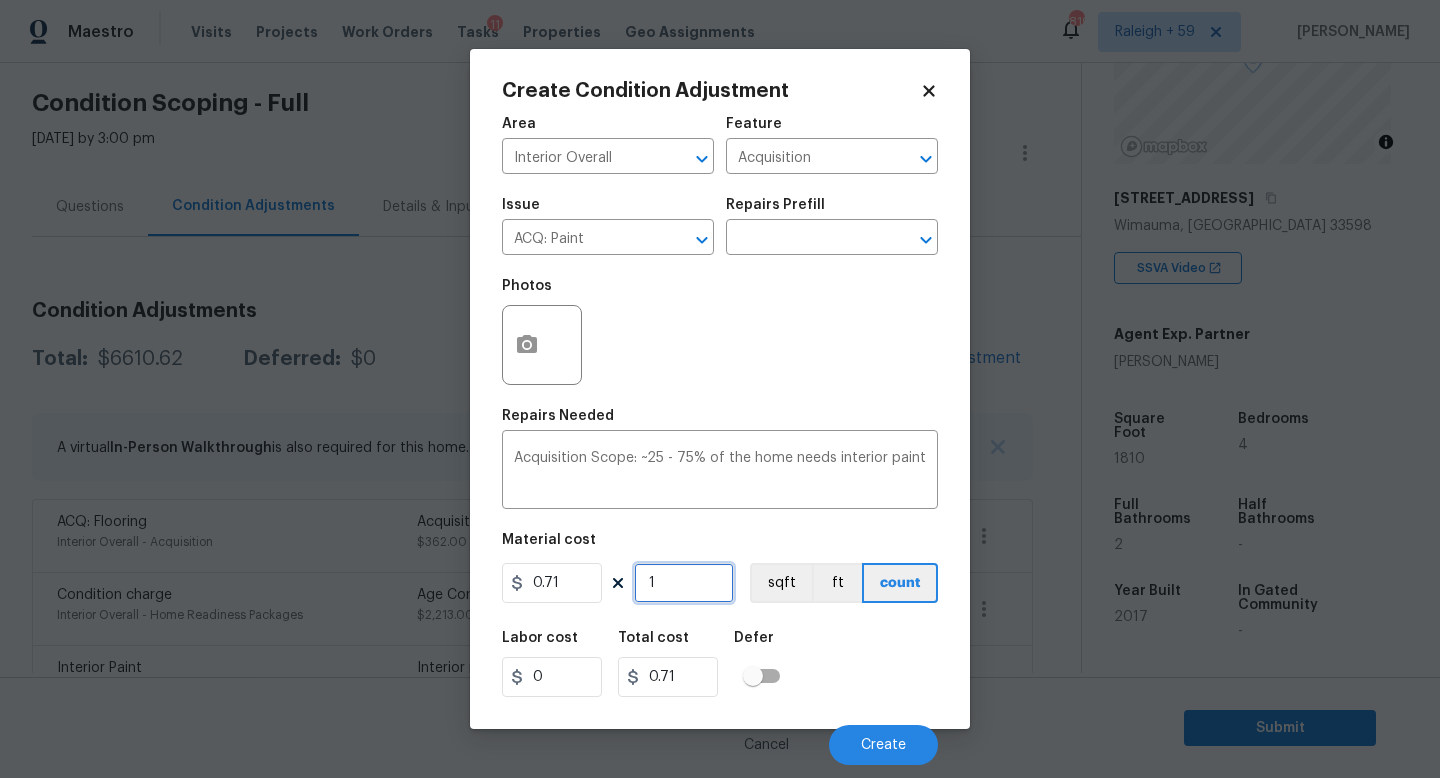 type on "18" 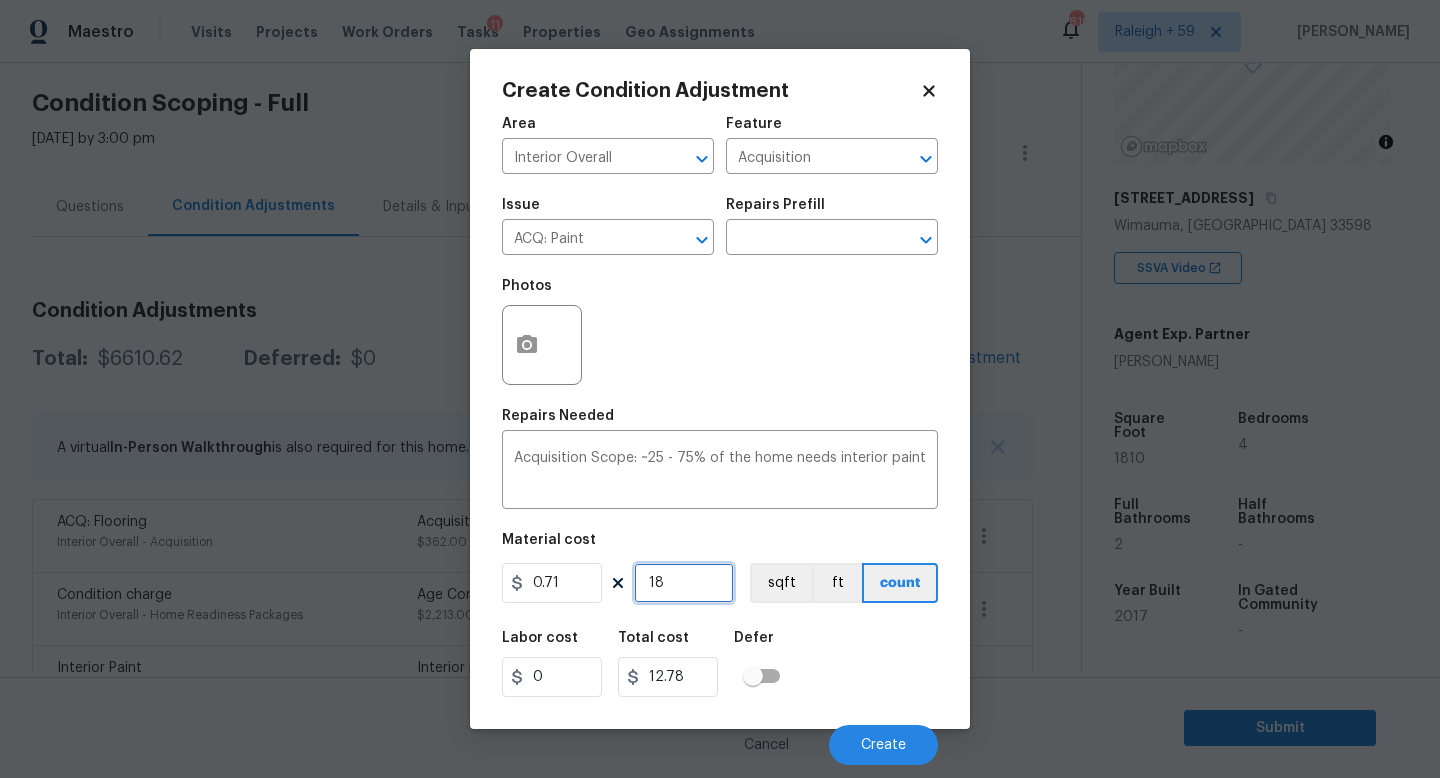 type on "181" 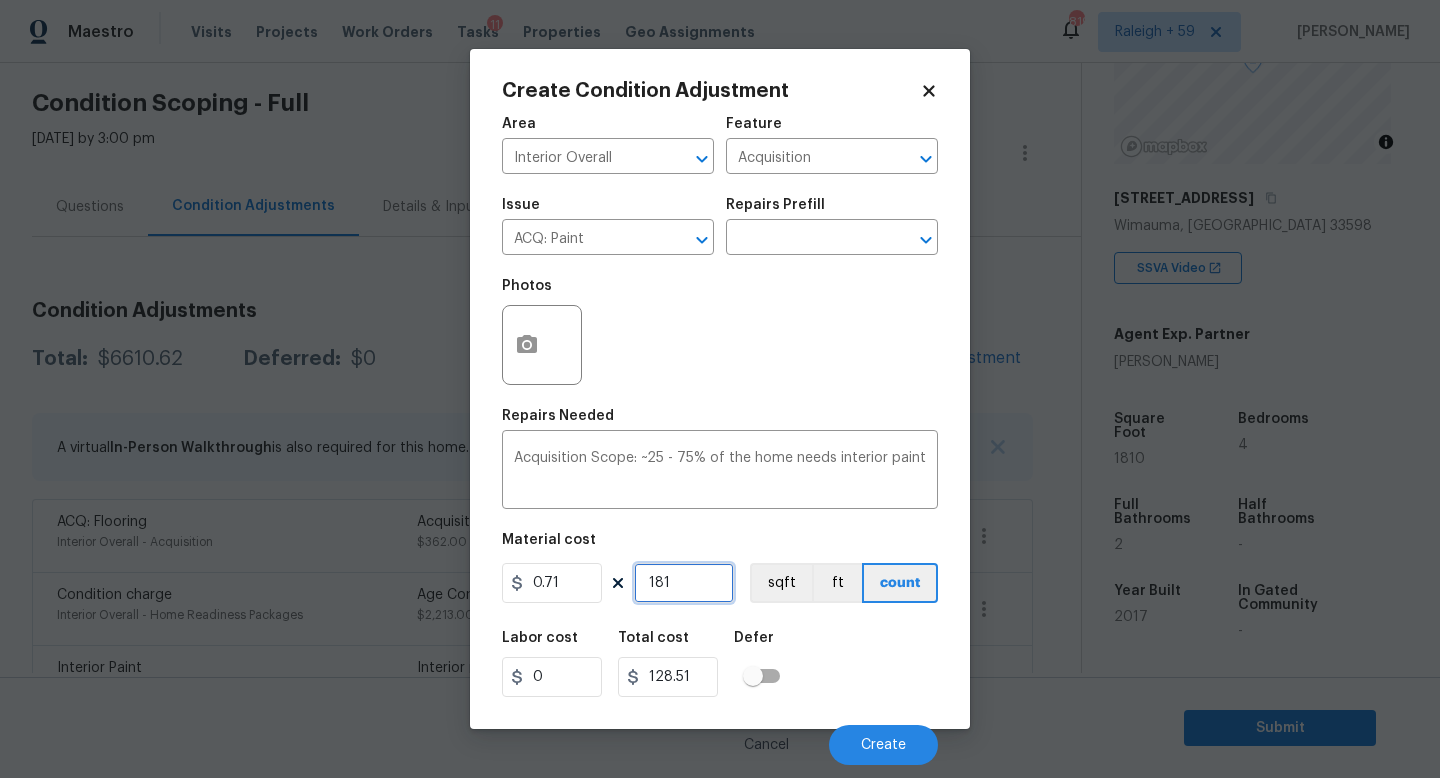 type on "1810" 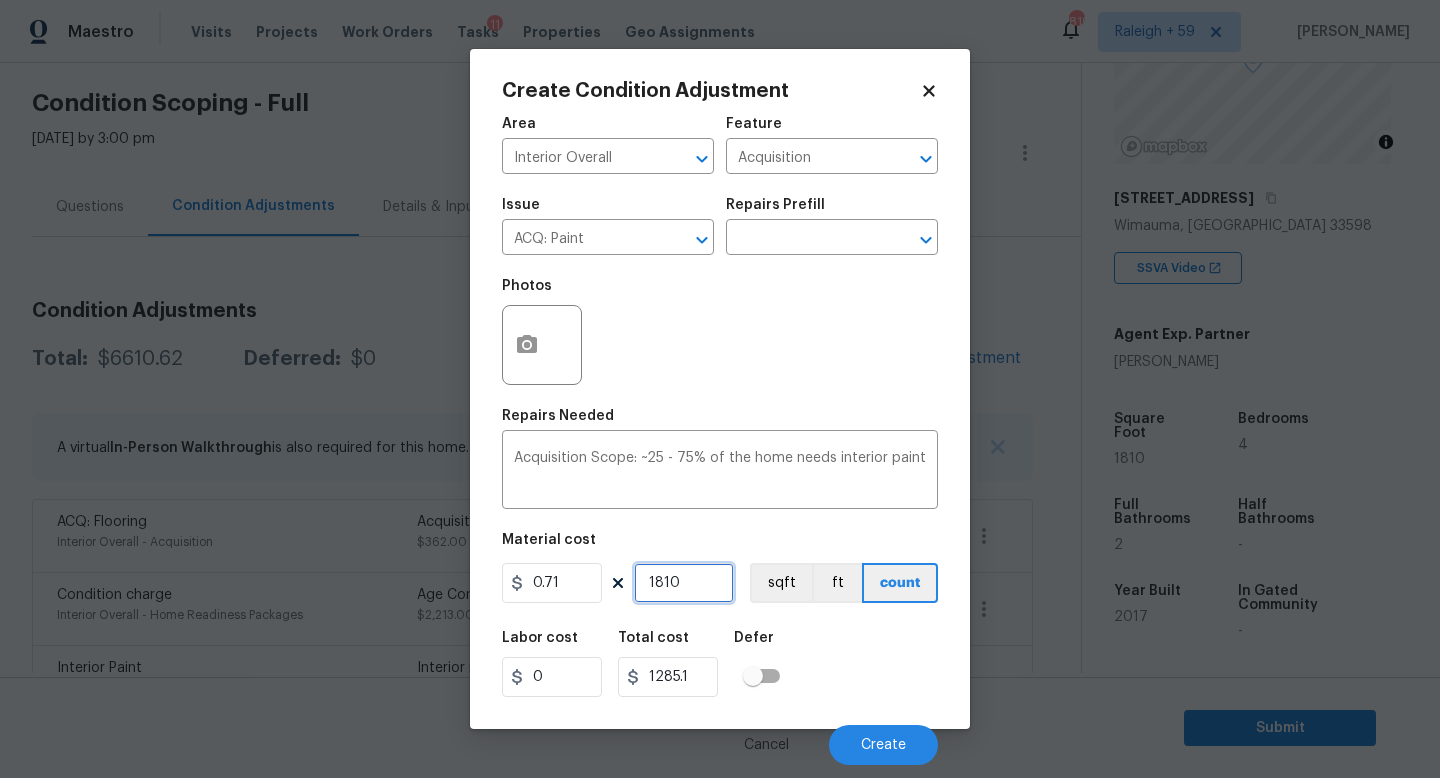 type on "1810" 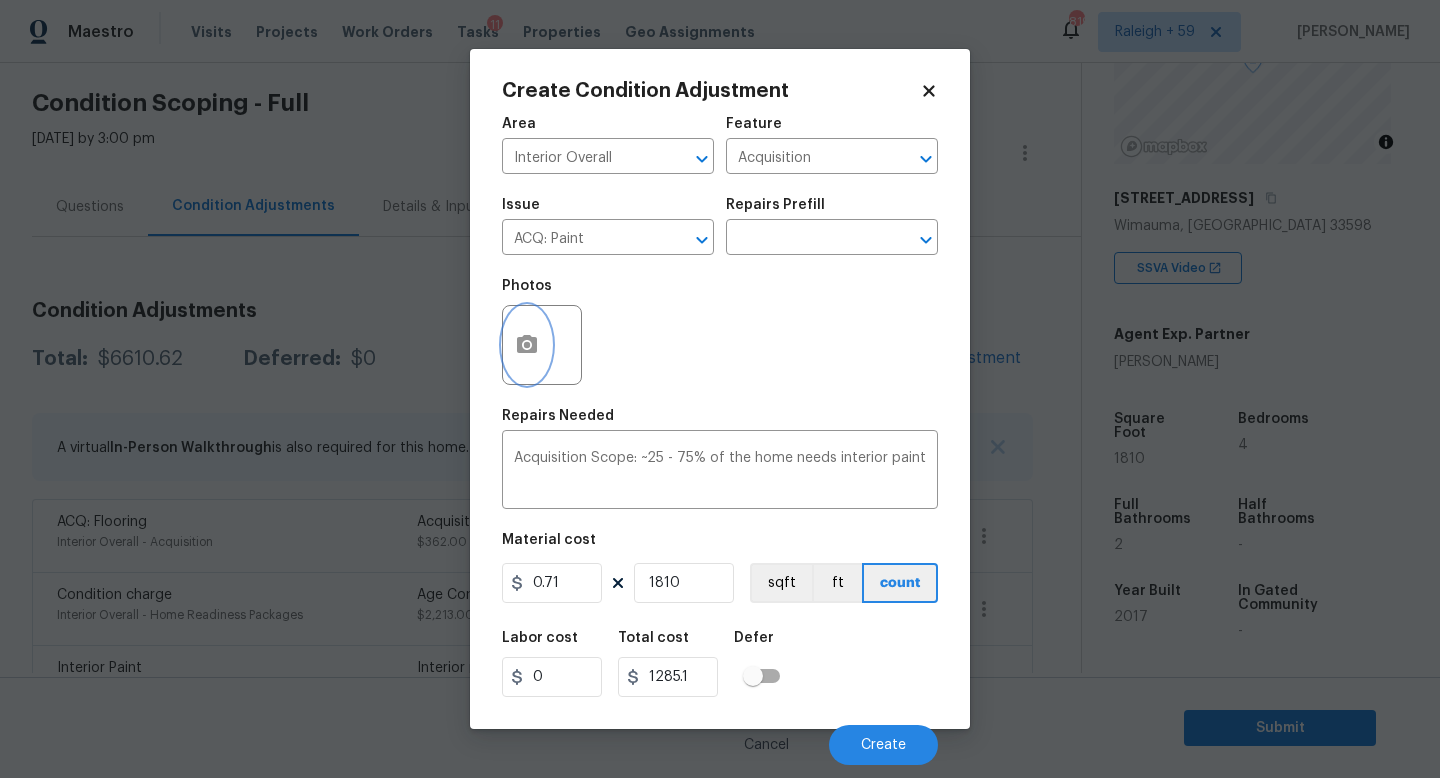 click 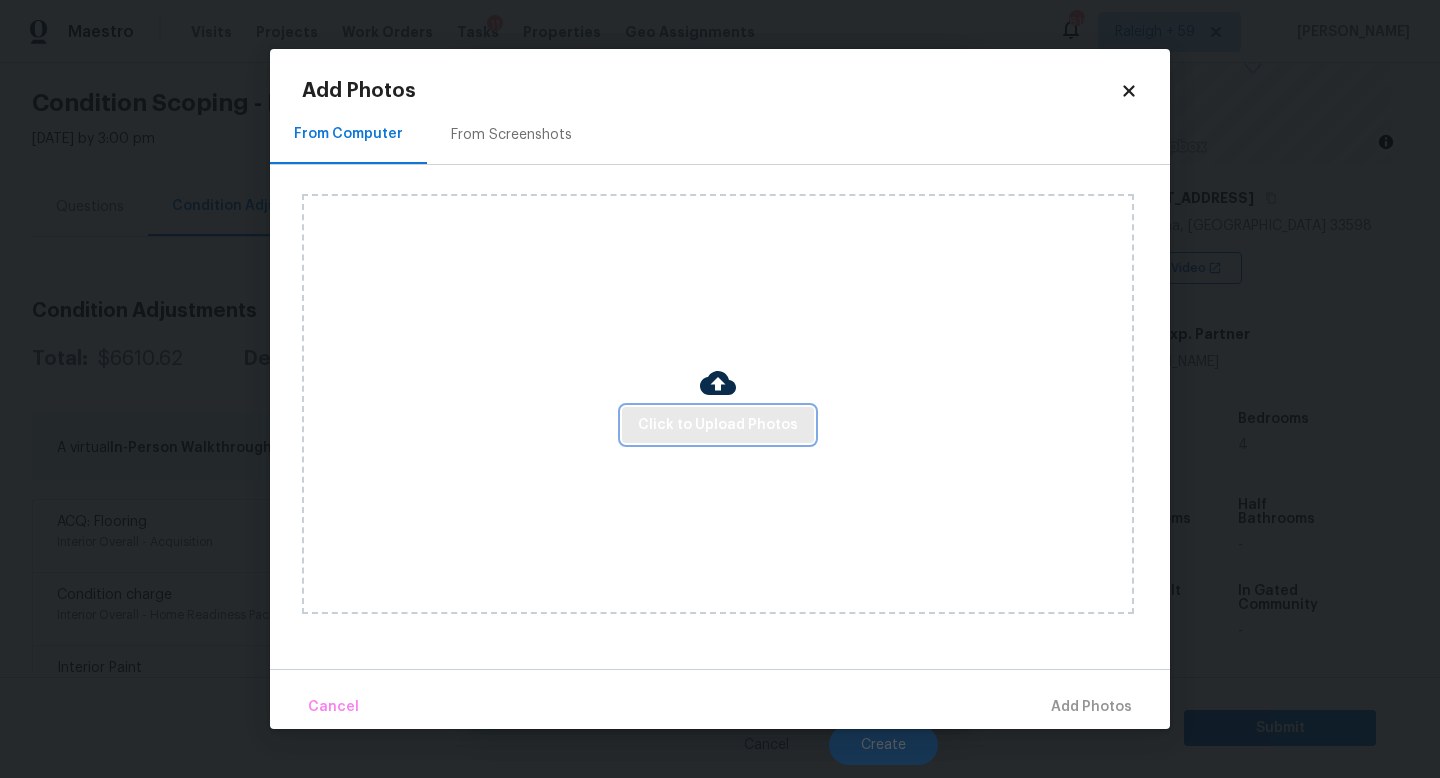 click on "Click to Upload Photos" at bounding box center [718, 425] 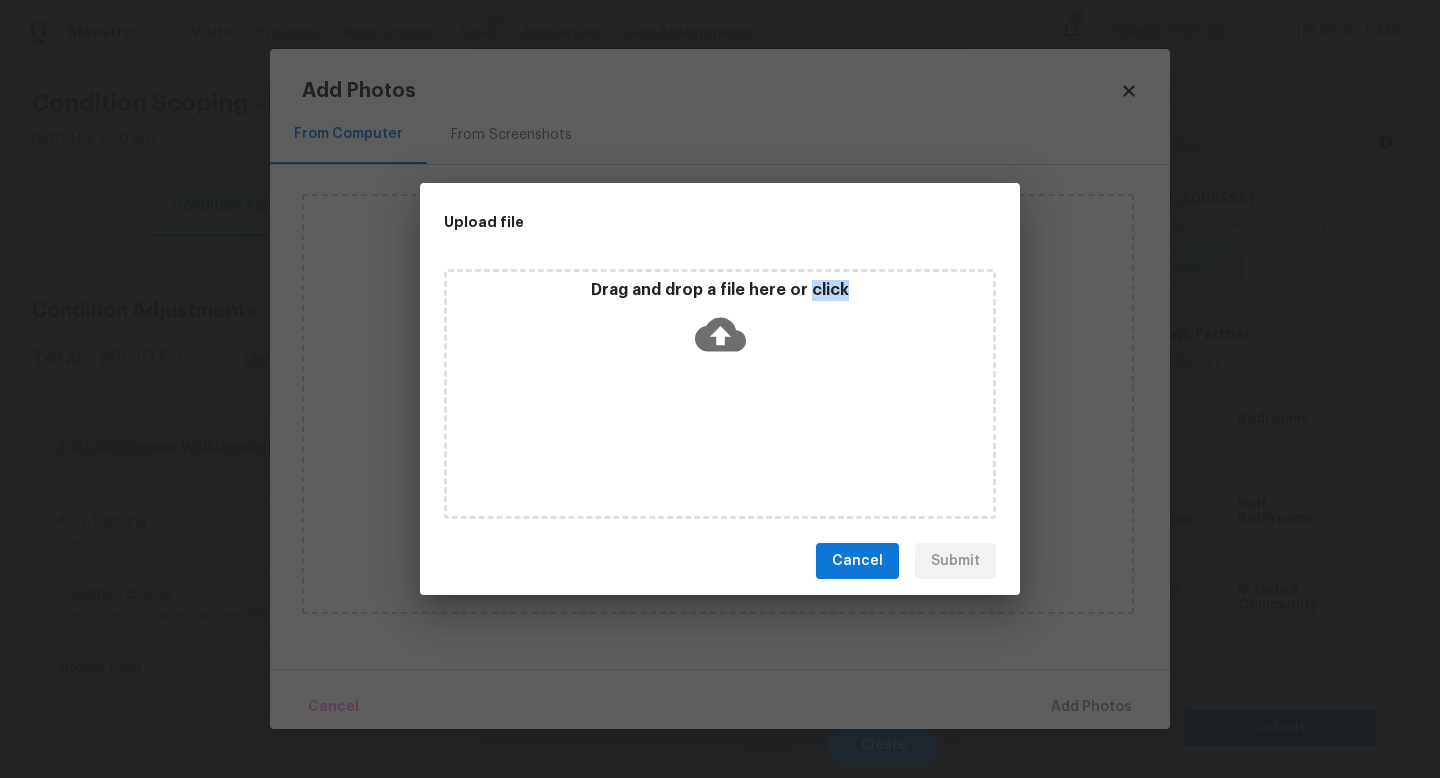 click on "Drag and drop a file here or click" at bounding box center (720, 394) 